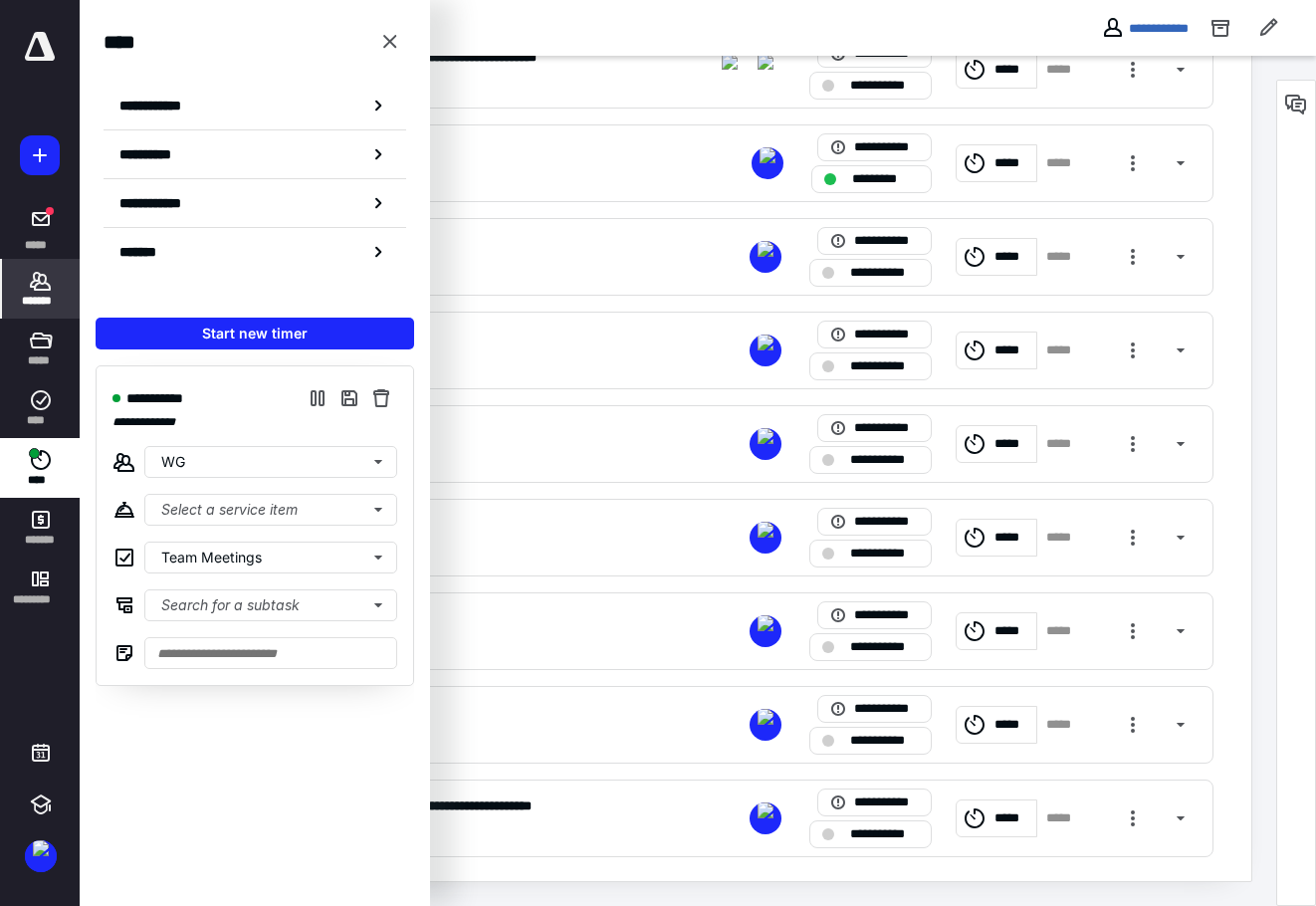 scroll, scrollTop: 1855, scrollLeft: 0, axis: vertical 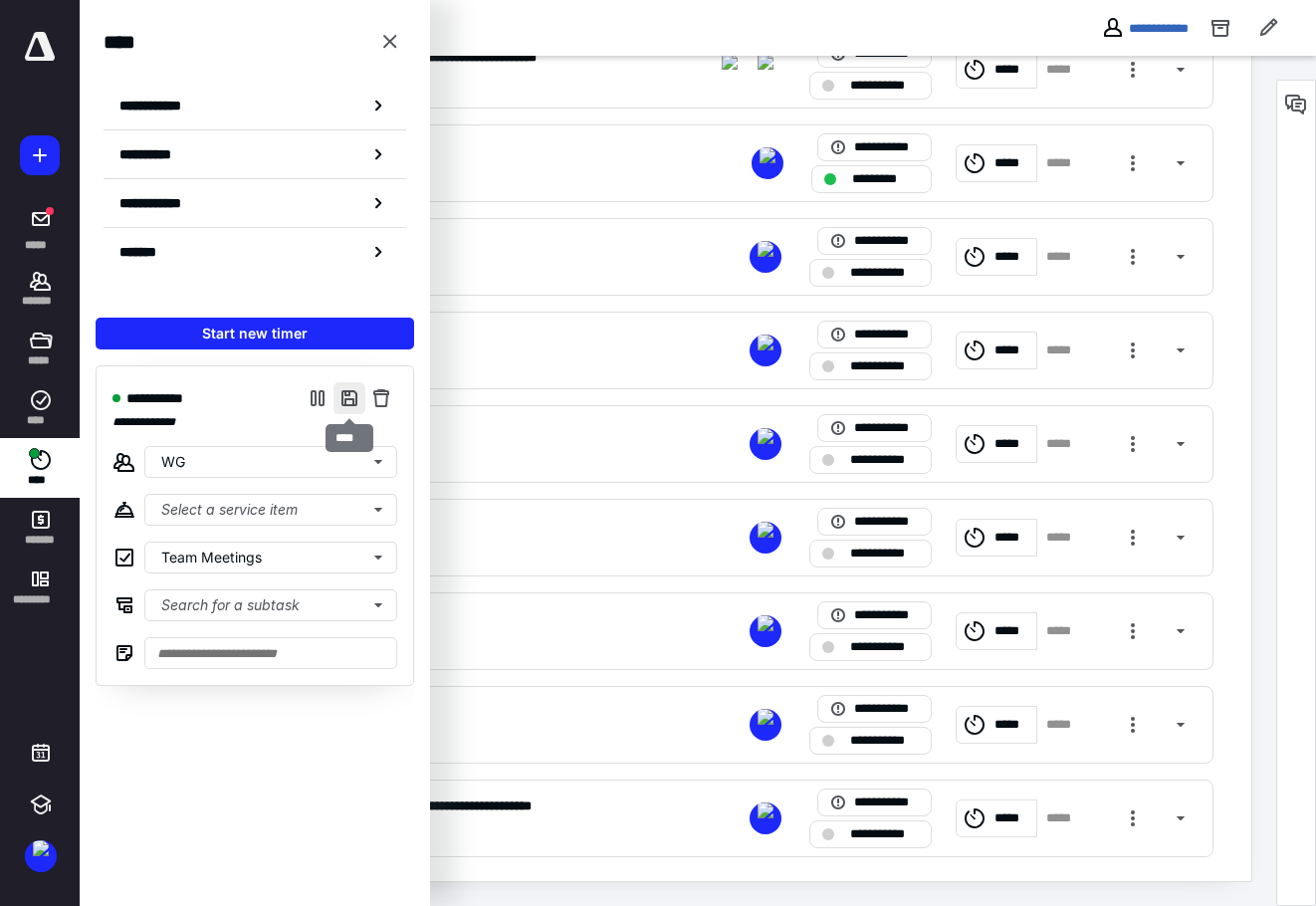 click at bounding box center (349, 398) 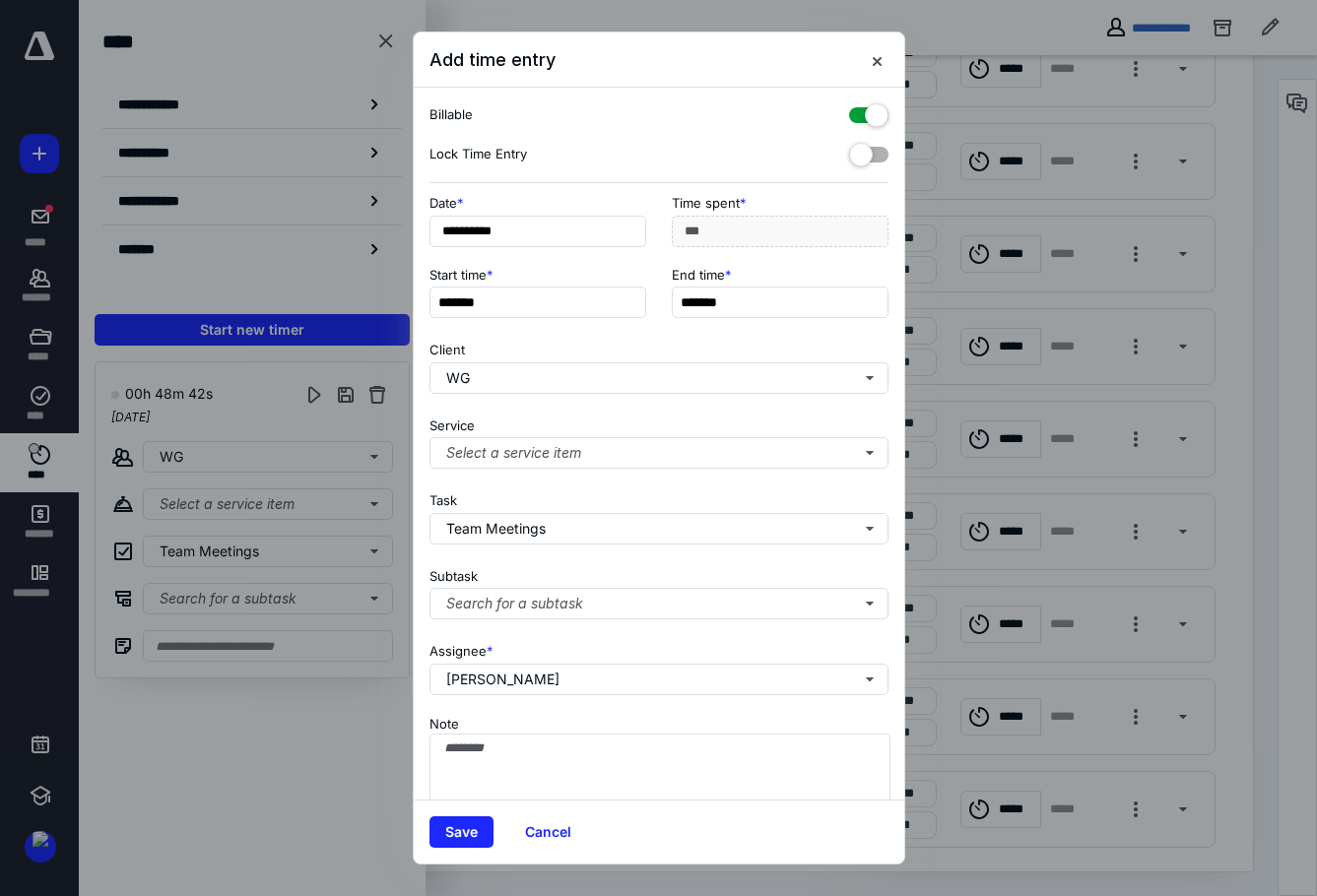click at bounding box center (869, 111) 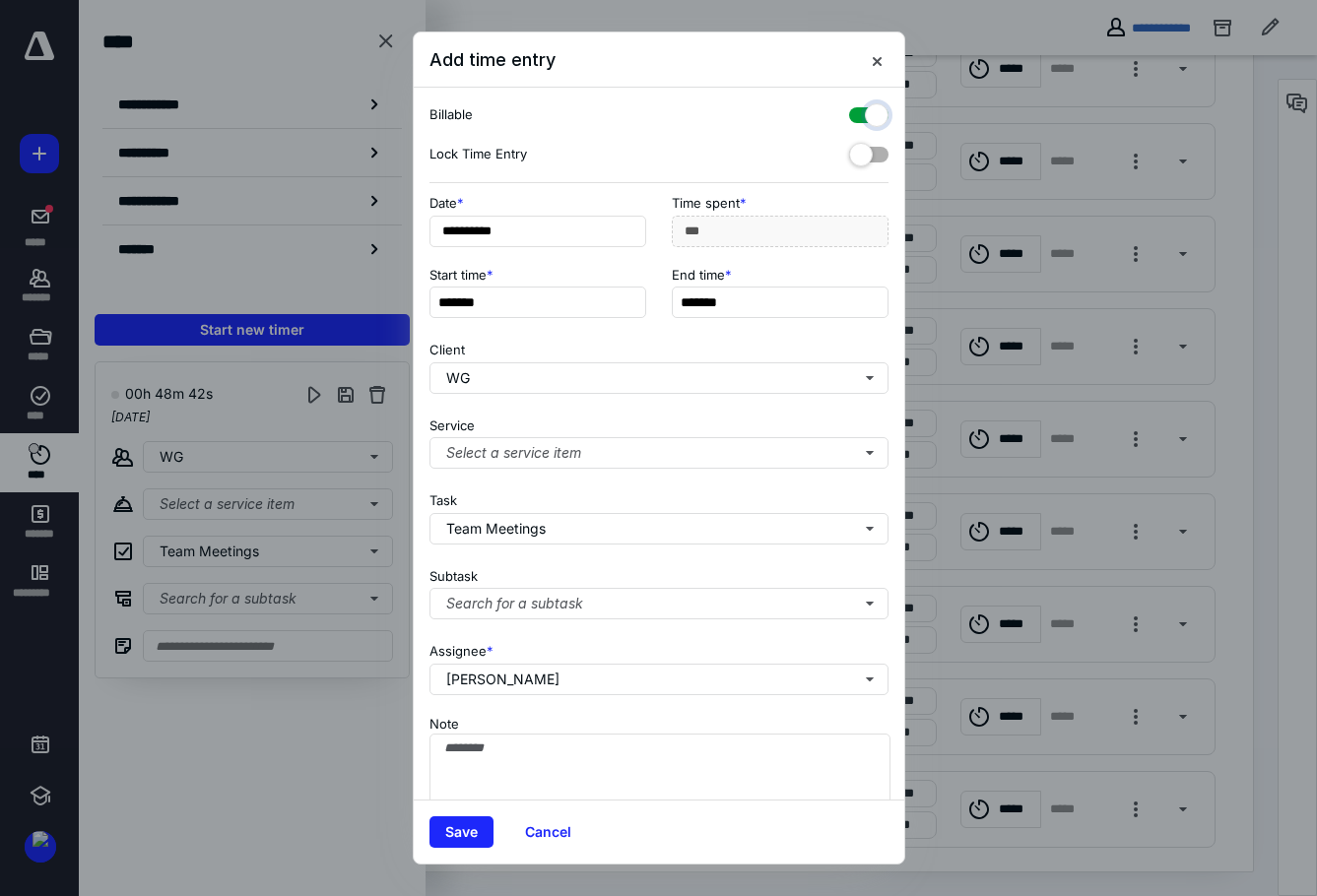 click at bounding box center (859, 112) 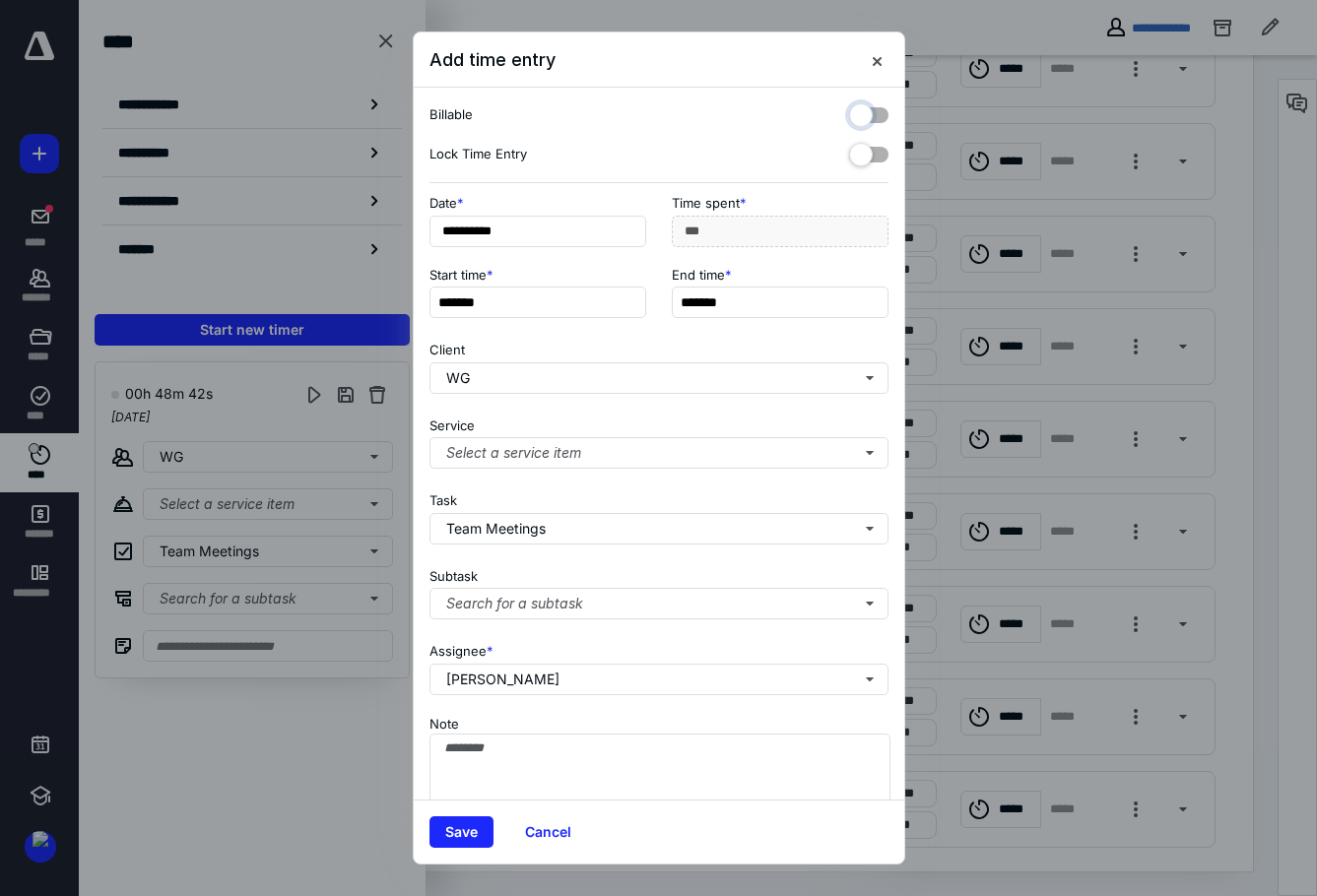 checkbox on "false" 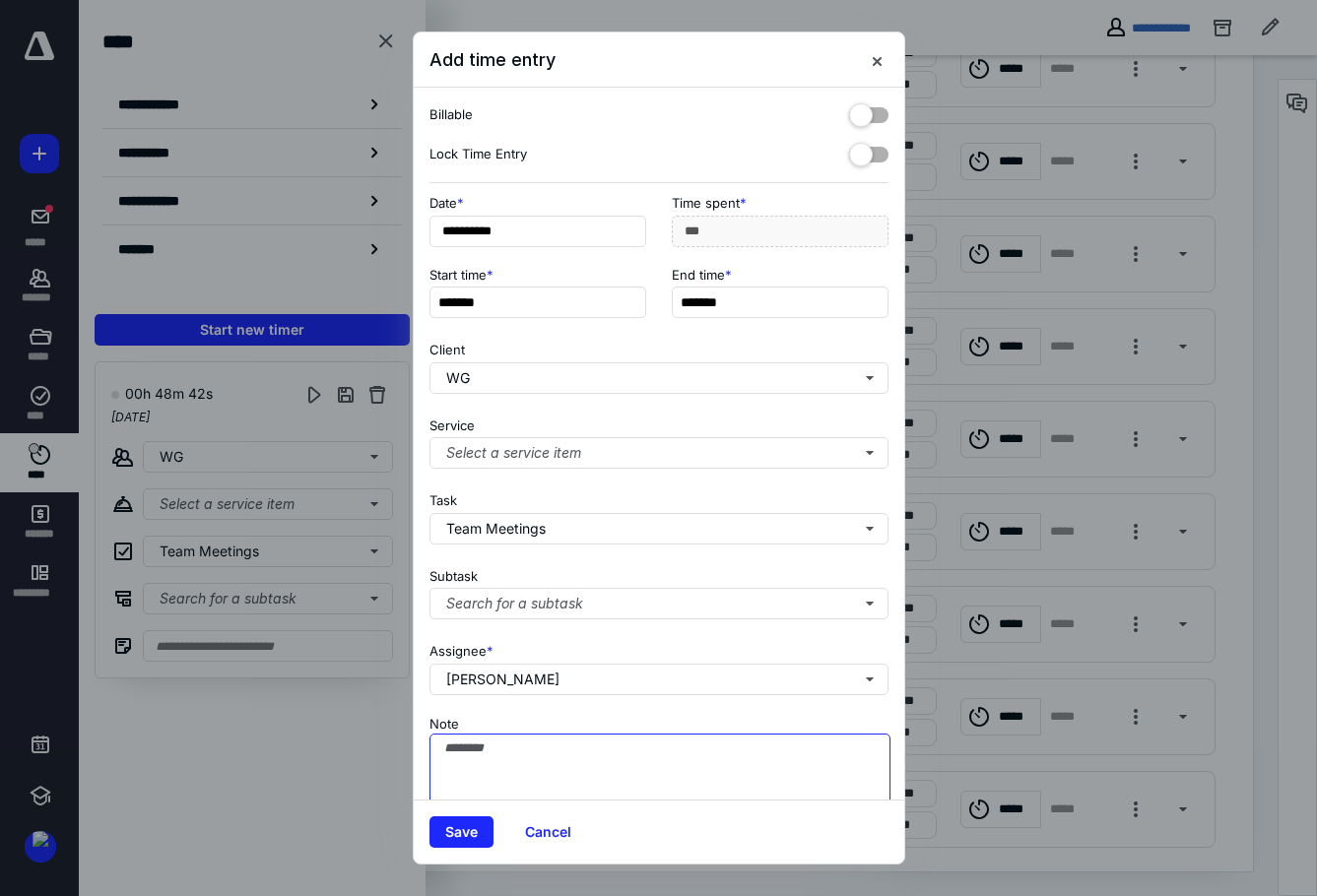 click on "Note" at bounding box center [660, 783] 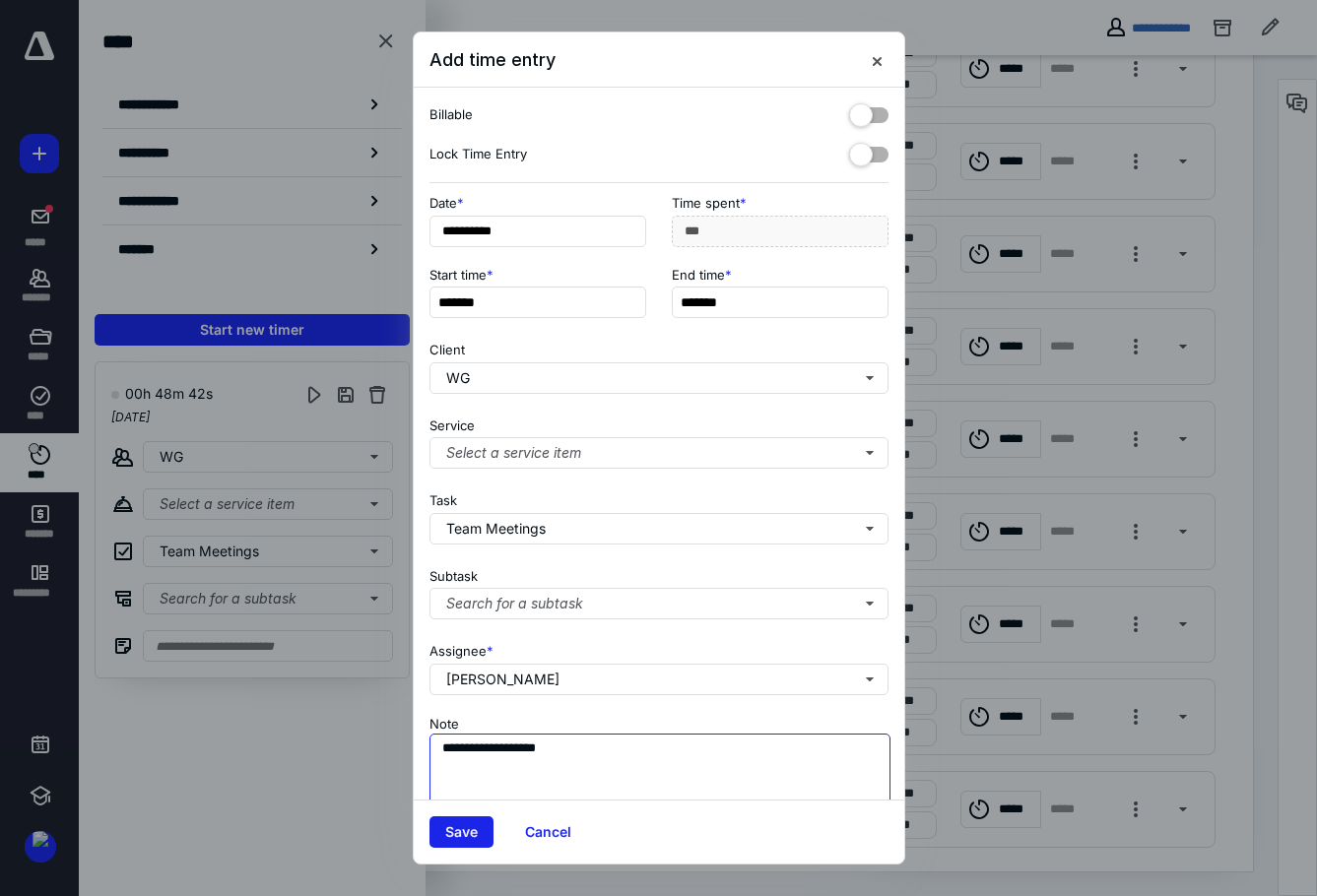 type on "**********" 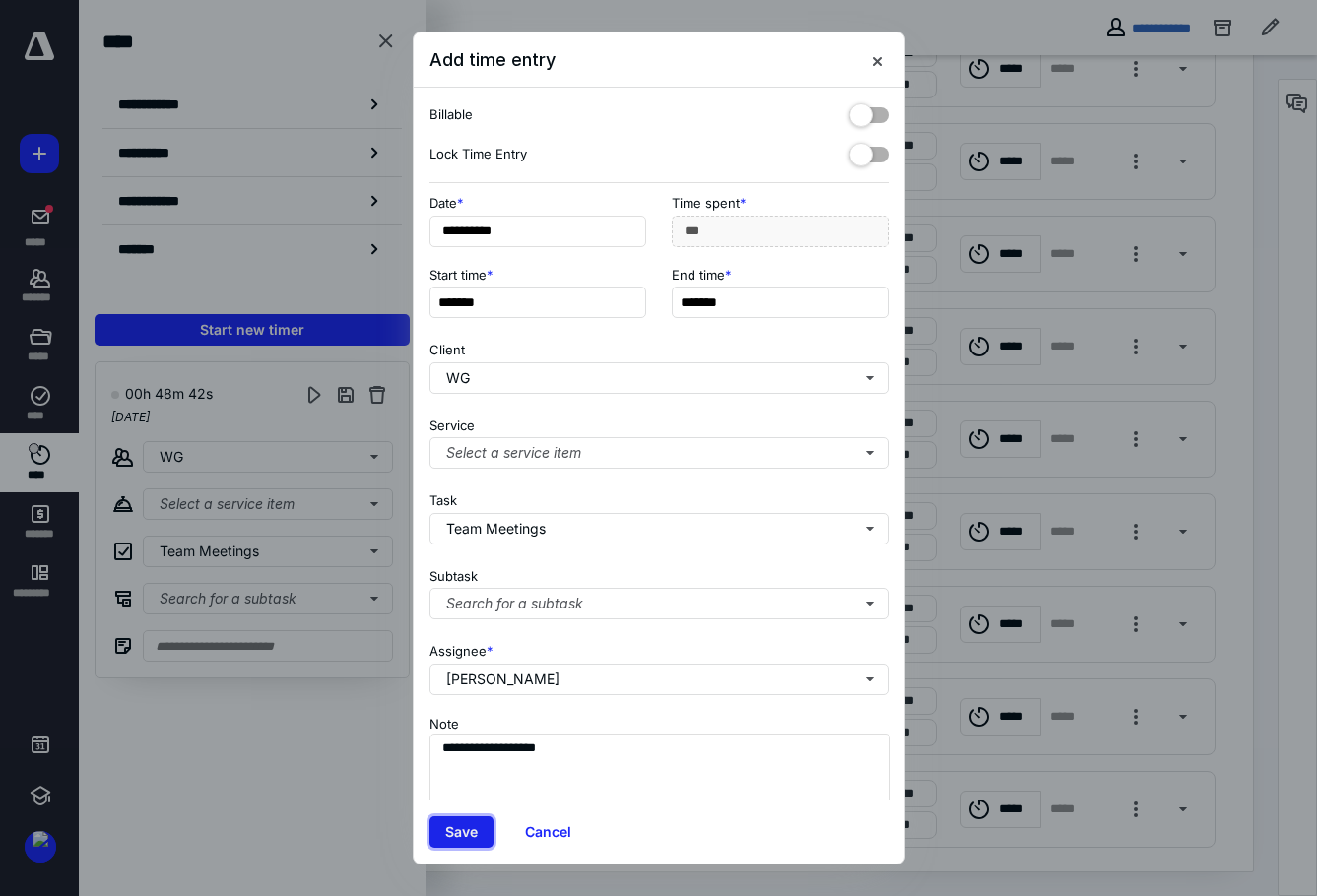 drag, startPoint x: 477, startPoint y: 831, endPoint x: 447, endPoint y: 835, distance: 30.265492 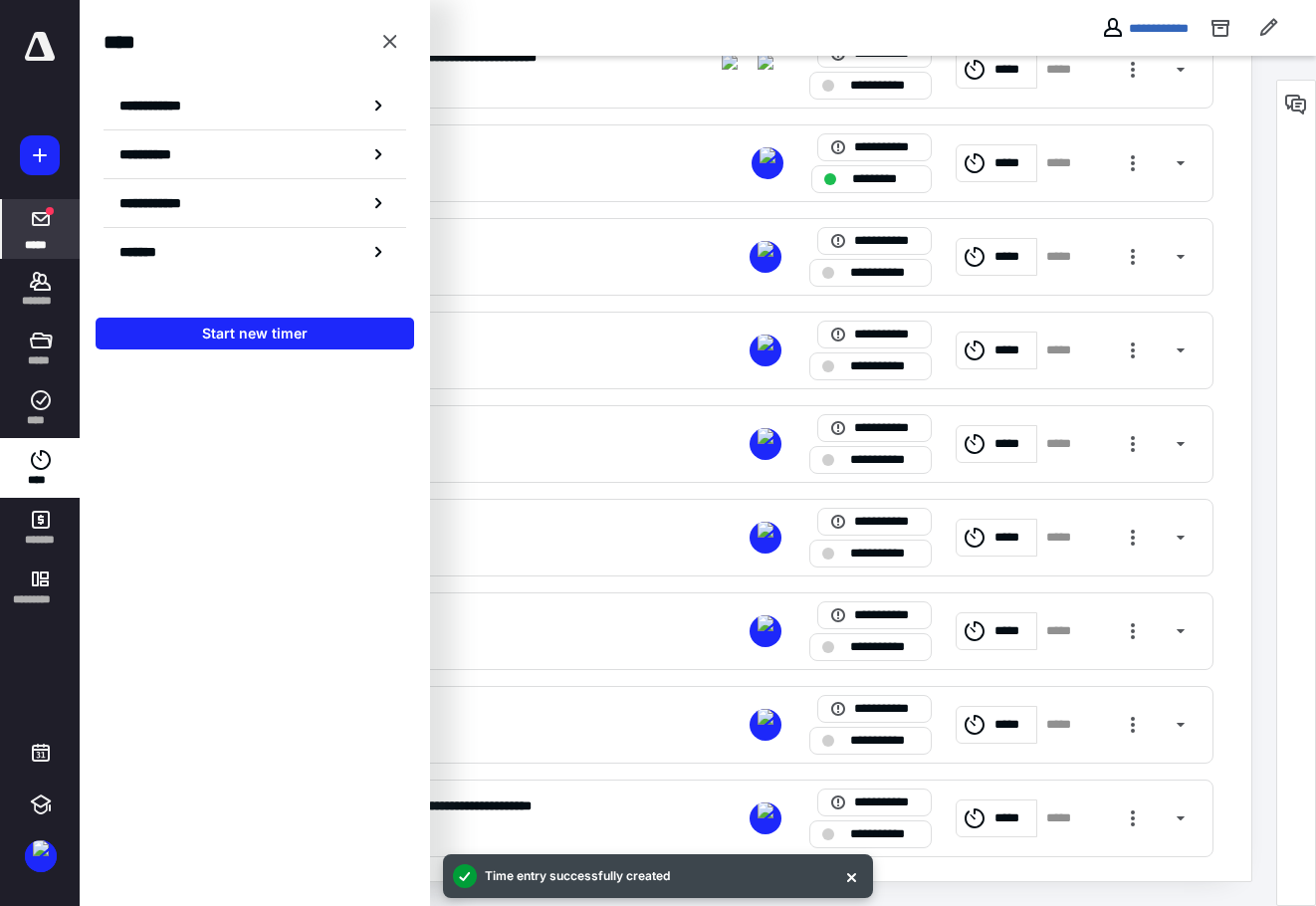 drag, startPoint x: 33, startPoint y: 285, endPoint x: 78, endPoint y: 250, distance: 57.00877 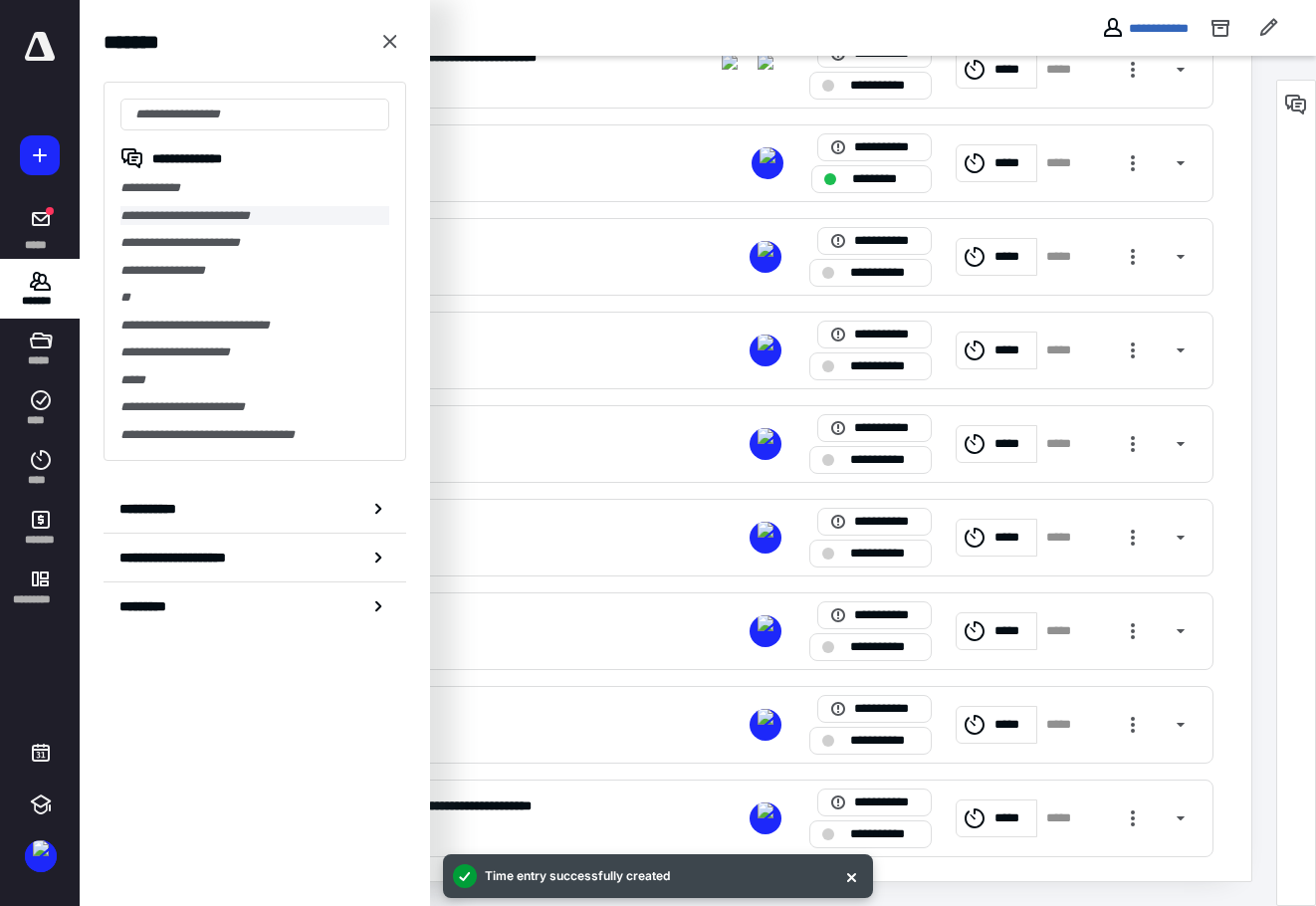 click on "**********" at bounding box center [255, 216] 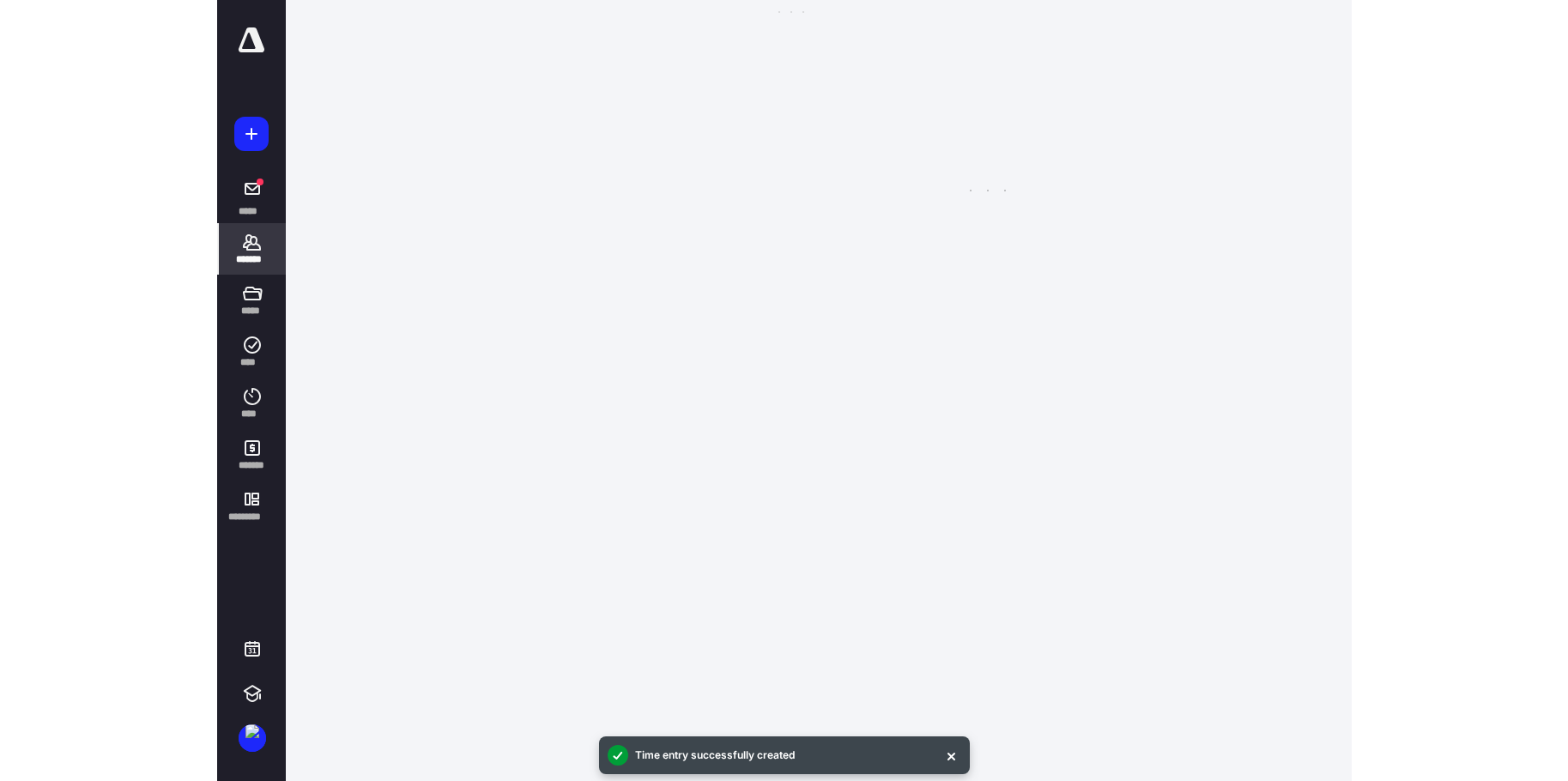 scroll, scrollTop: 0, scrollLeft: 0, axis: both 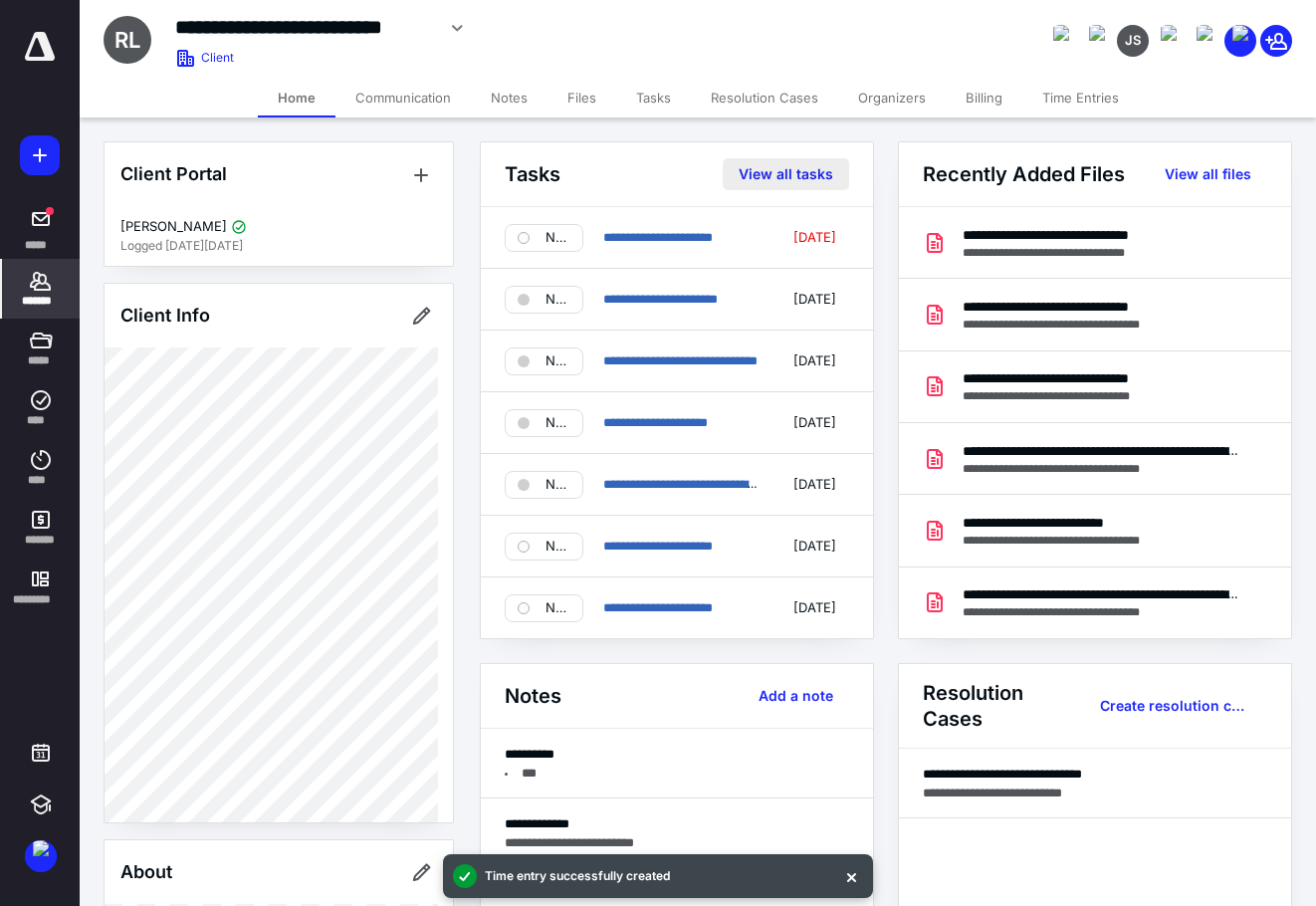 click on "View all tasks" at bounding box center [785, 174] 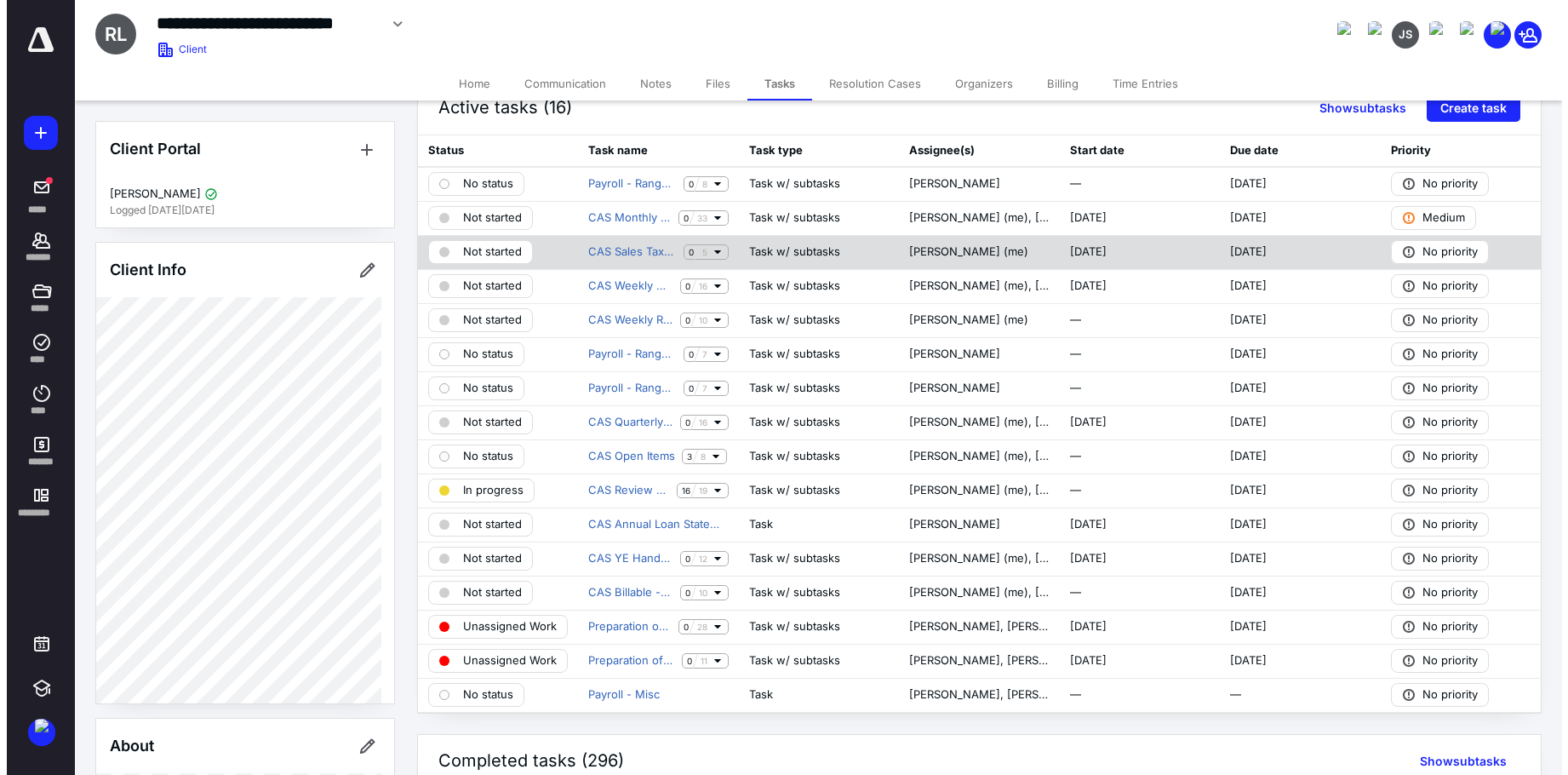 scroll, scrollTop: 0, scrollLeft: 0, axis: both 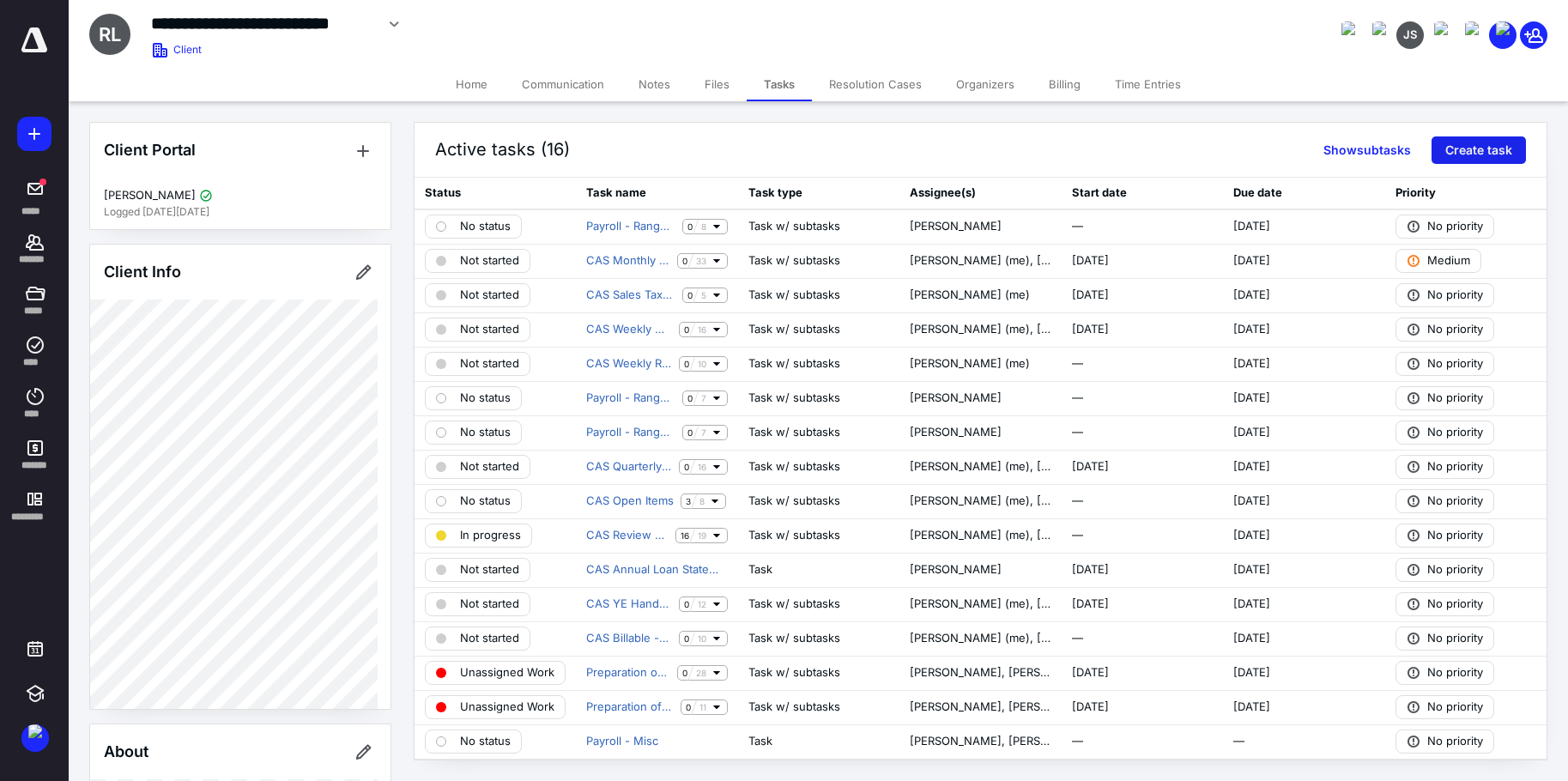 click on "Create task" at bounding box center (1479, 150) 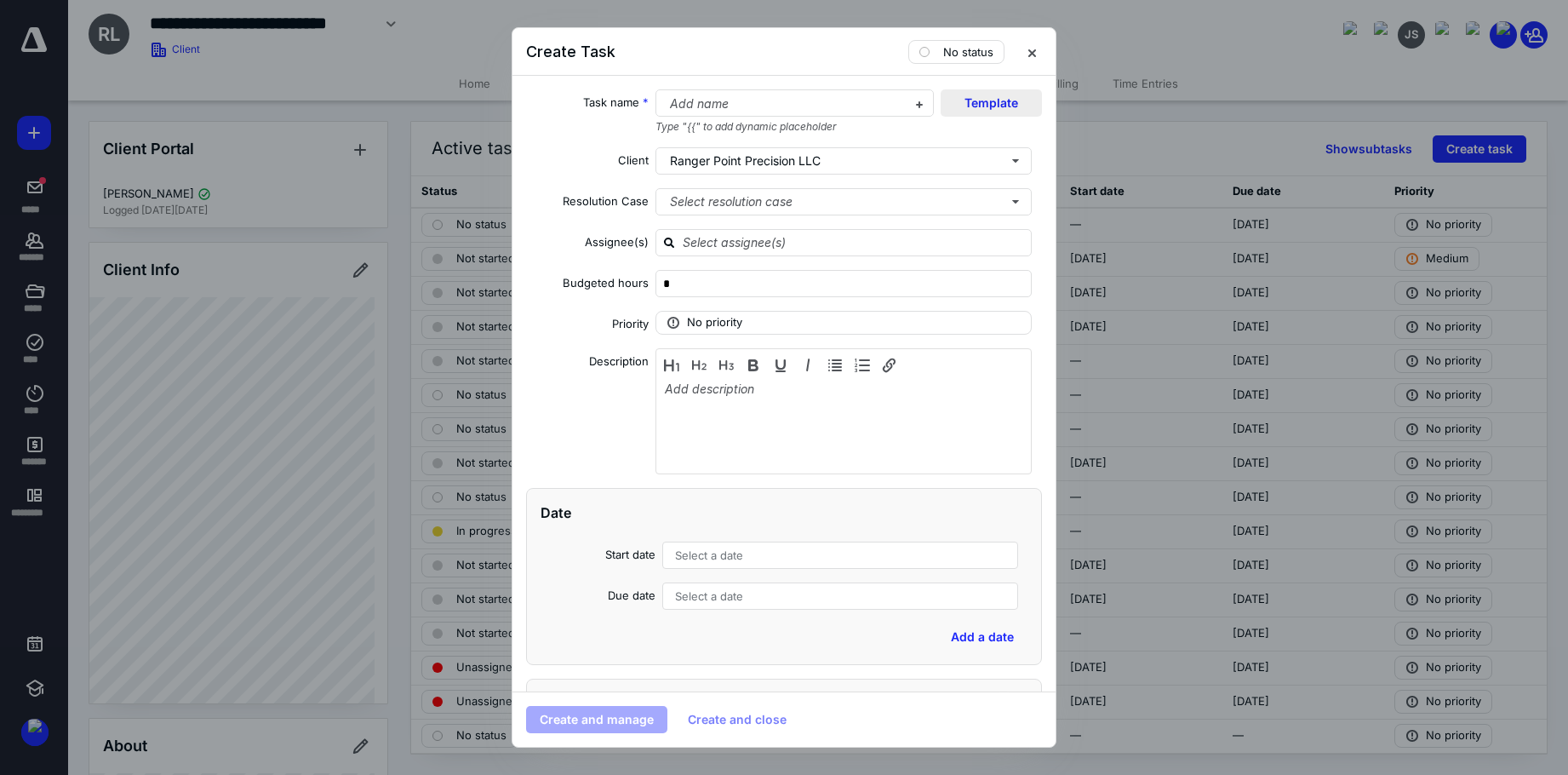 click on "Template" at bounding box center (991, 103) 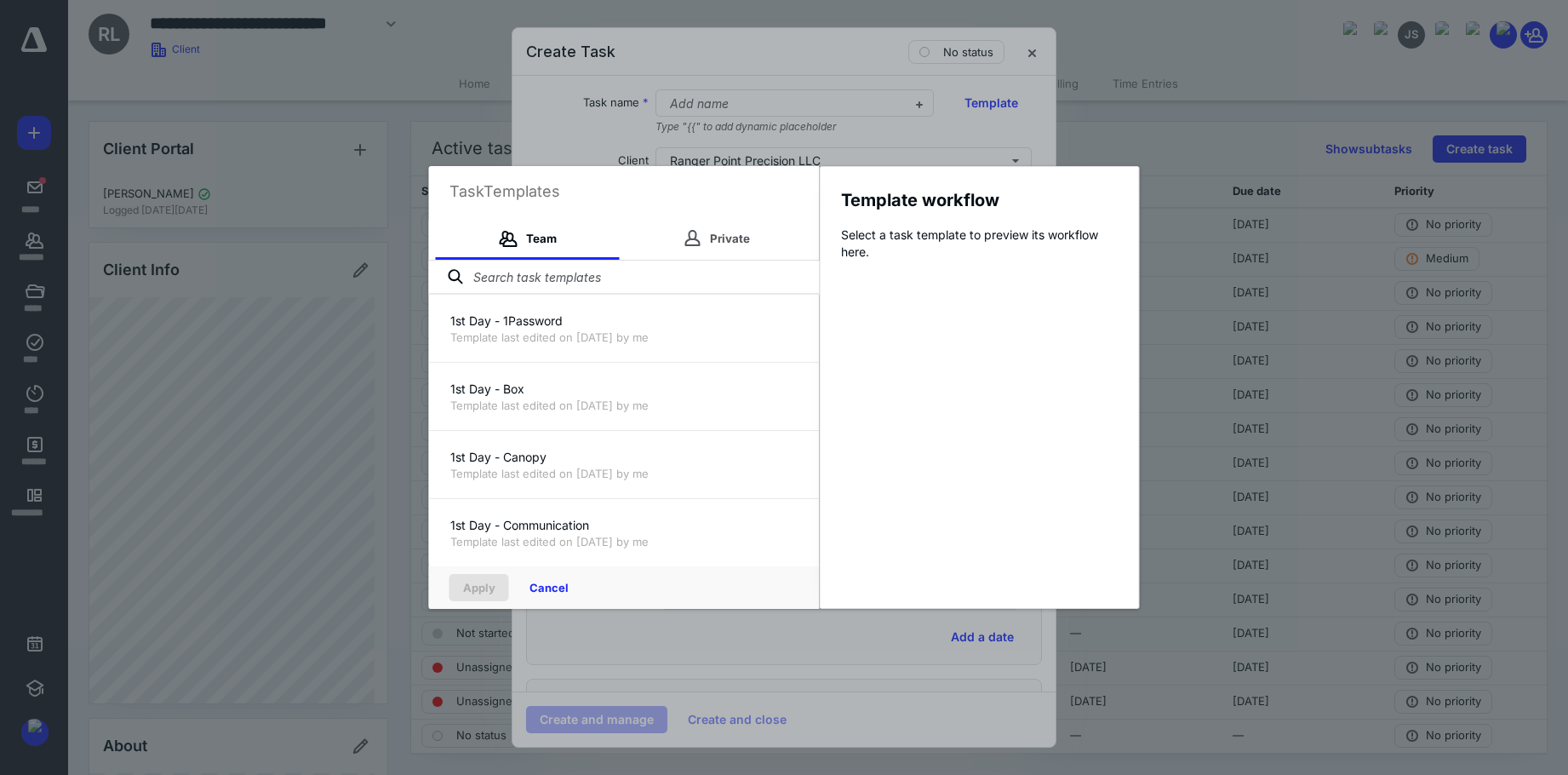 click at bounding box center [624, 278] 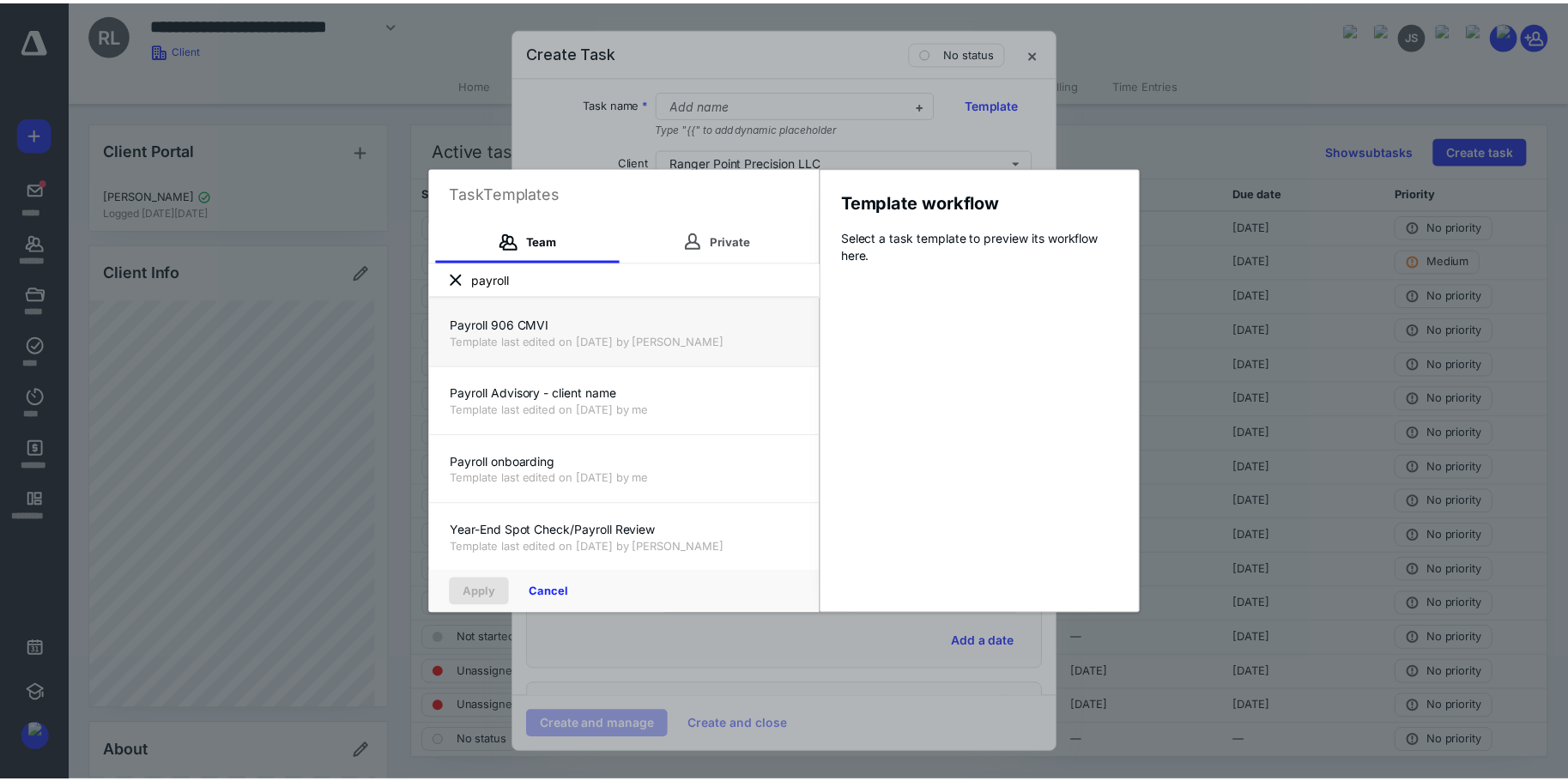 scroll, scrollTop: 275, scrollLeft: 0, axis: vertical 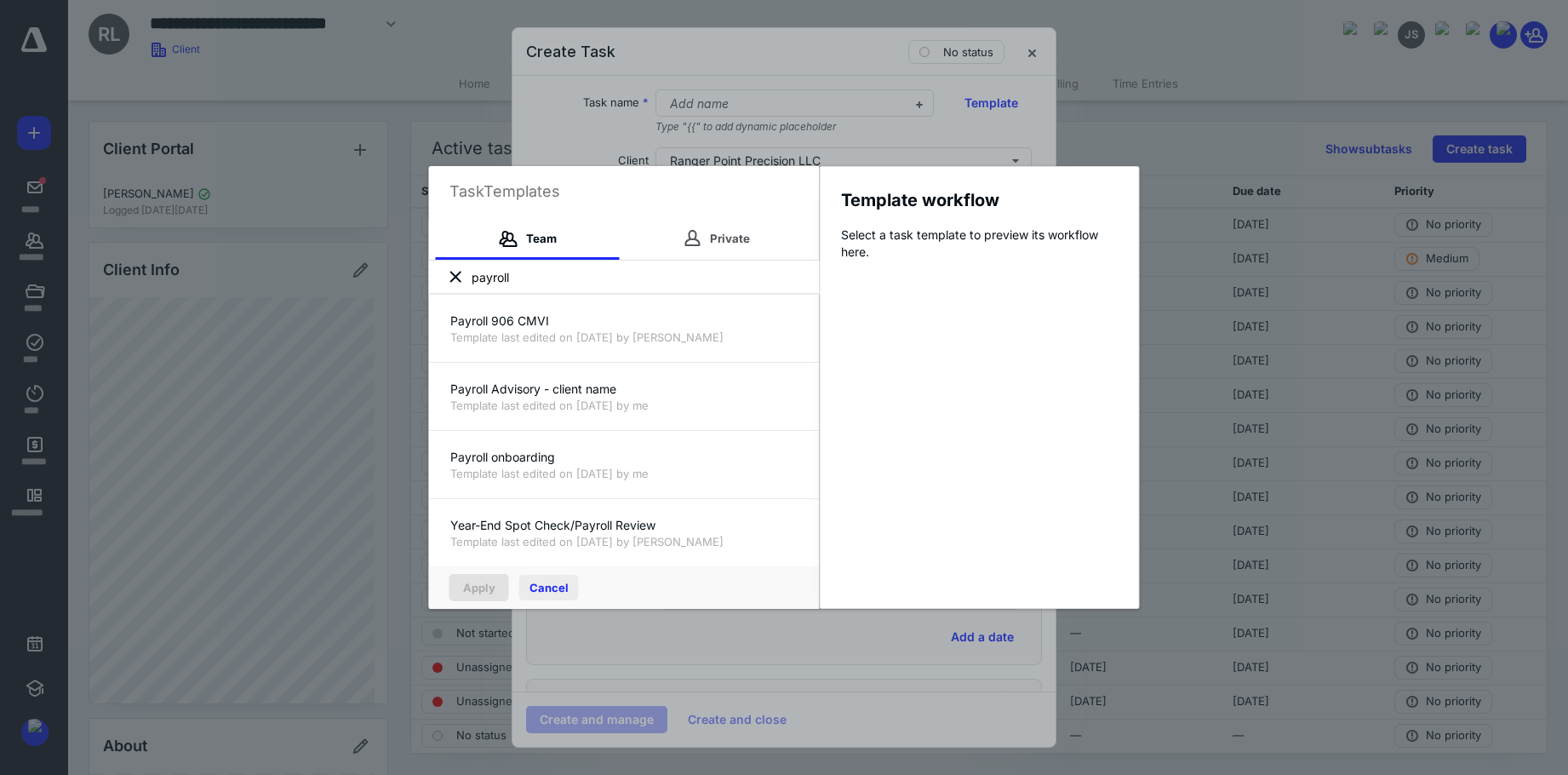 type on "payroll" 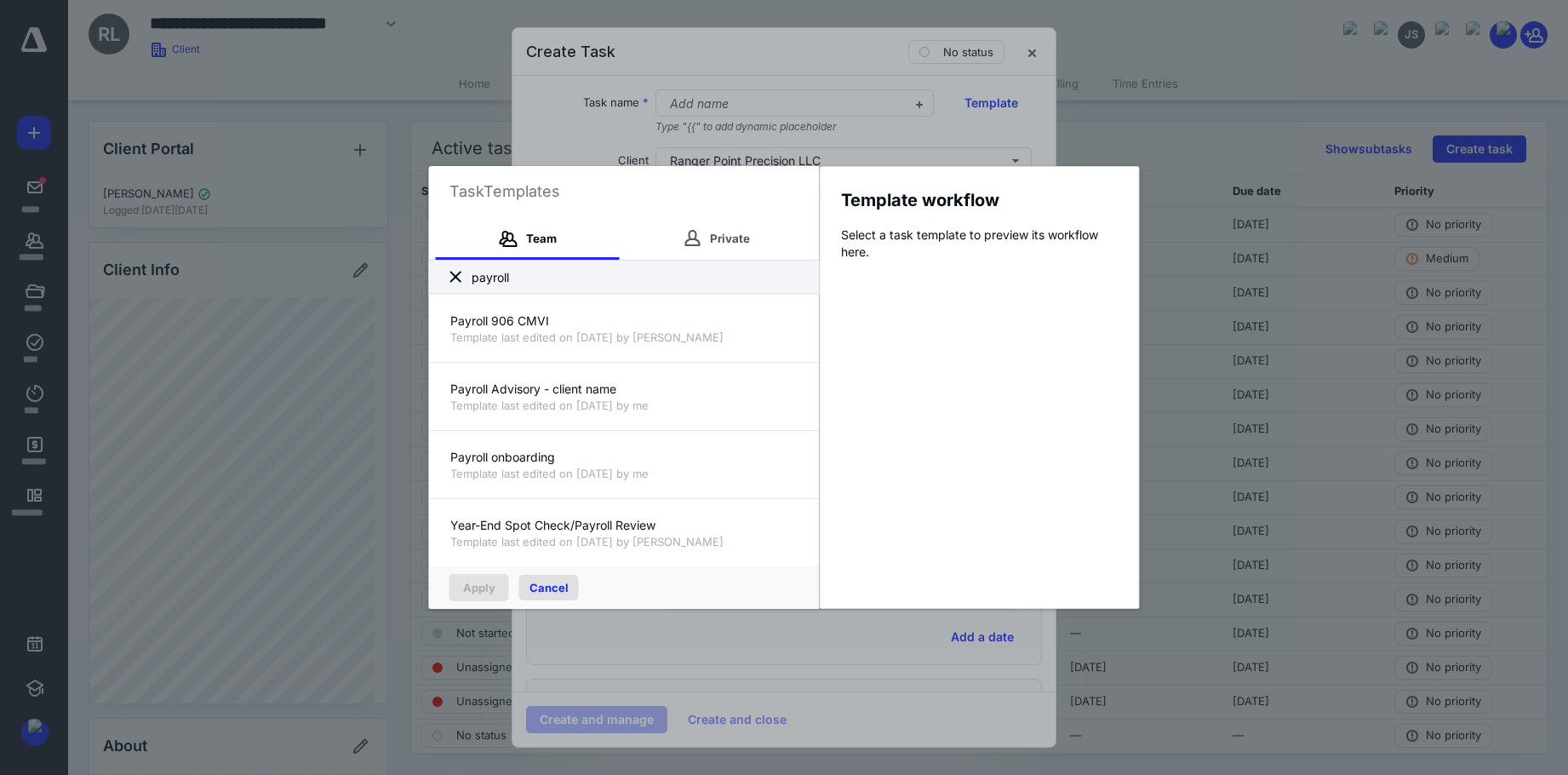 click on "Cancel" at bounding box center (549, 588) 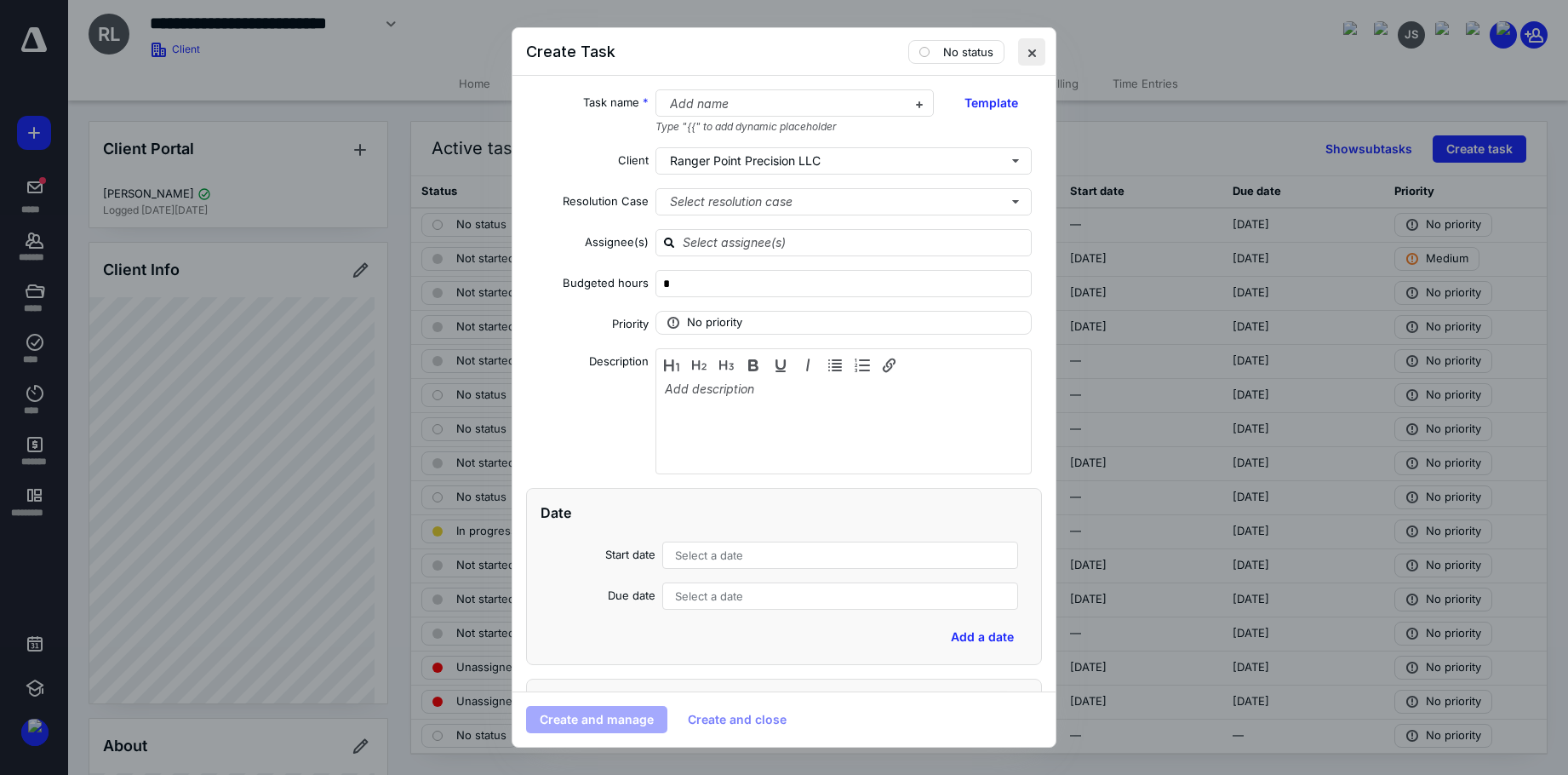click at bounding box center [1032, 52] 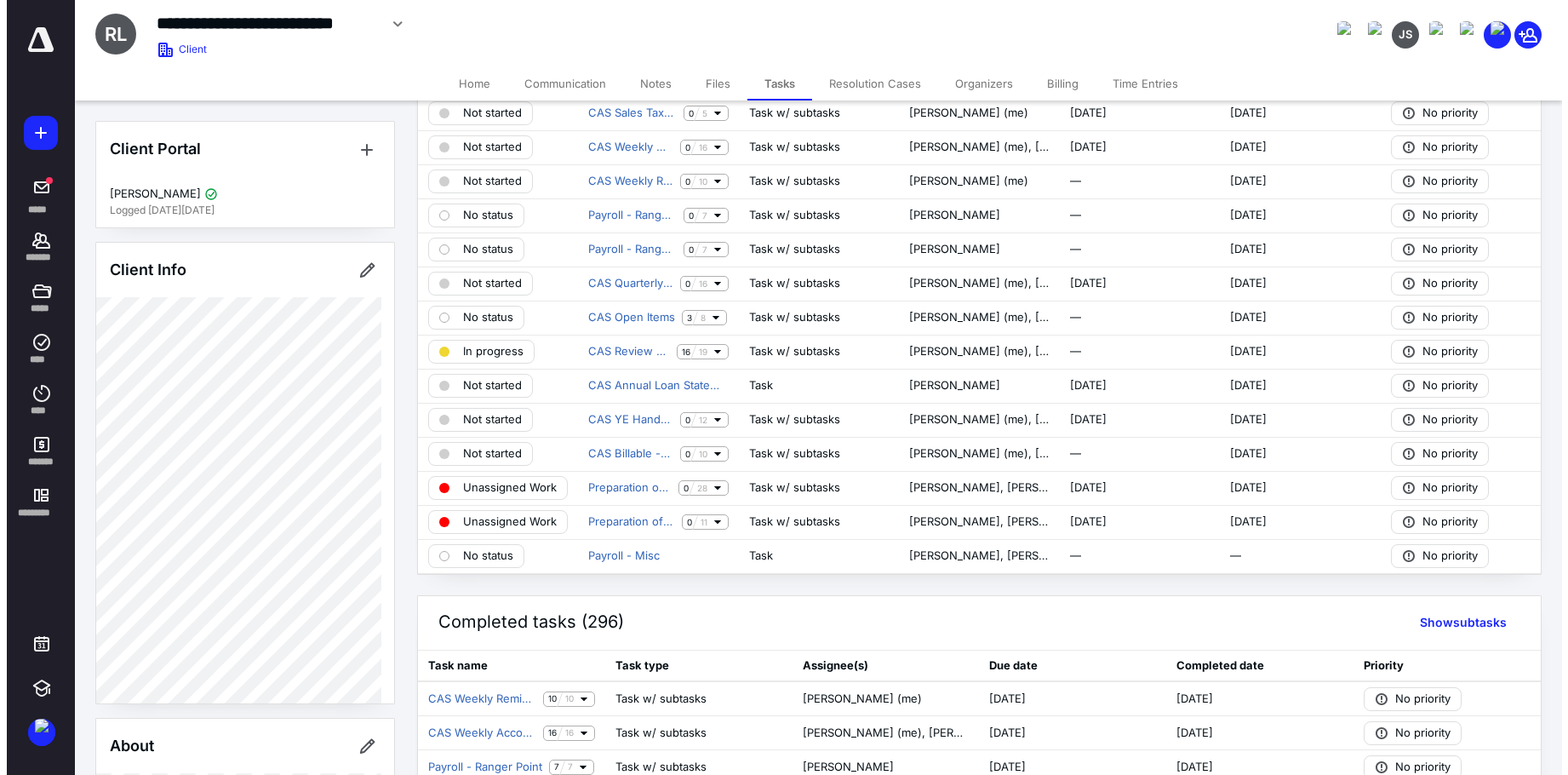 scroll, scrollTop: 0, scrollLeft: 0, axis: both 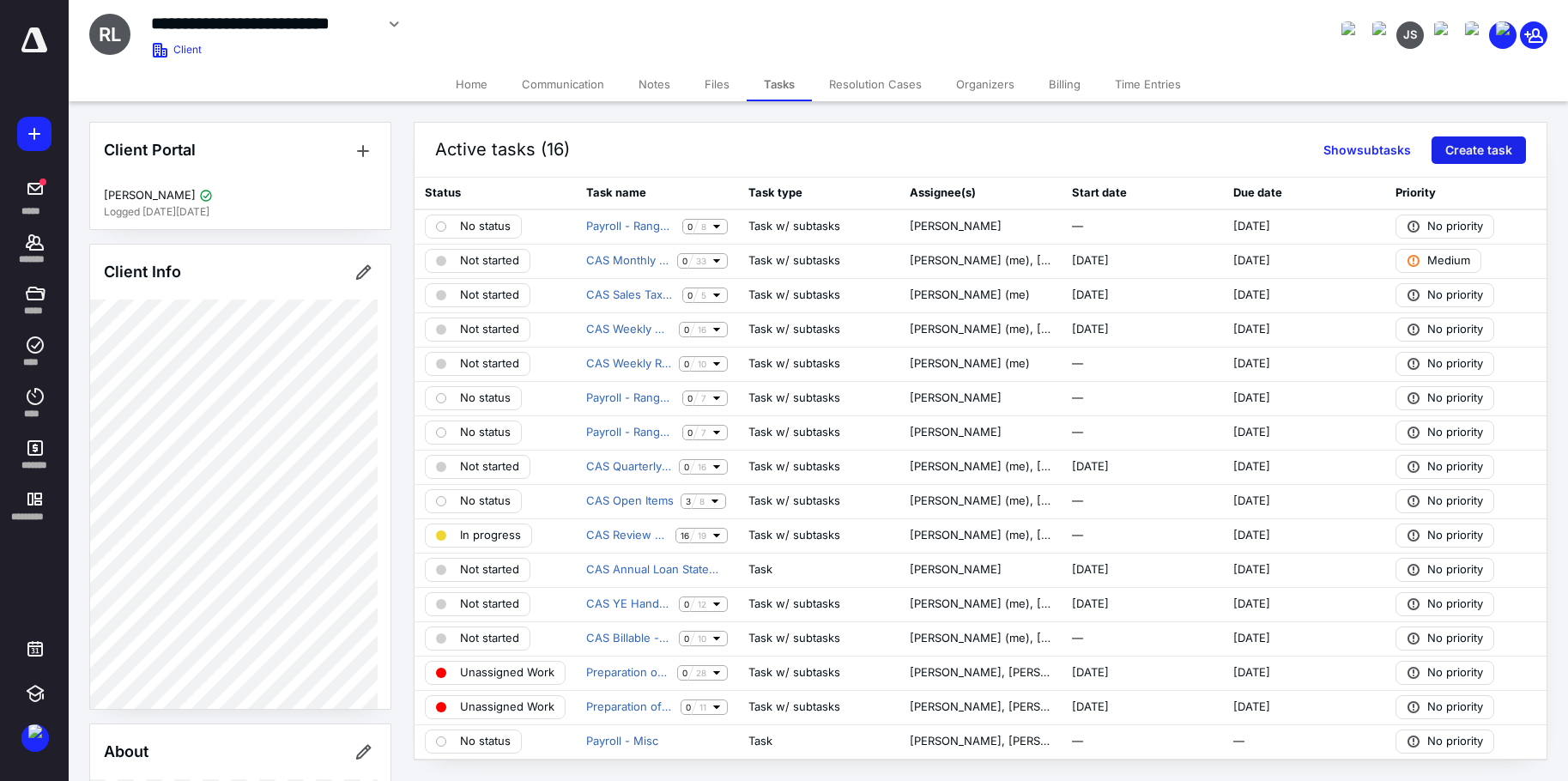 click on "Create task" at bounding box center (1479, 150) 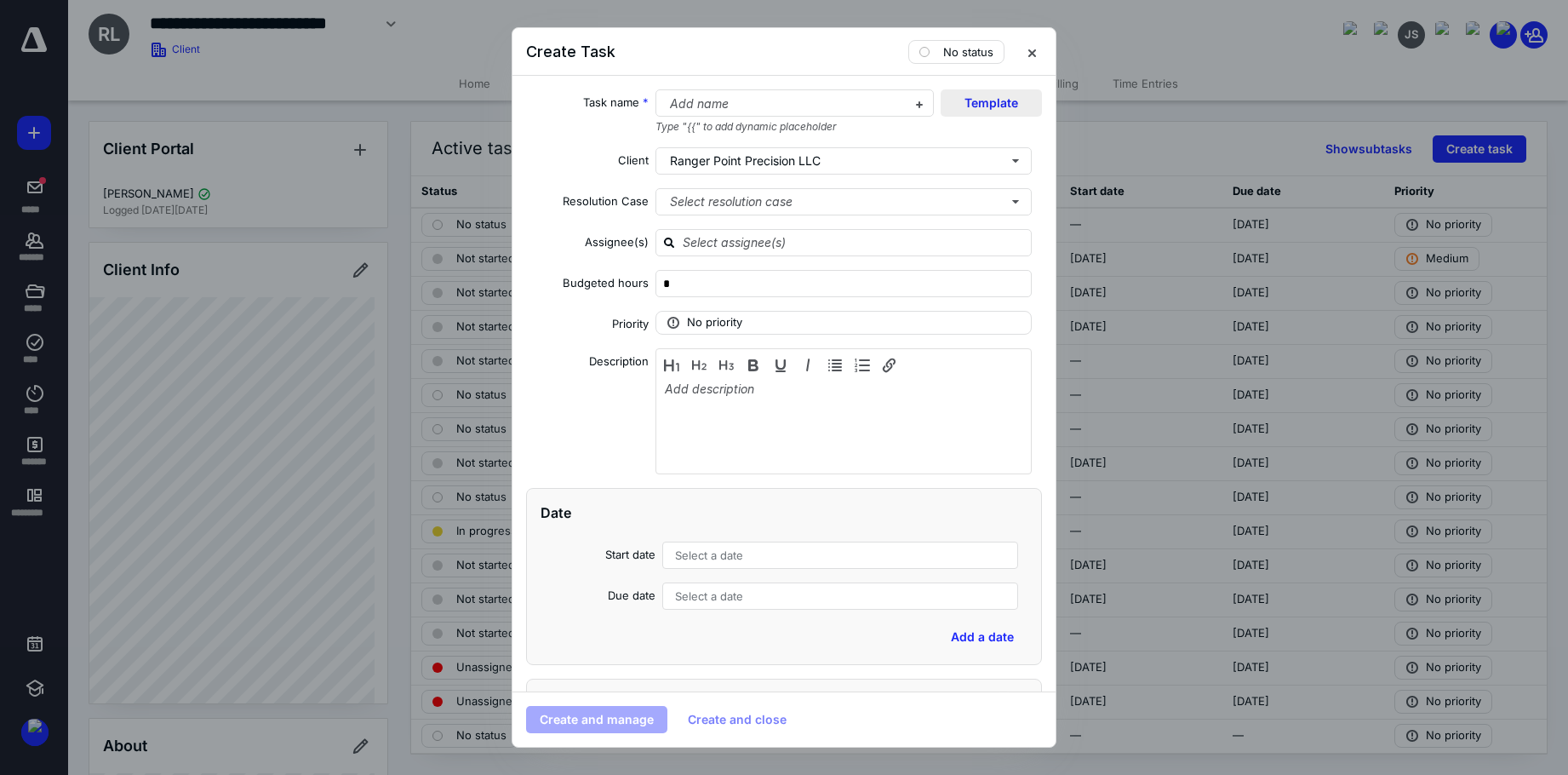 click on "Template" at bounding box center [991, 103] 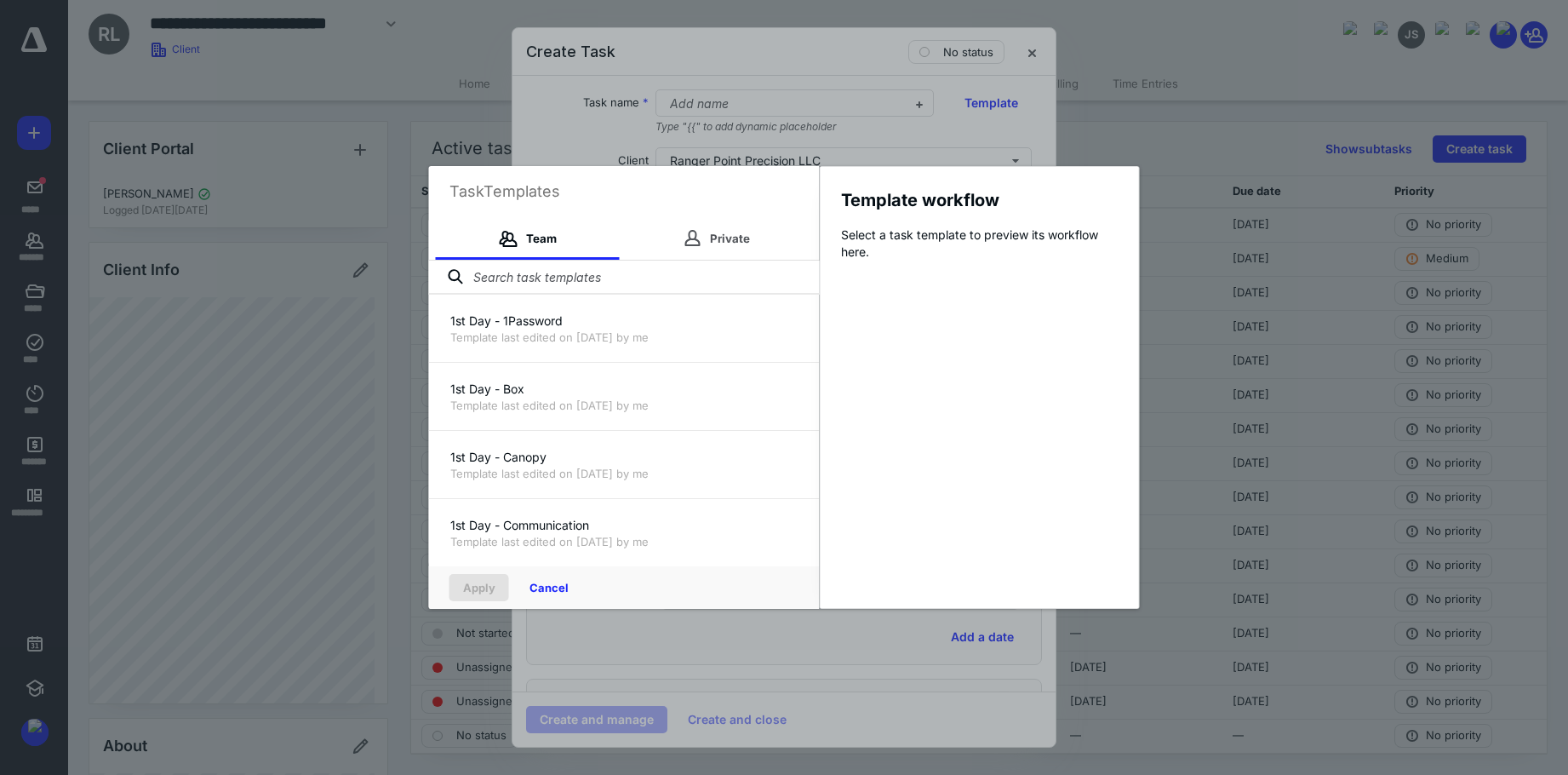 click at bounding box center (624, 278) 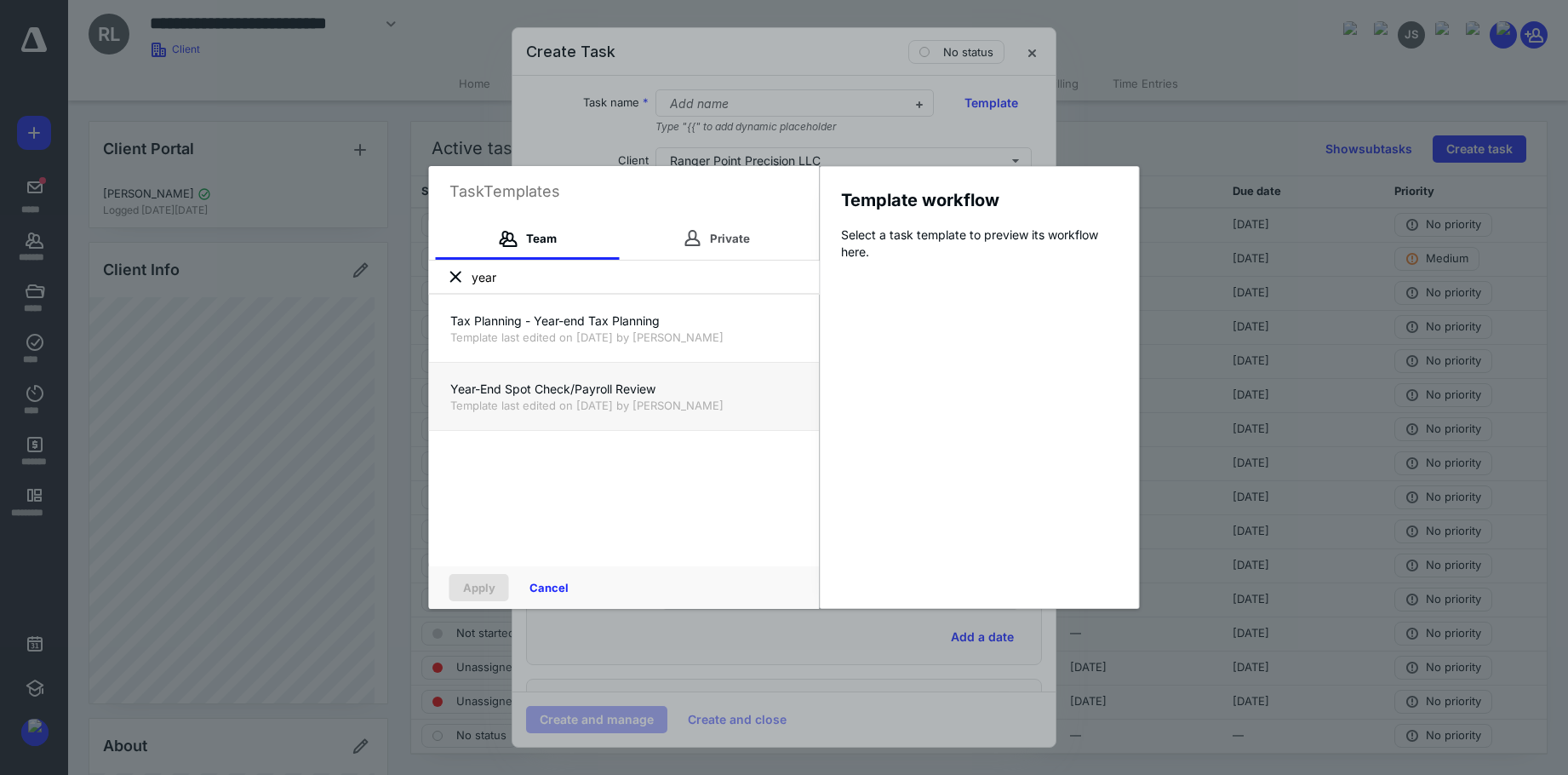 type on "year" 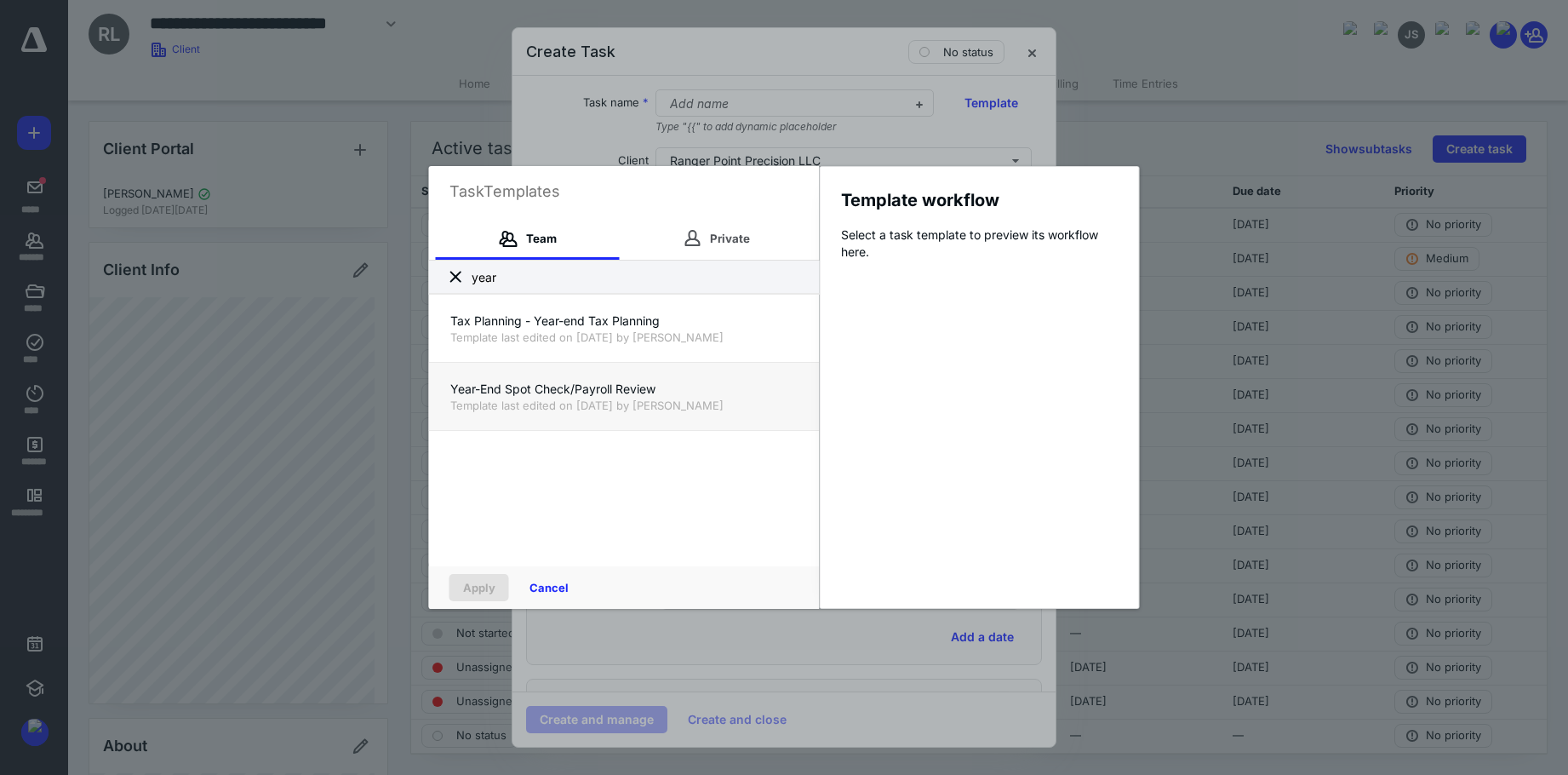 click on "Year-End Spot Check/Payroll Review" at bounding box center [624, 389] 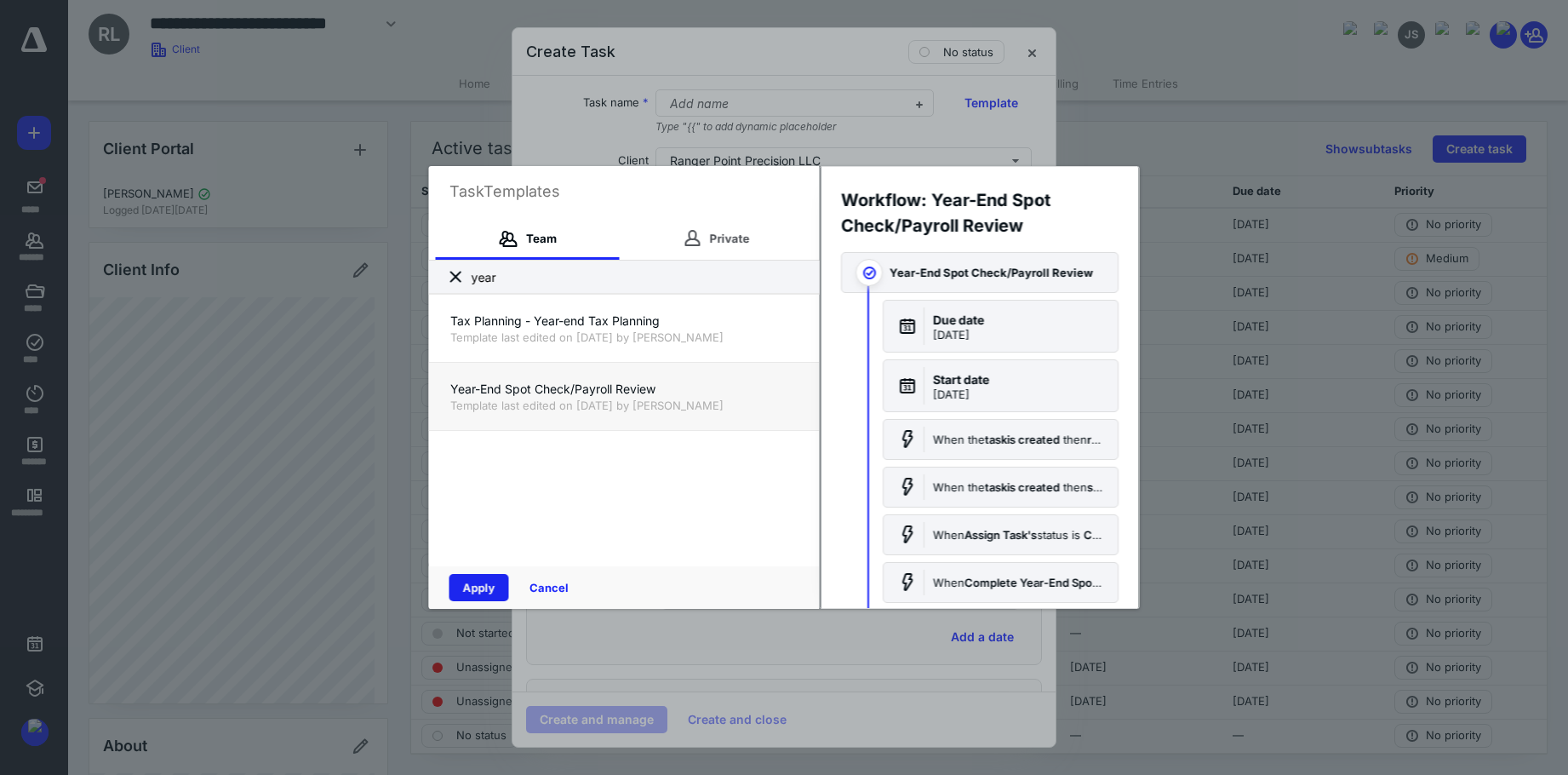 click on "Apply" at bounding box center (479, 588) 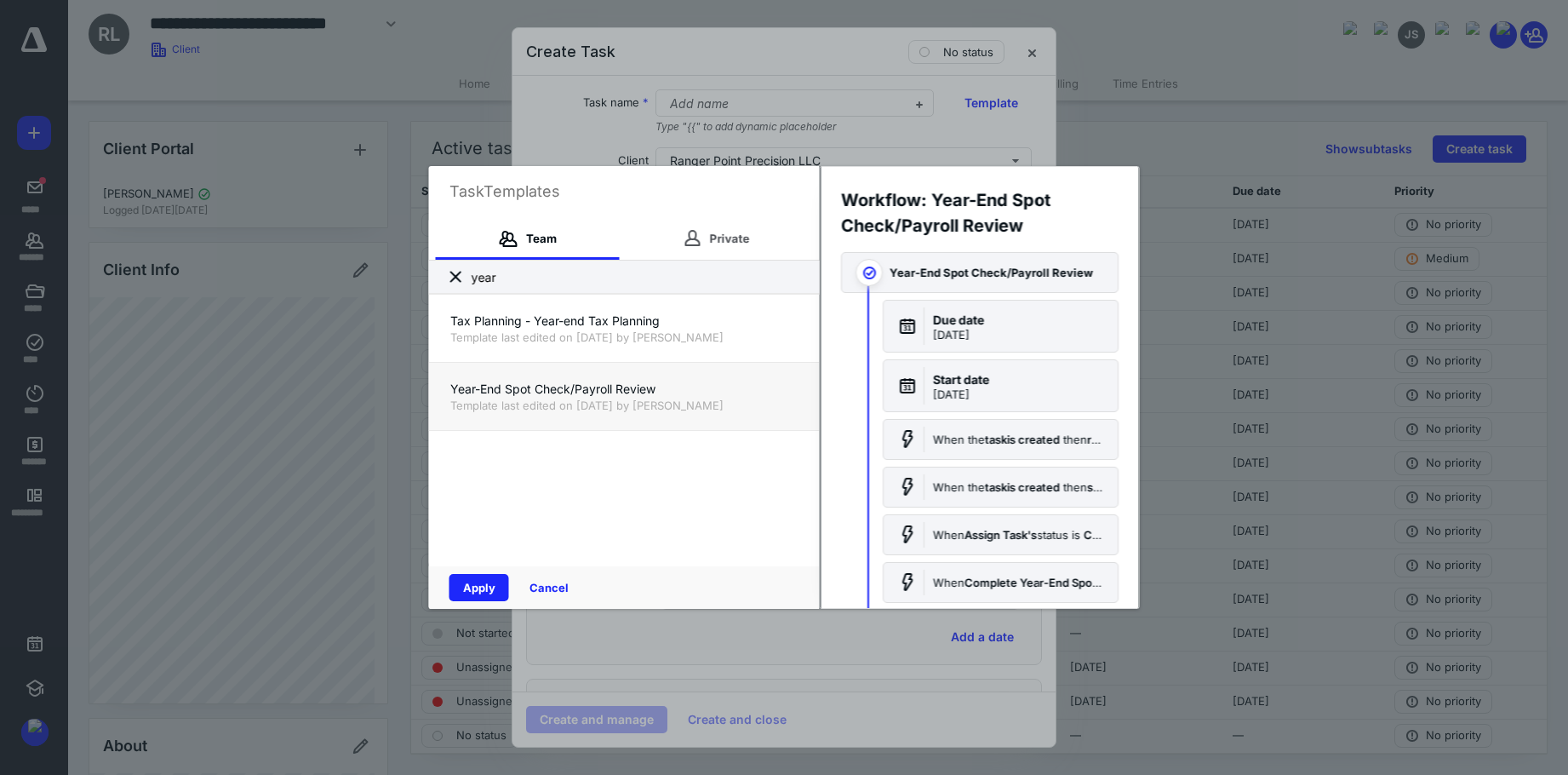 type on "*" 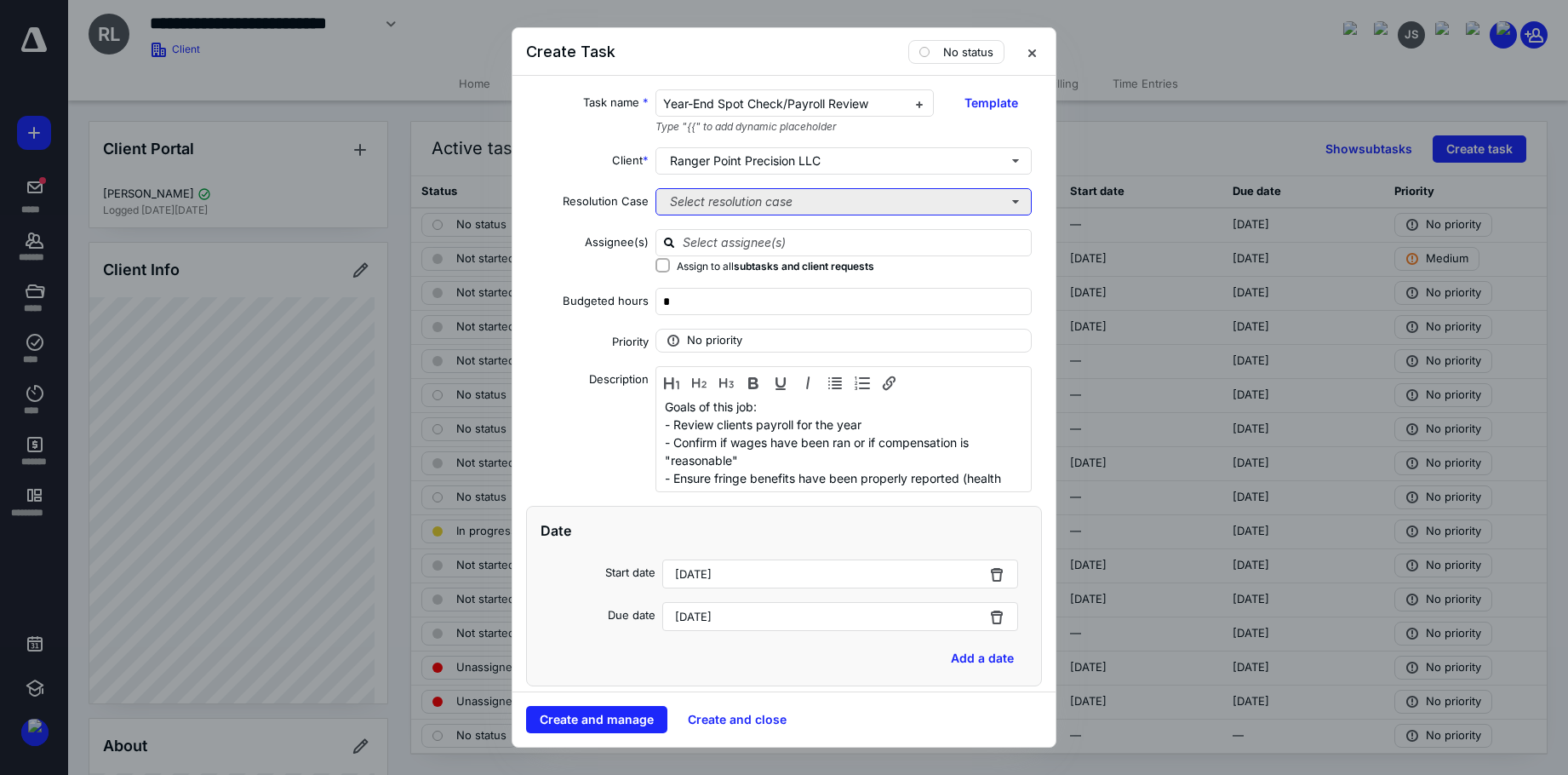click on "Select resolution case" at bounding box center (844, 202) 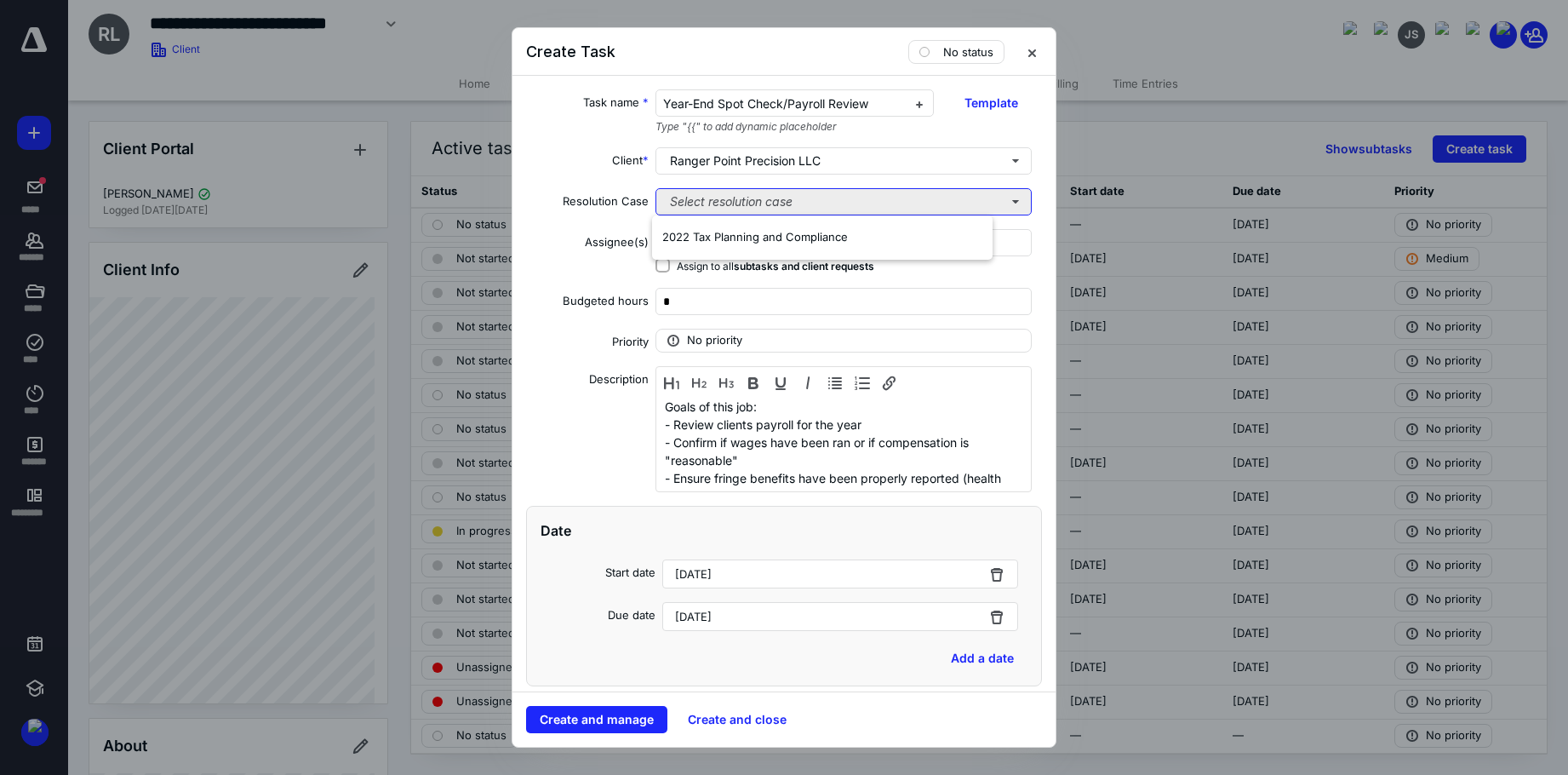 click on "Select resolution case" at bounding box center [844, 202] 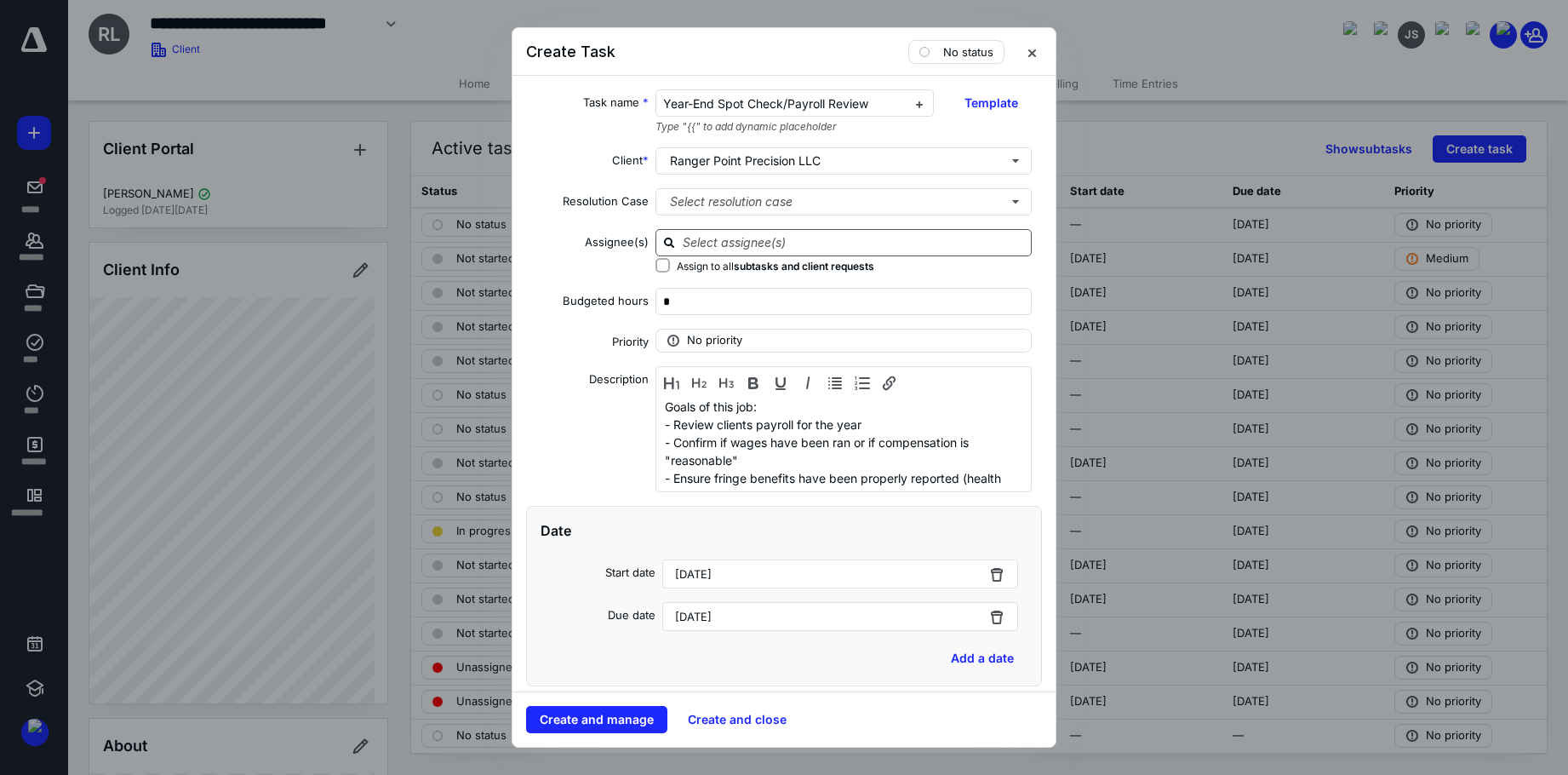 click at bounding box center [854, 242] 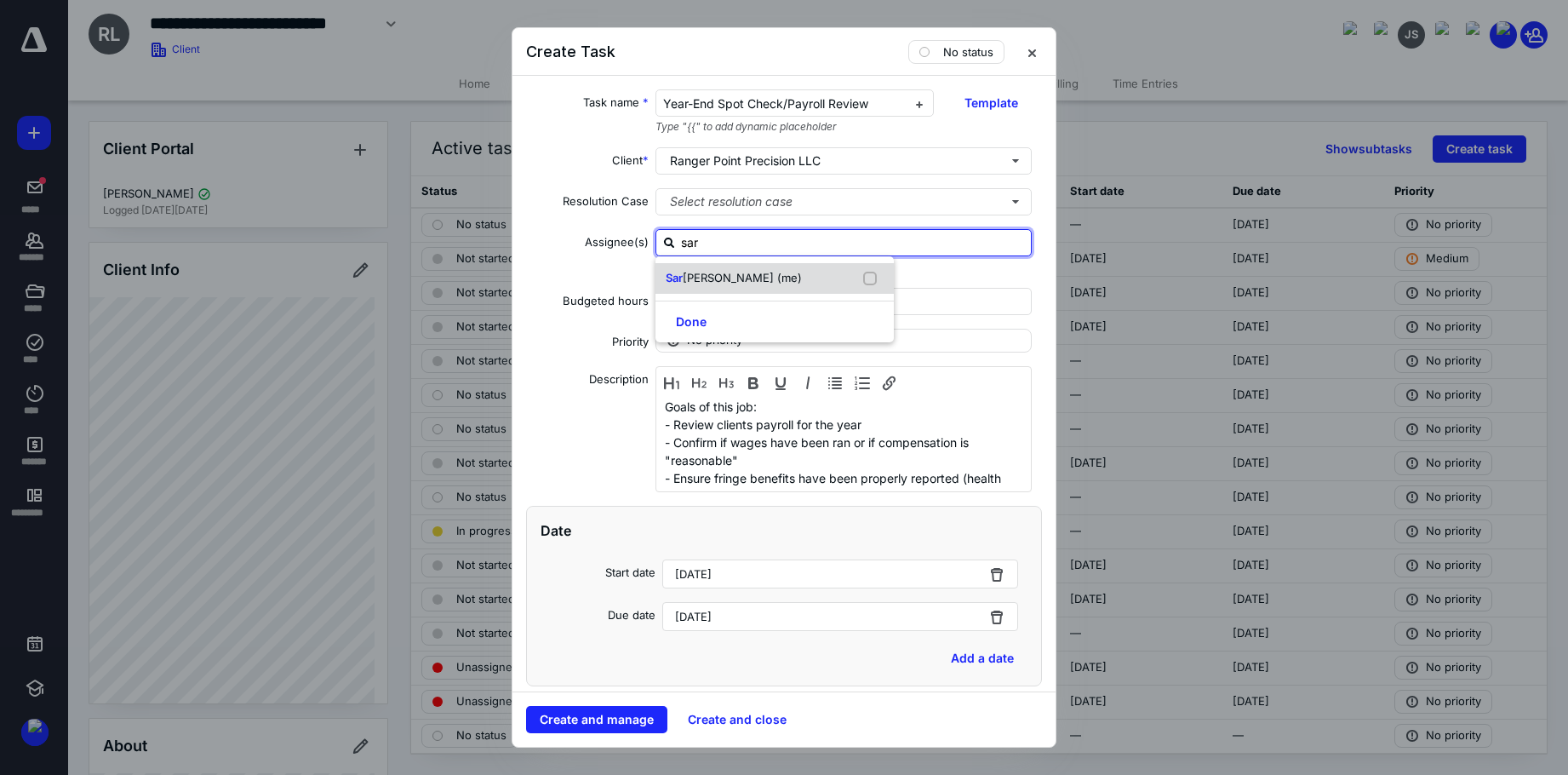 type on "[PERSON_NAME]" 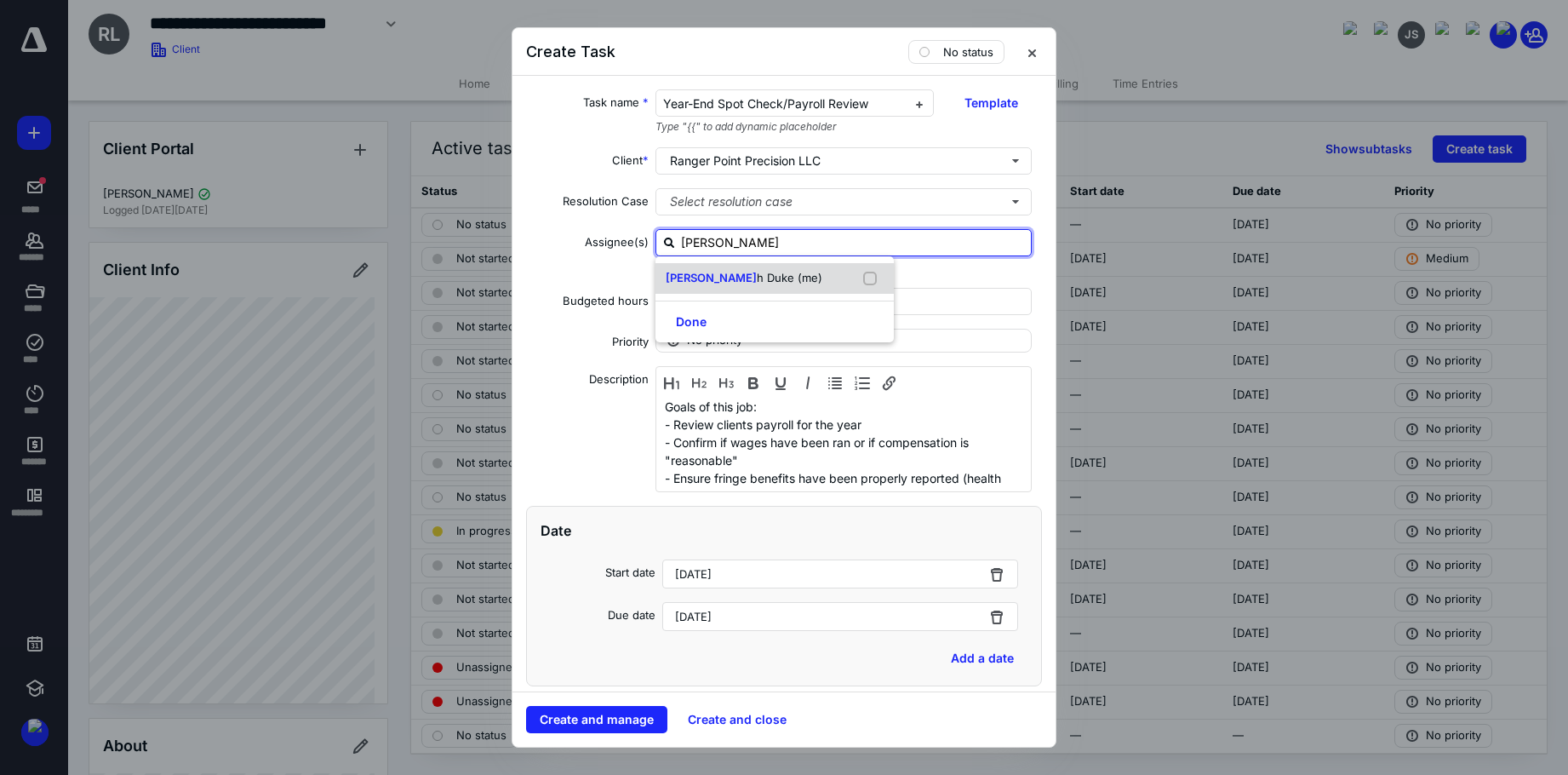 drag, startPoint x: 860, startPoint y: 277, endPoint x: 714, endPoint y: 304, distance: 148.47559 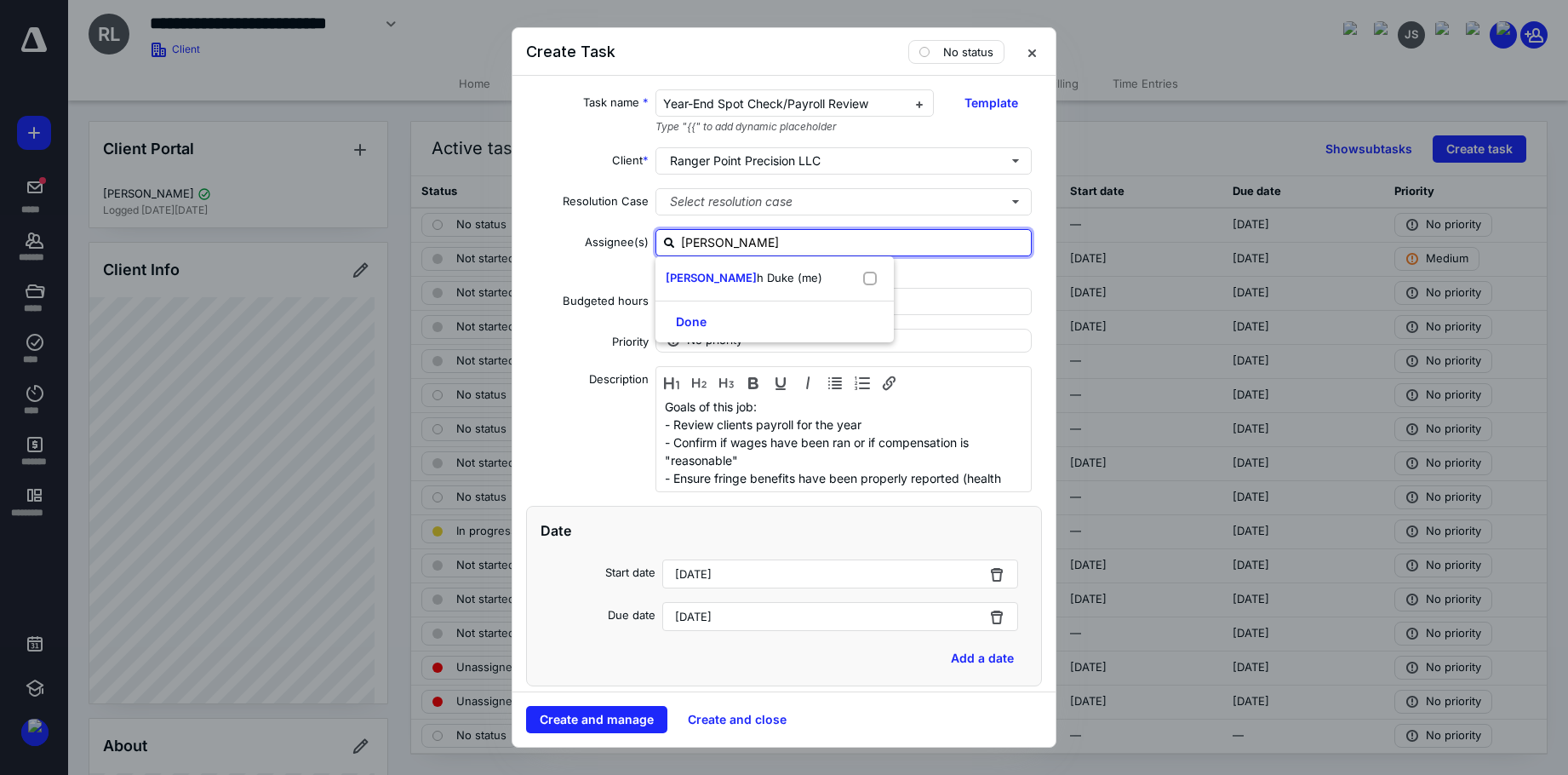 click at bounding box center [873, 278] 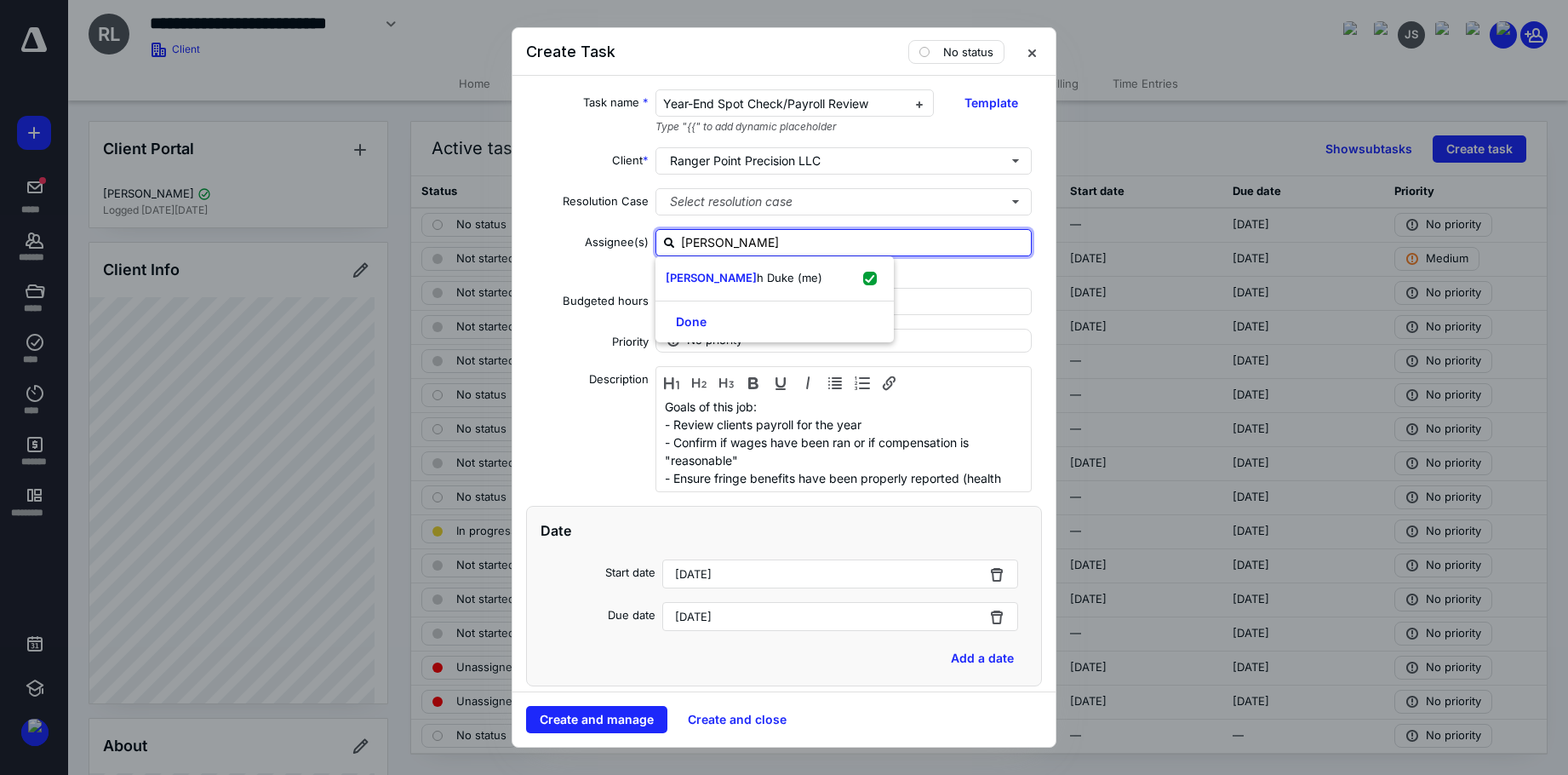 checkbox on "true" 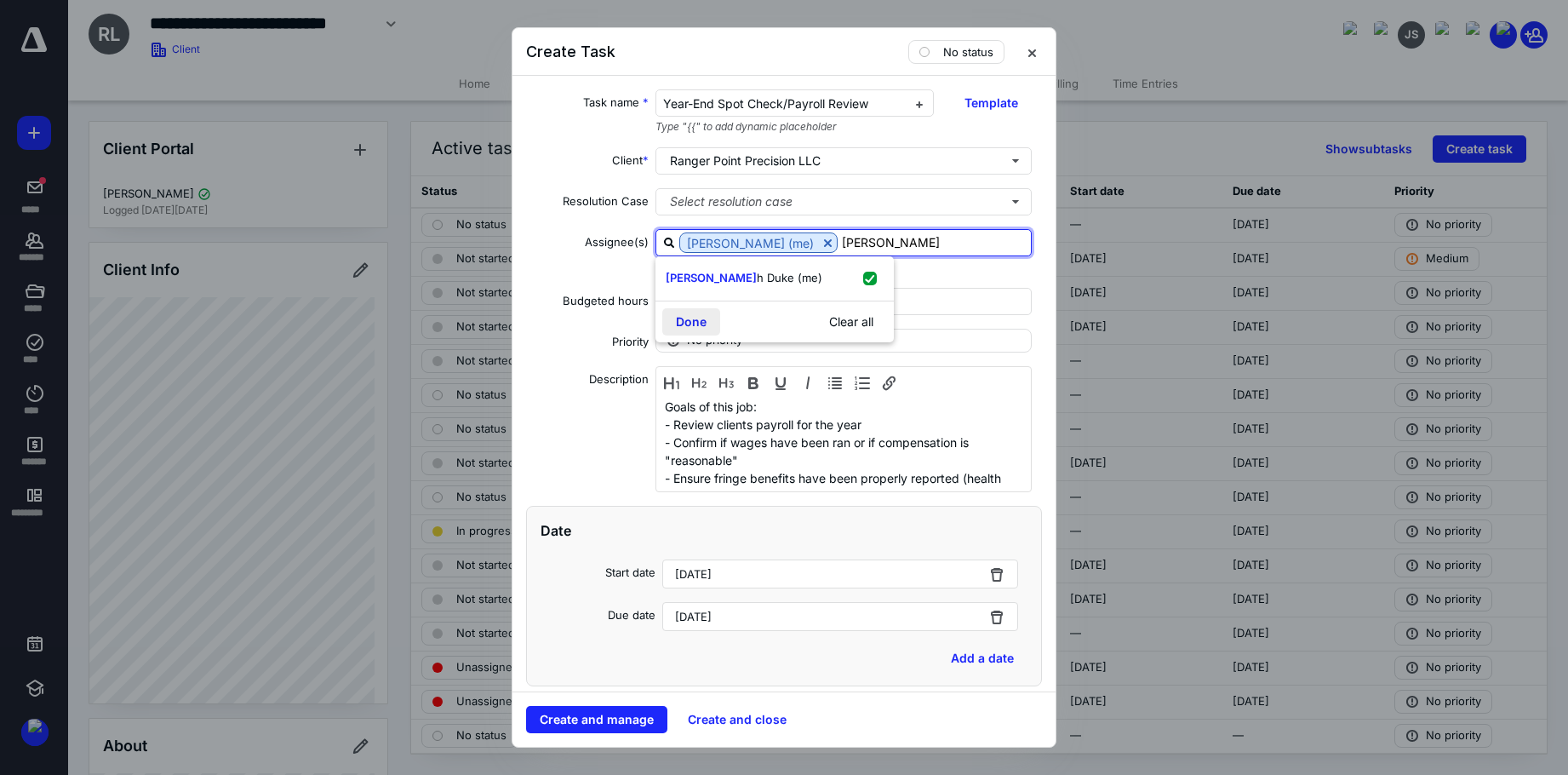 type on "[PERSON_NAME]" 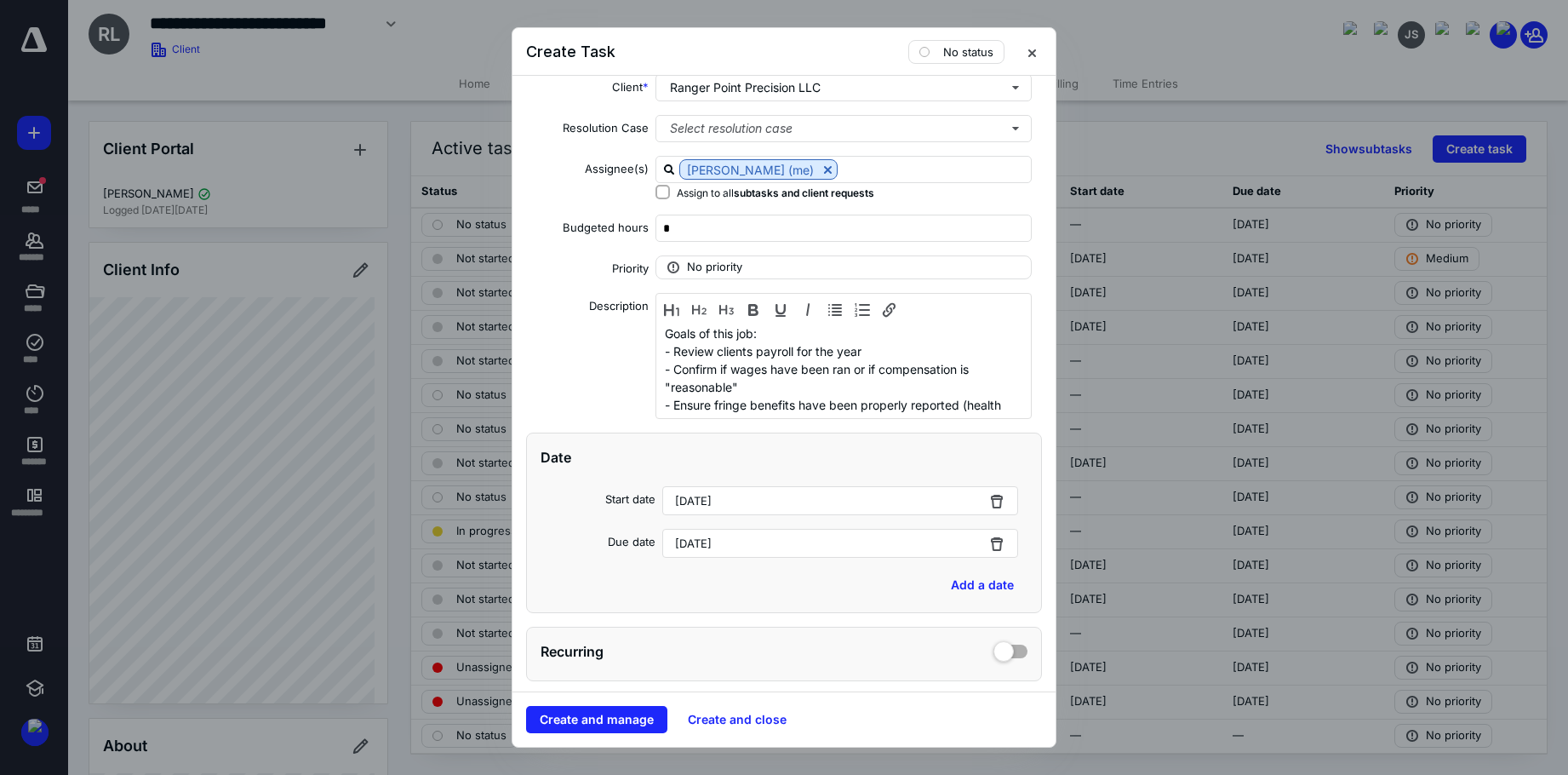 scroll, scrollTop: 170, scrollLeft: 0, axis: vertical 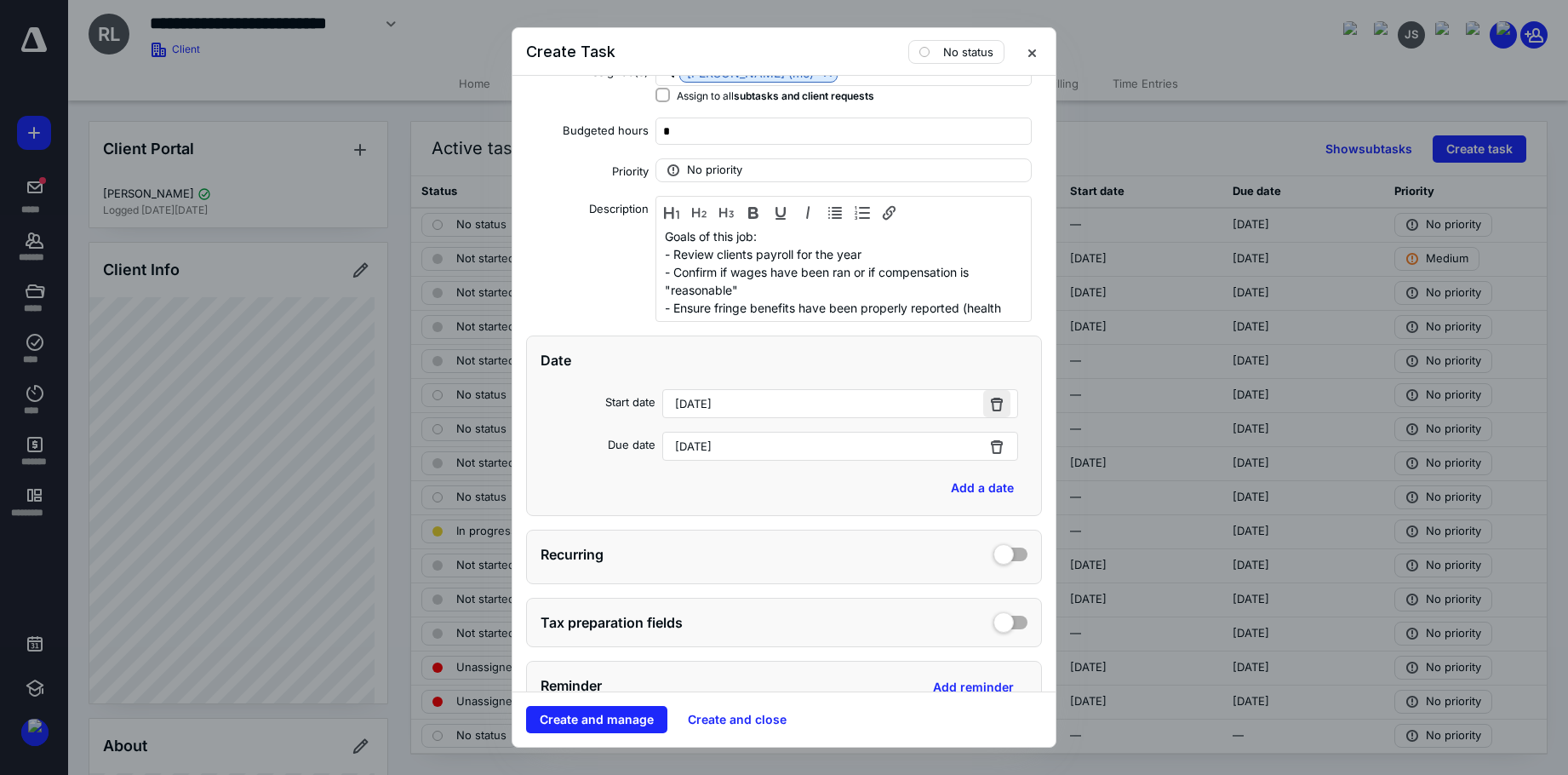 click at bounding box center (997, 404) 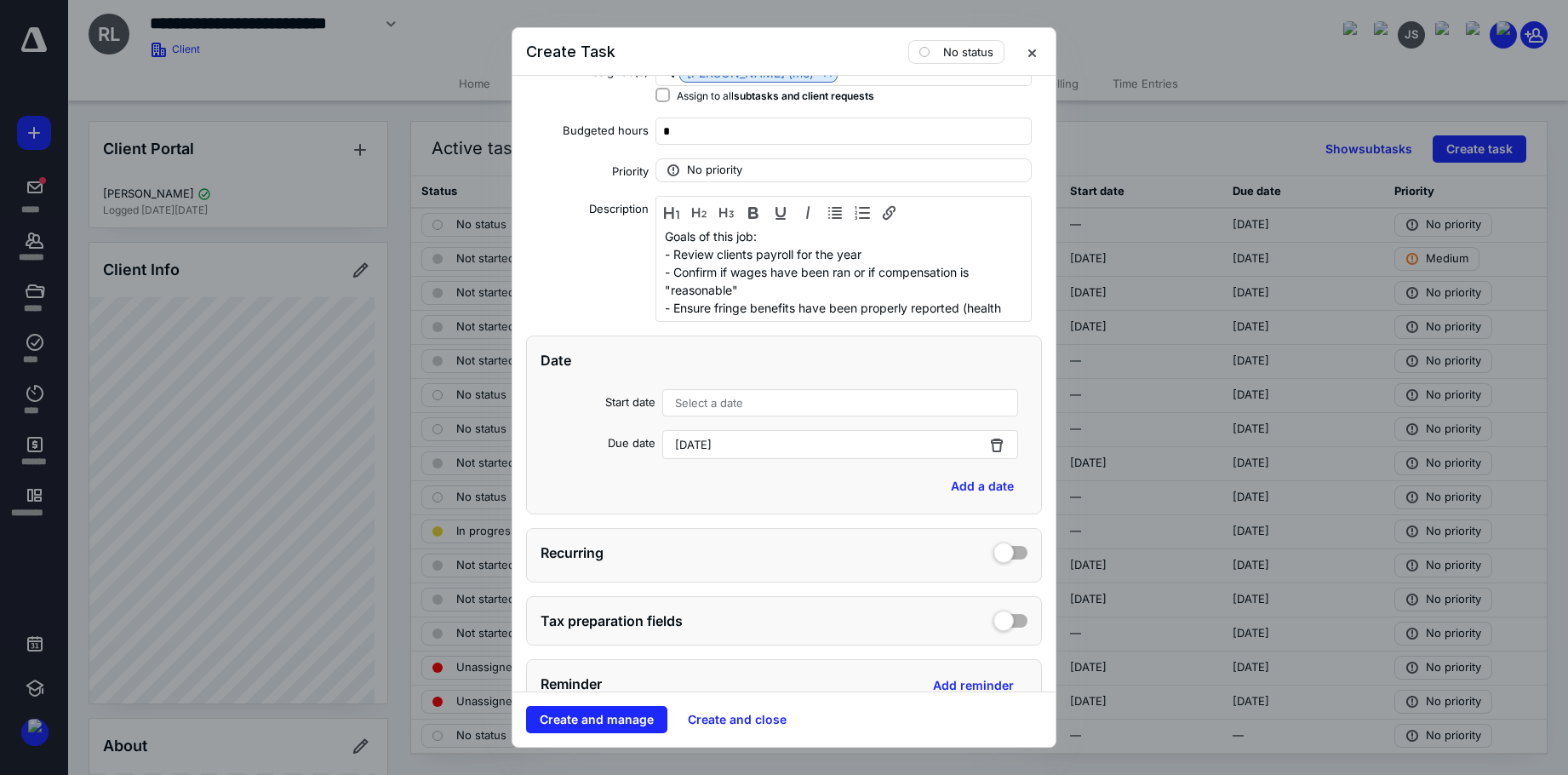drag, startPoint x: 987, startPoint y: 443, endPoint x: 966, endPoint y: 444, distance: 21.023796 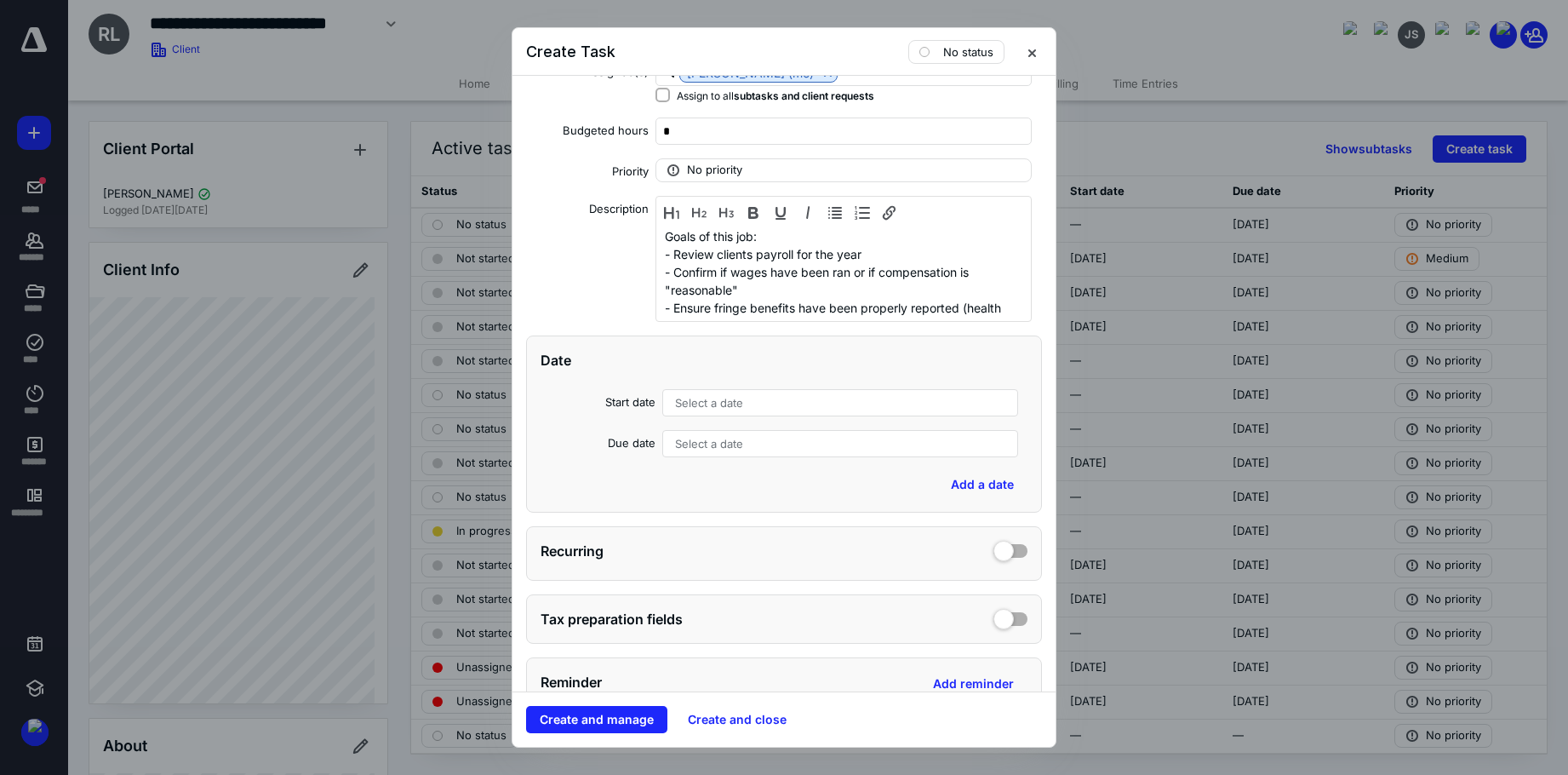 click on "Select a date" at bounding box center [709, 444] 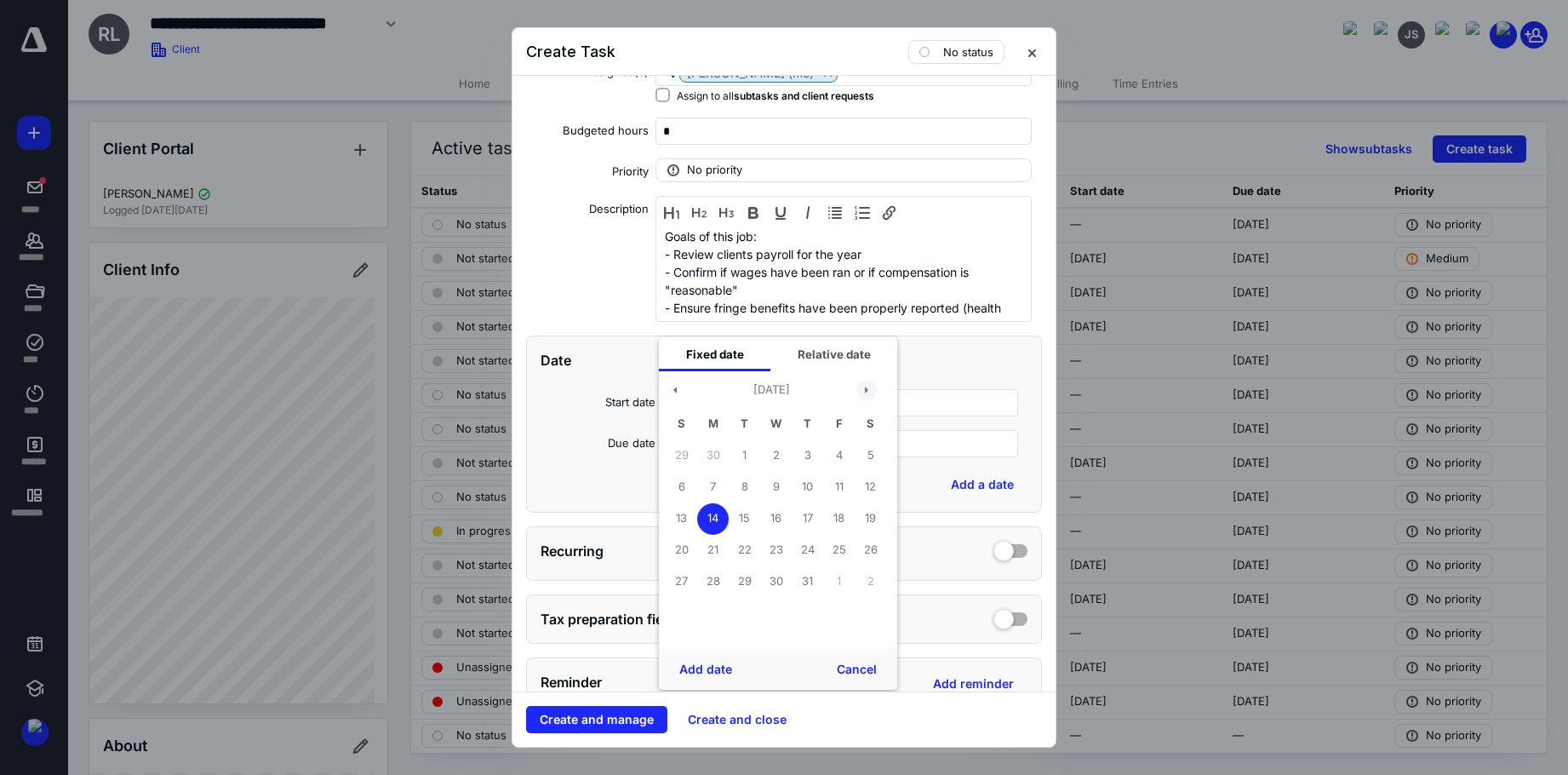 click at bounding box center (867, 390) 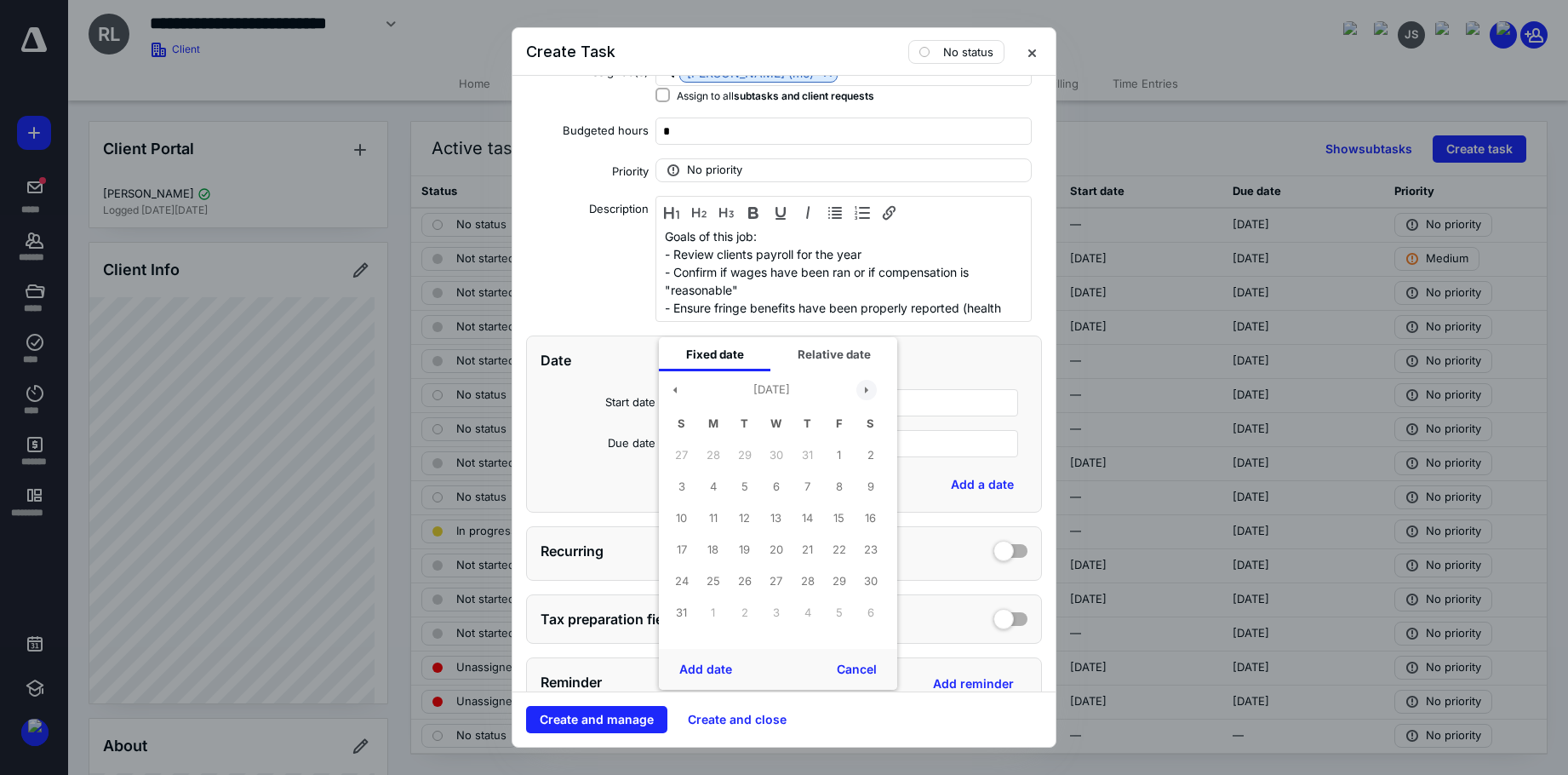 click at bounding box center [867, 390] 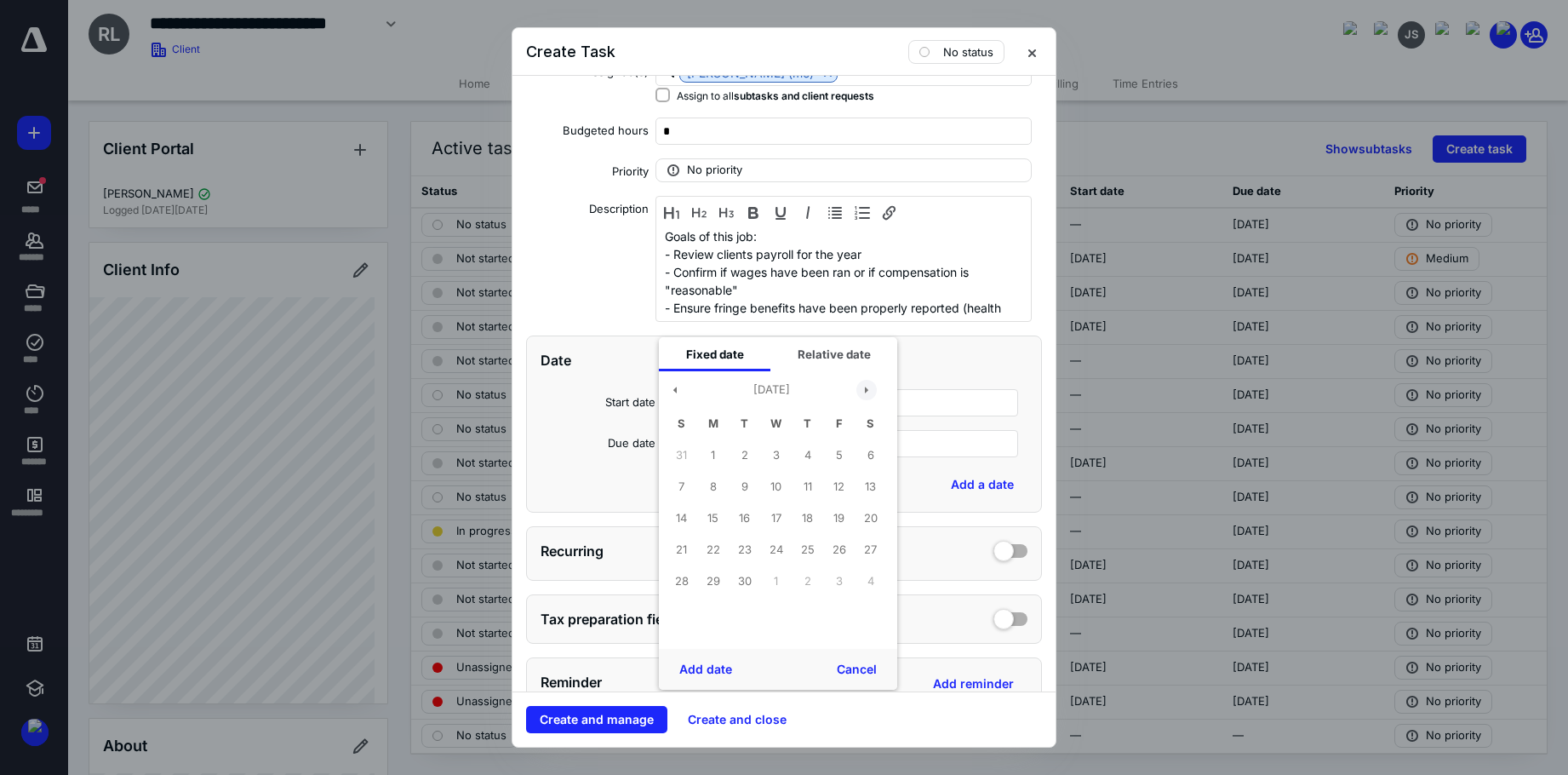 click at bounding box center [867, 390] 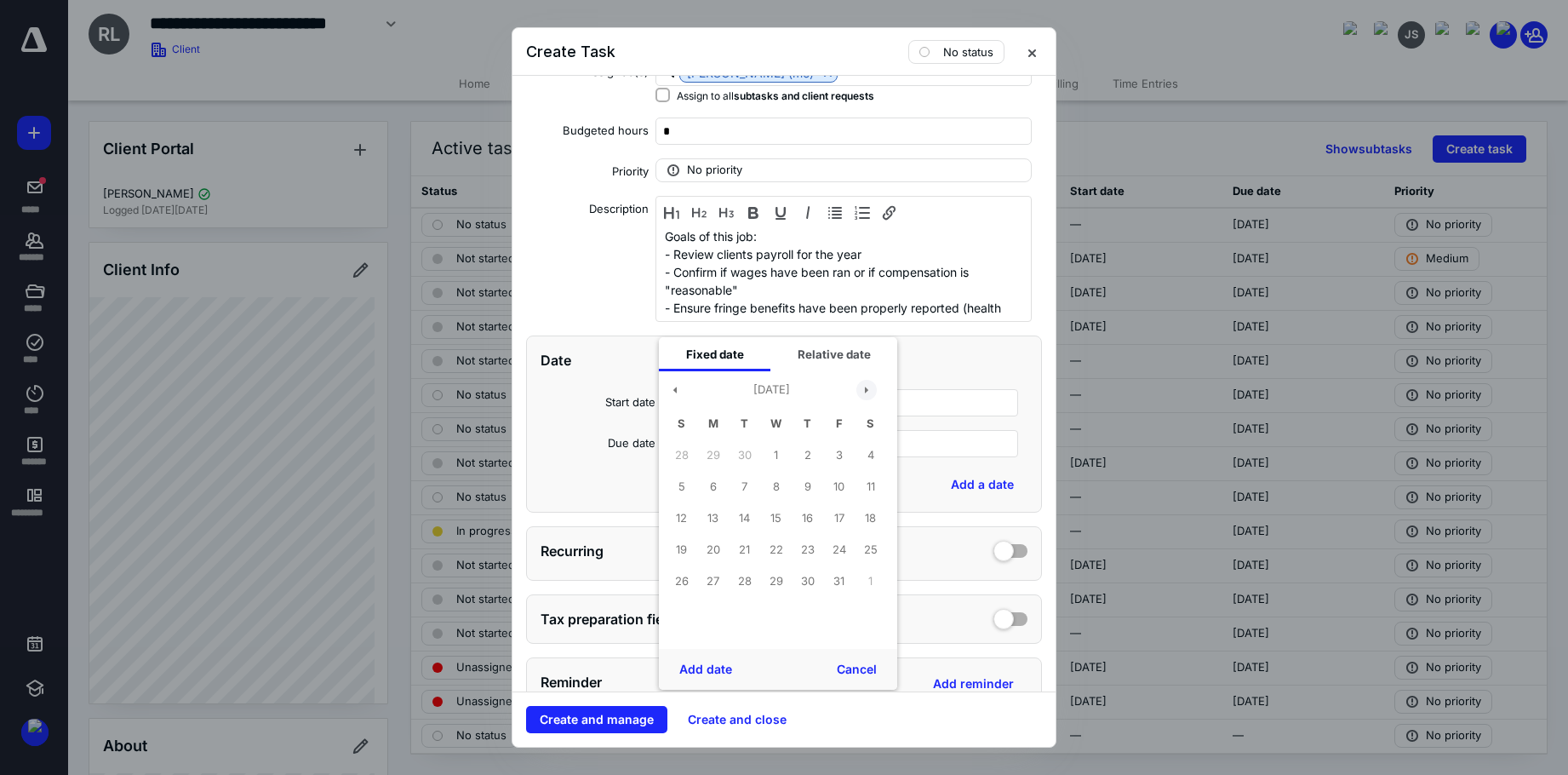 click at bounding box center (867, 390) 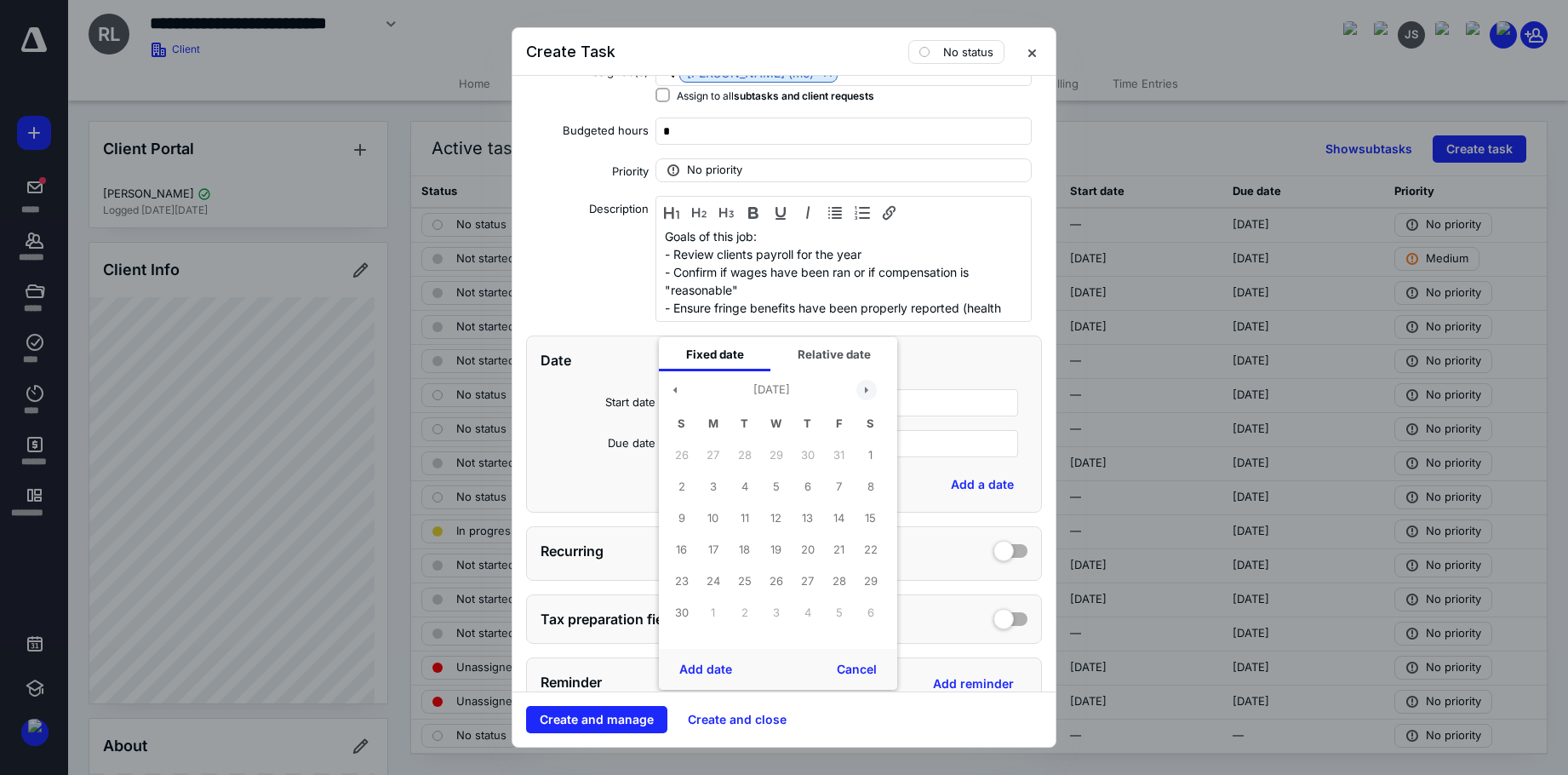 click at bounding box center [867, 390] 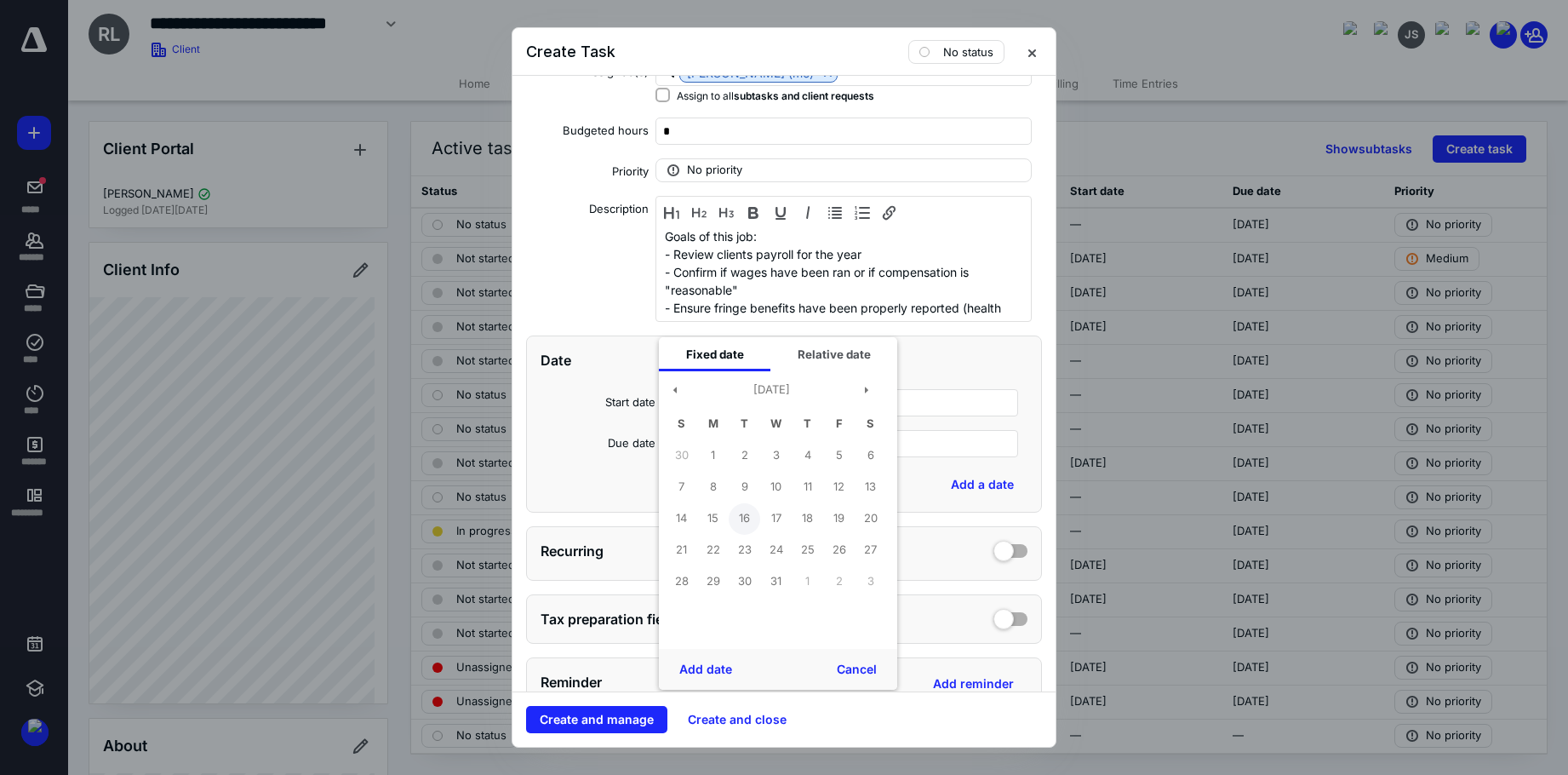 click on "16" at bounding box center [744, 519] 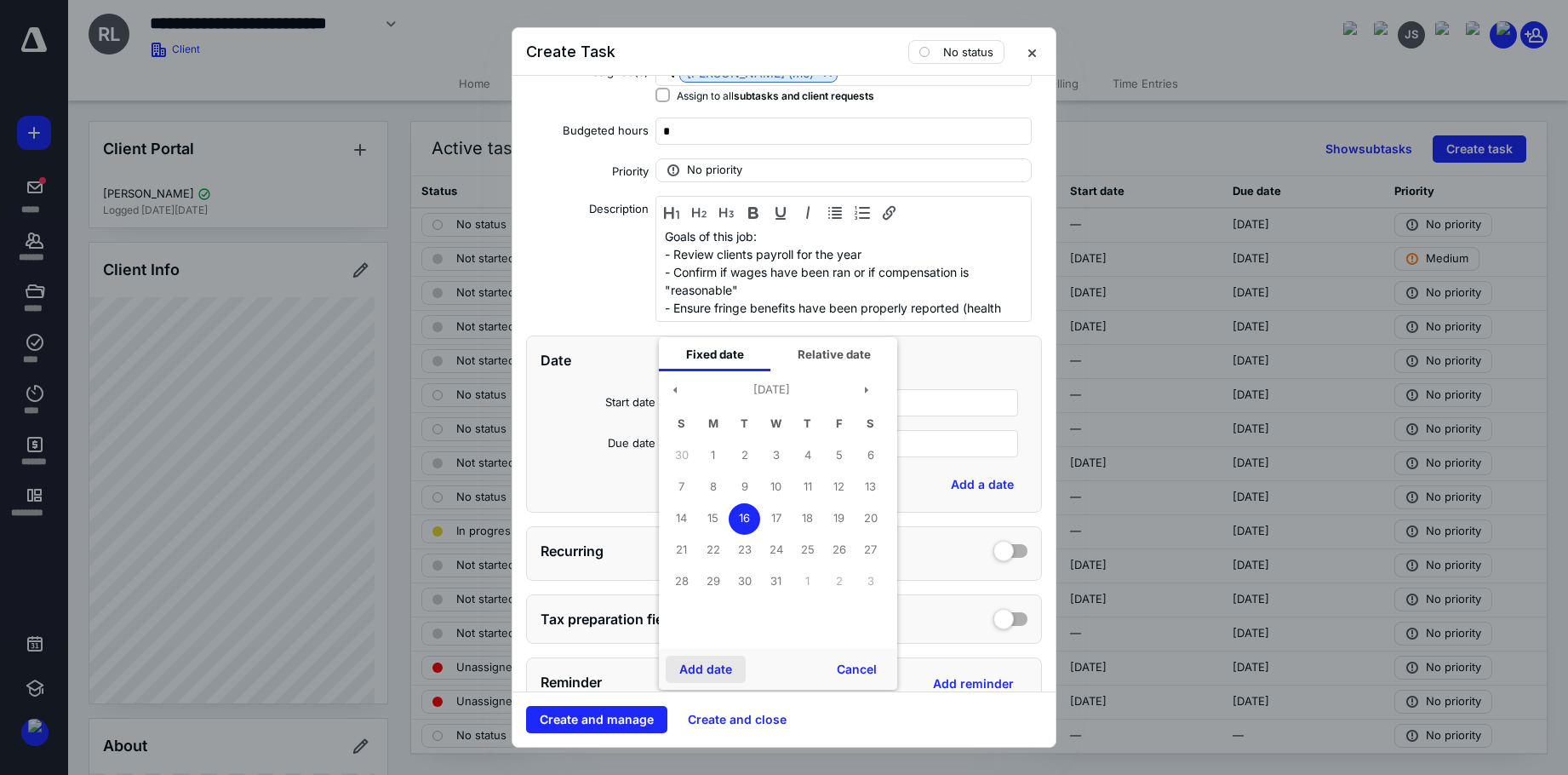 click on "Add date" at bounding box center [706, 669] 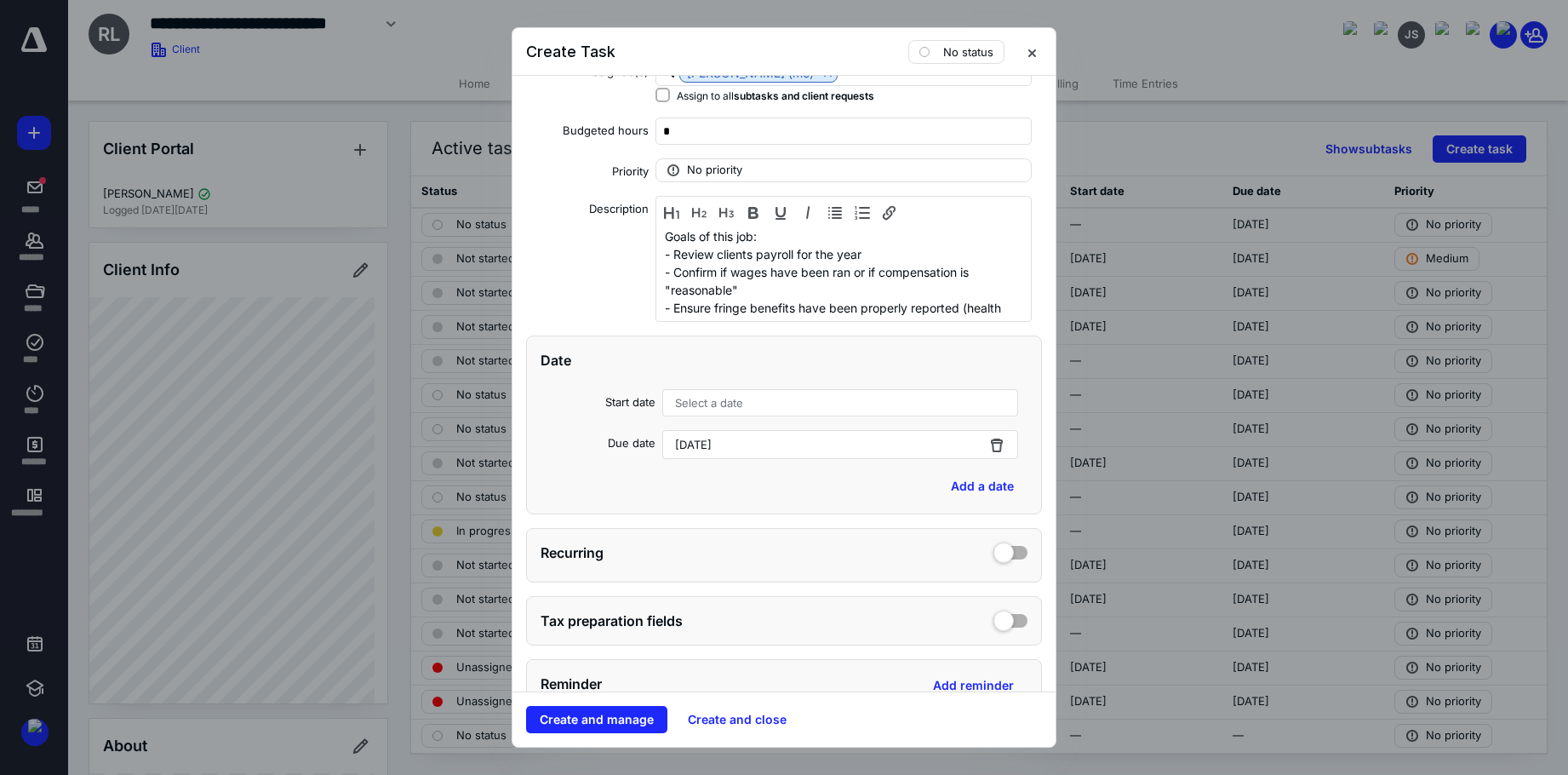 click on "Select a date" at bounding box center (709, 403) 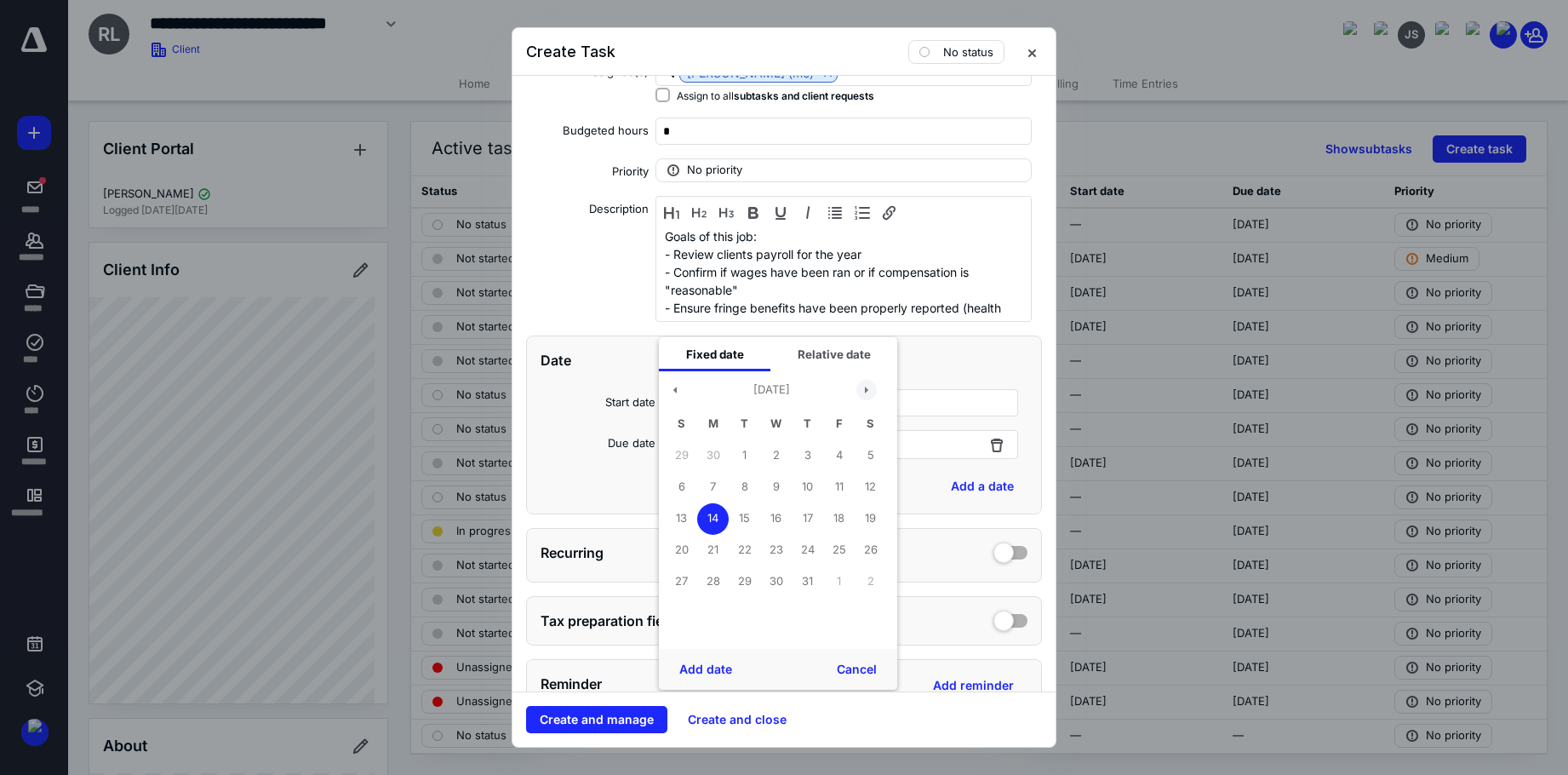 click at bounding box center (867, 390) 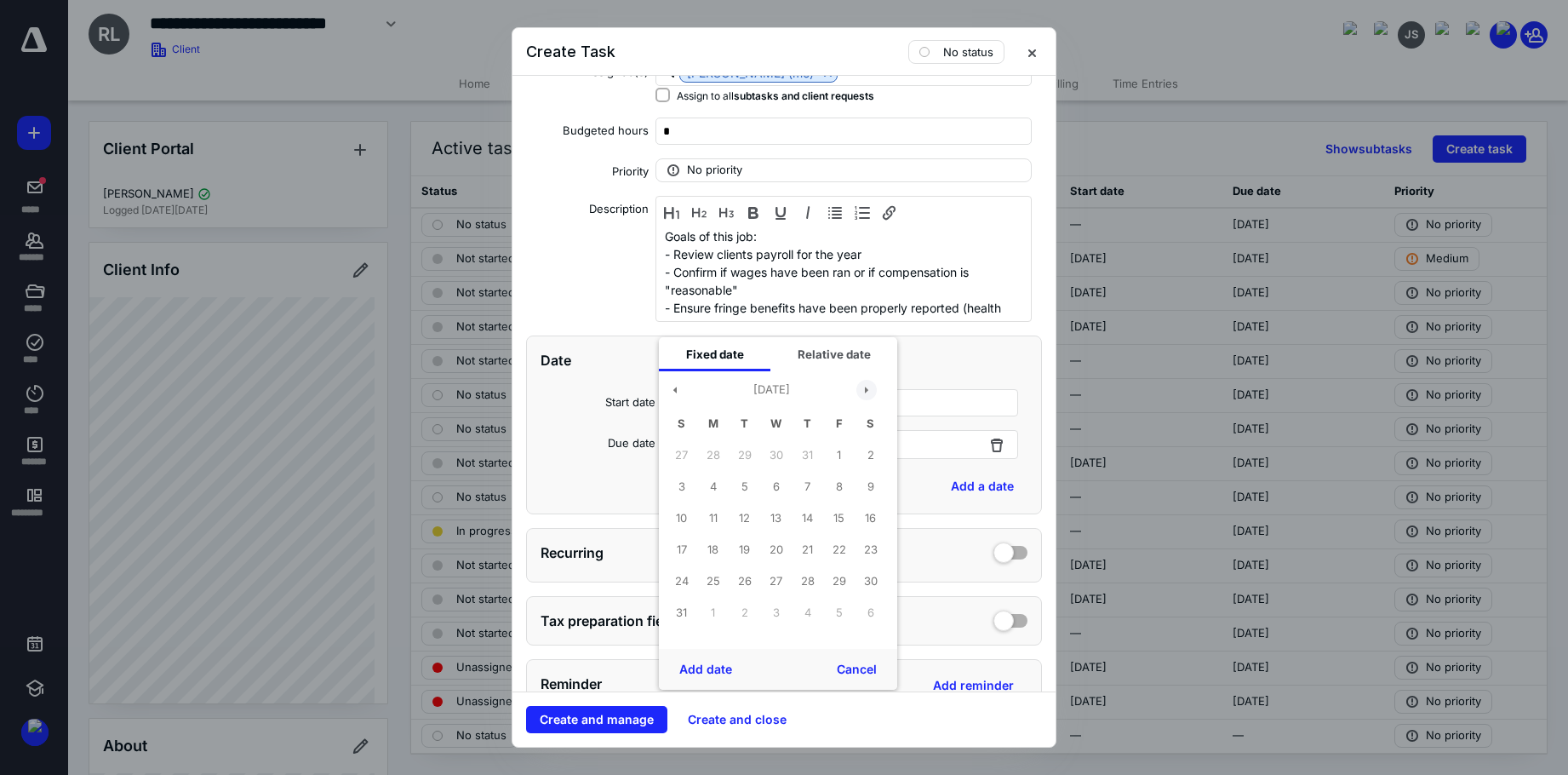 click at bounding box center [867, 390] 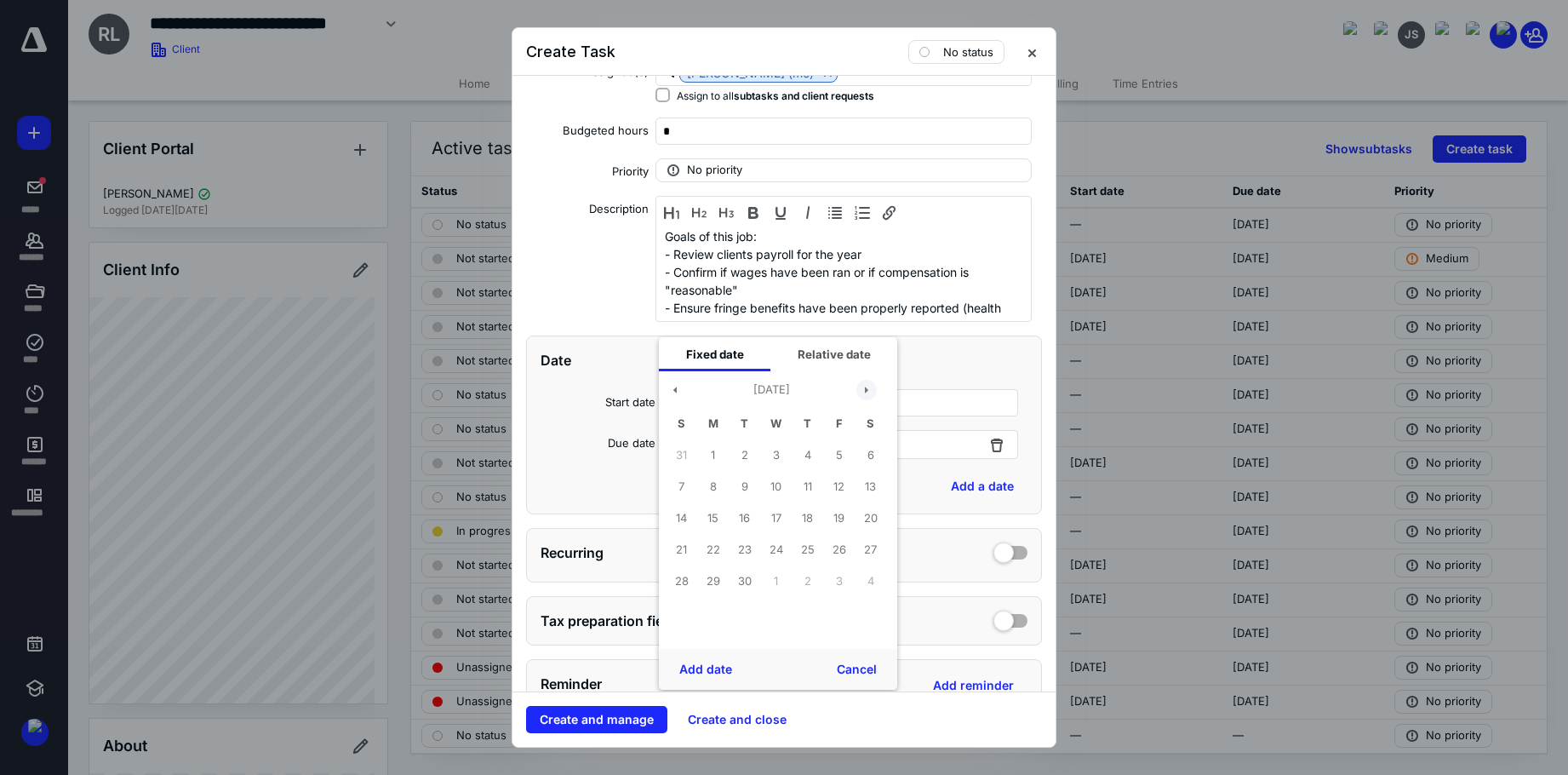 click at bounding box center [867, 390] 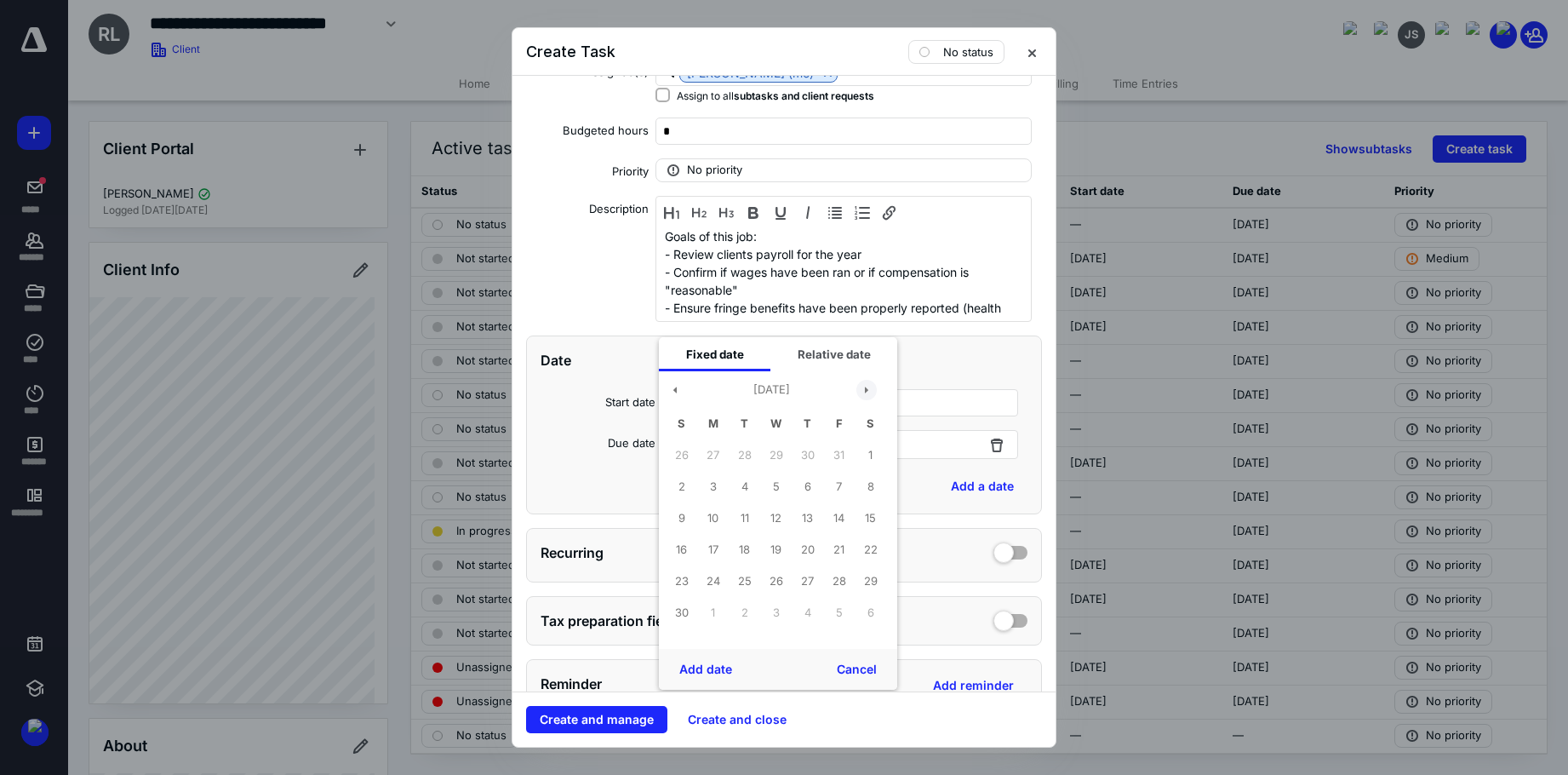 click at bounding box center (867, 390) 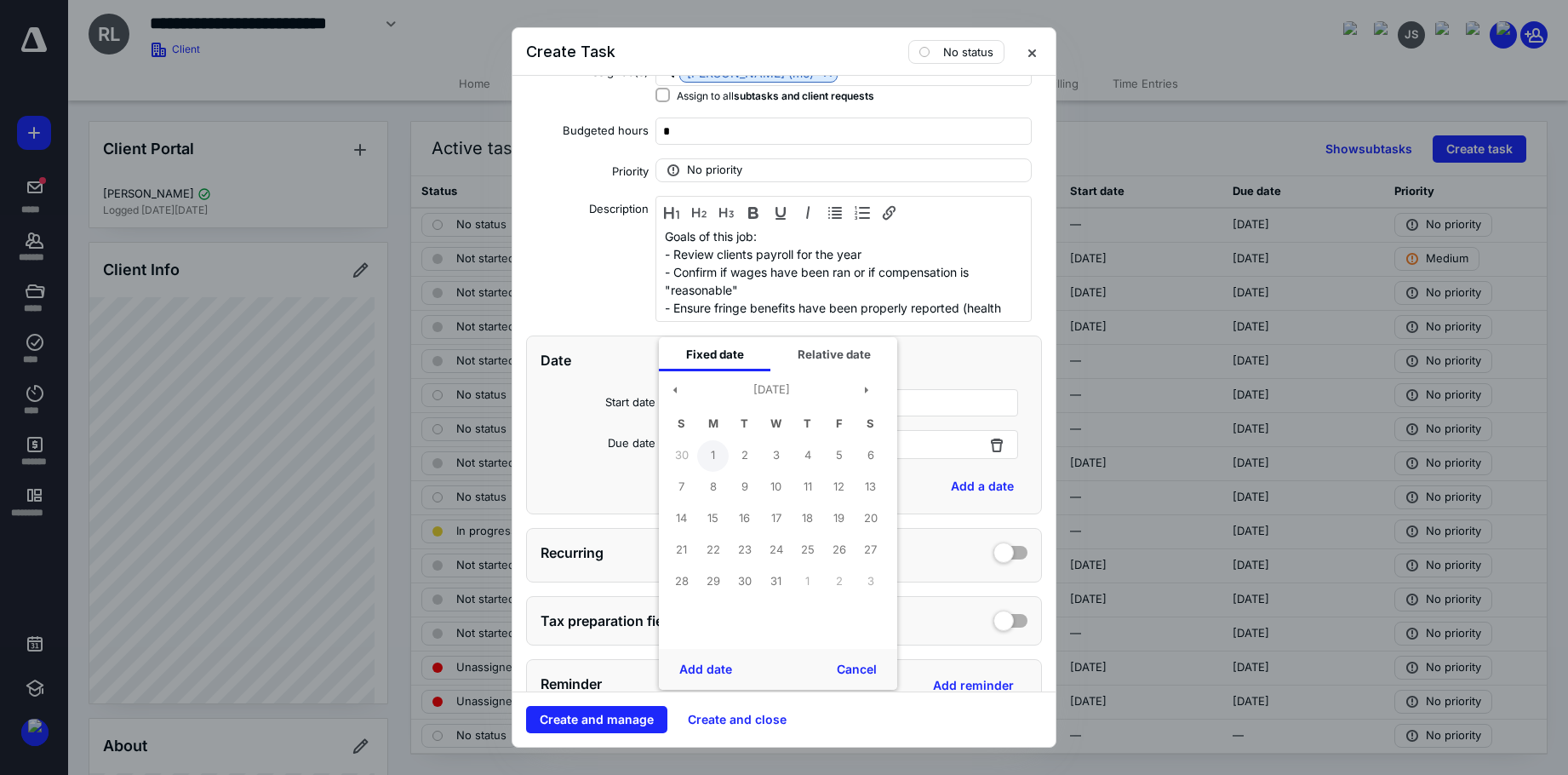 click on "1" at bounding box center [712, 456] 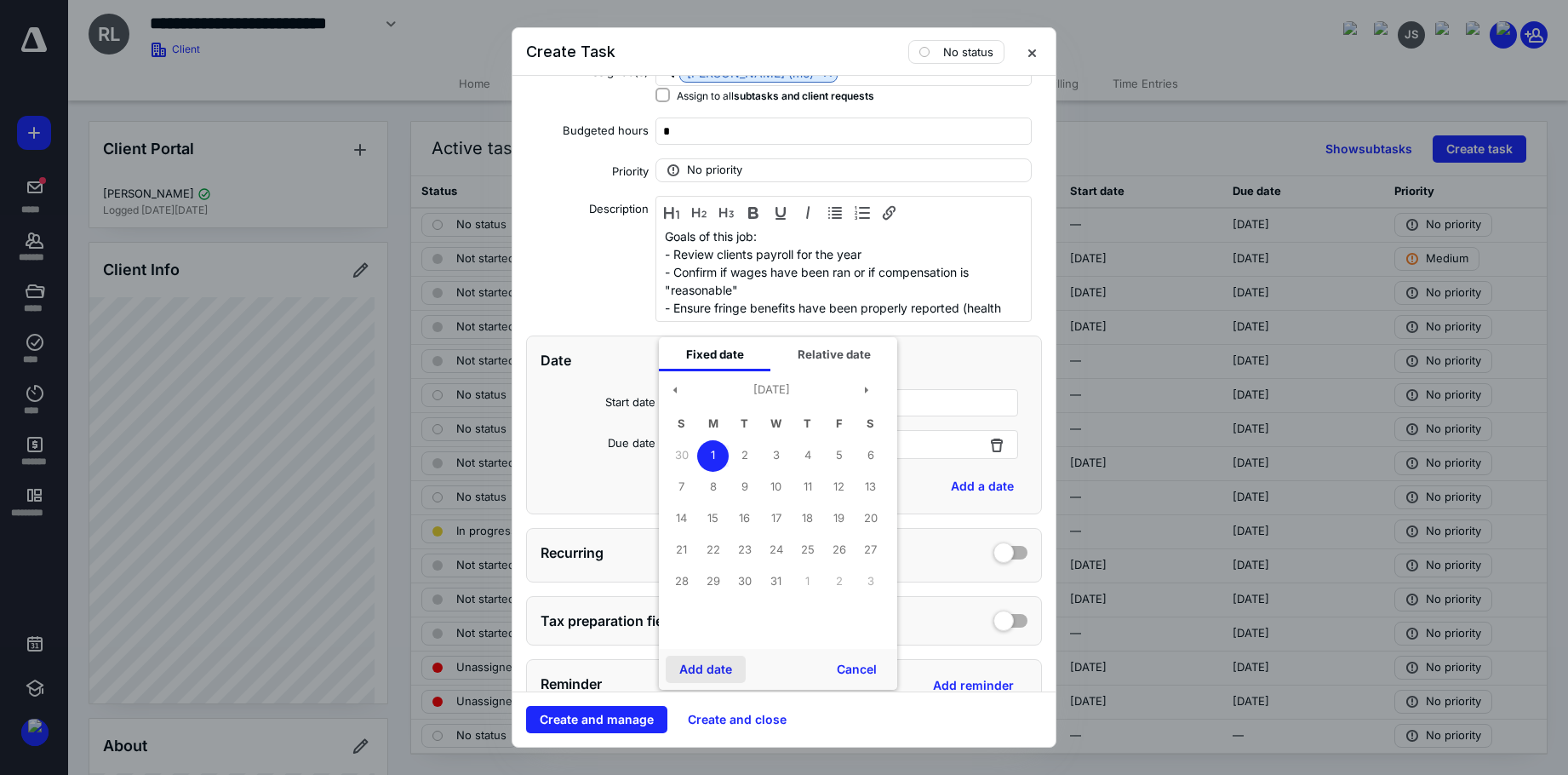 click on "Add date" at bounding box center [706, 669] 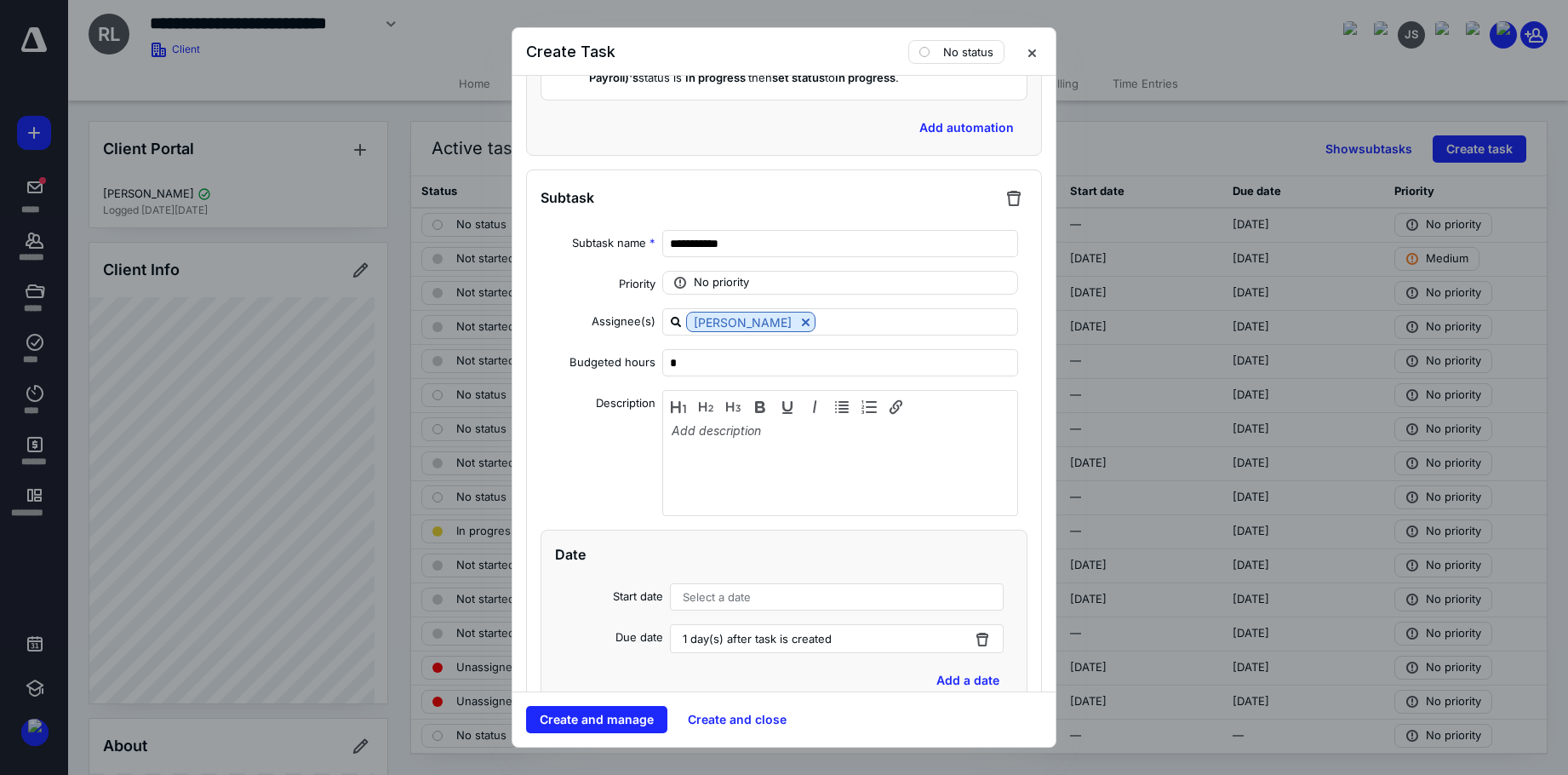 scroll, scrollTop: 1533, scrollLeft: 0, axis: vertical 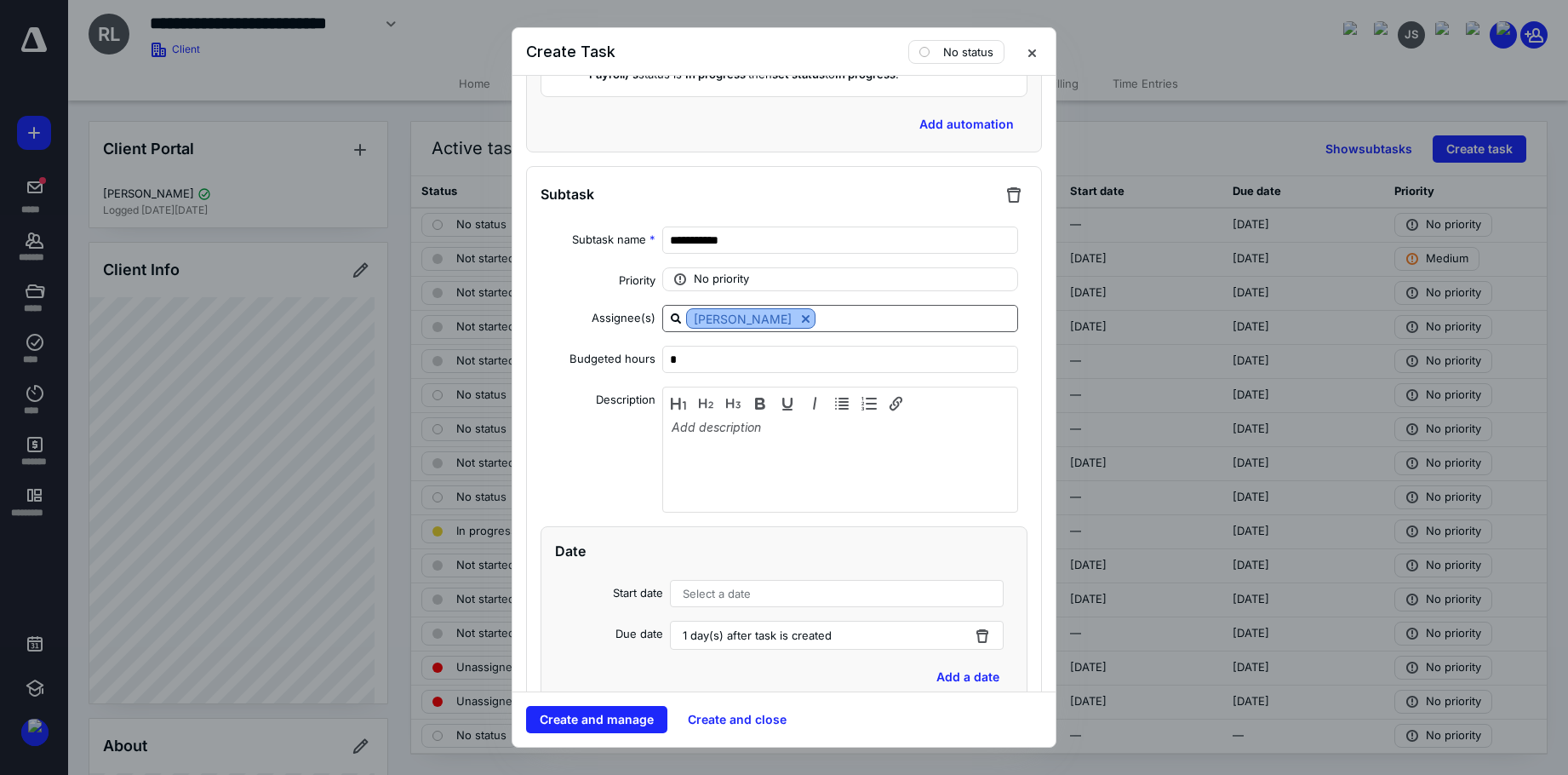click at bounding box center [805, 319] 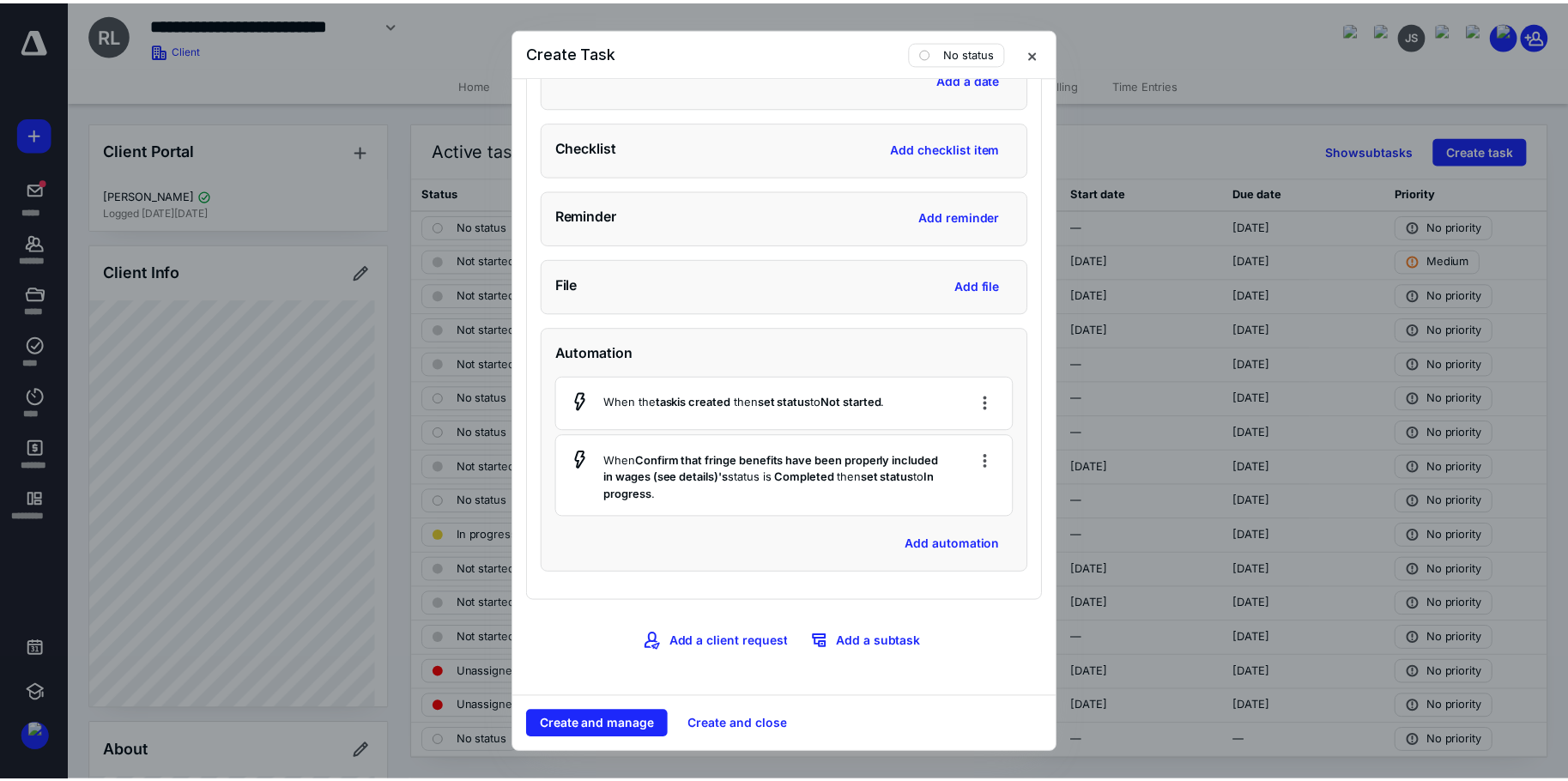 scroll, scrollTop: 7154, scrollLeft: 0, axis: vertical 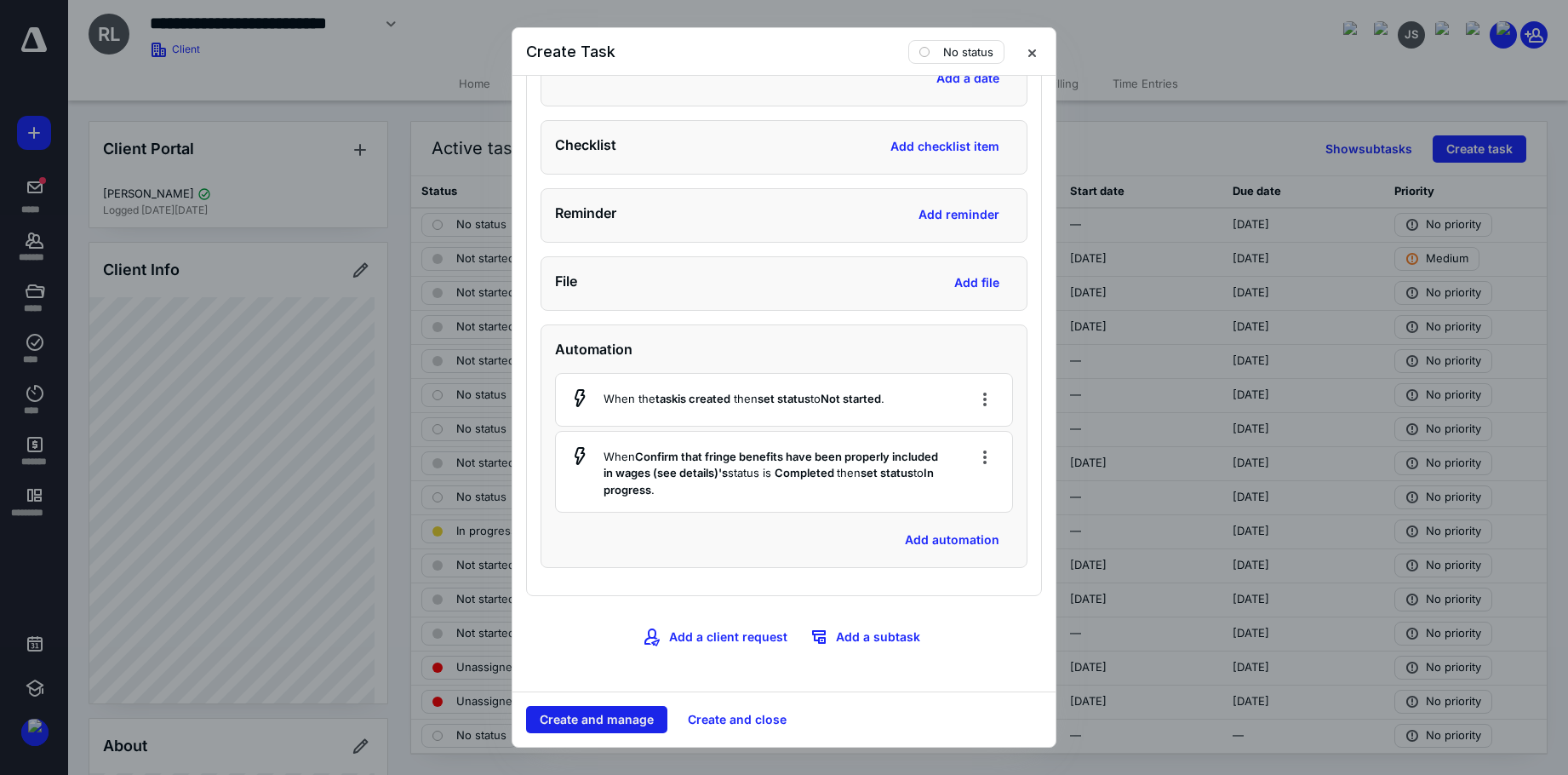 click on "Create and manage" at bounding box center [597, 720] 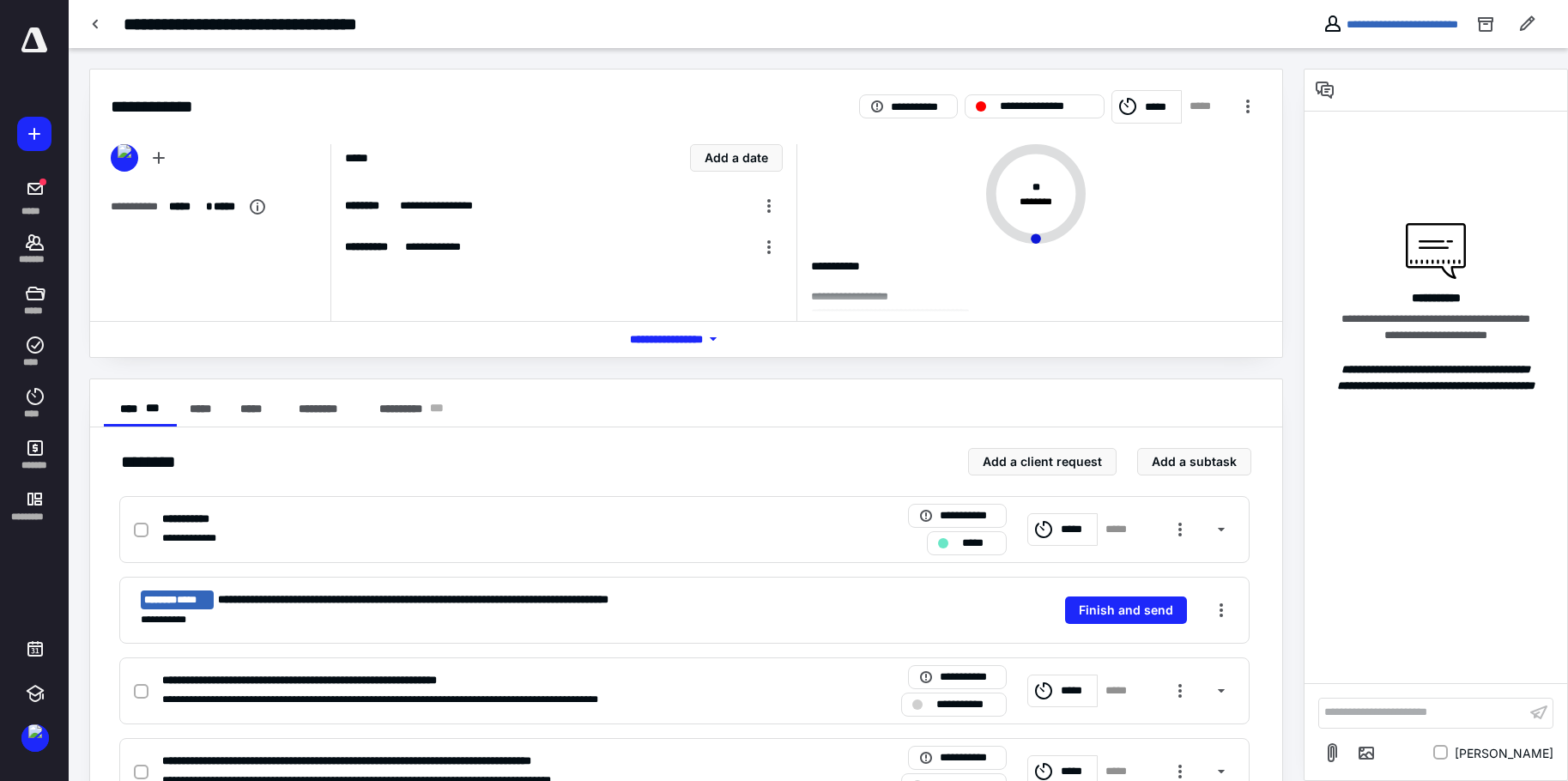 click on "**********" at bounding box center (642, 24) 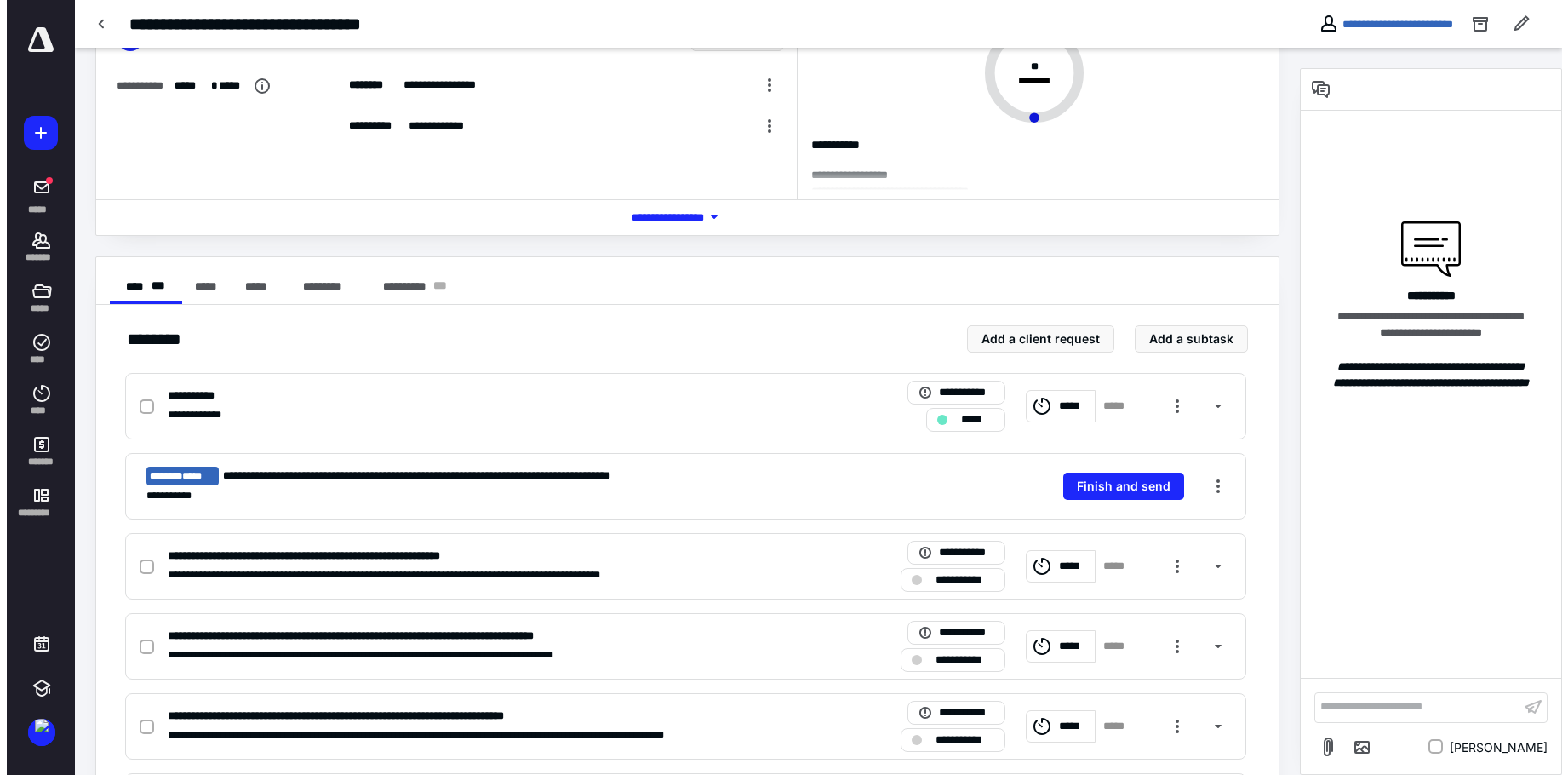 scroll, scrollTop: 226, scrollLeft: 0, axis: vertical 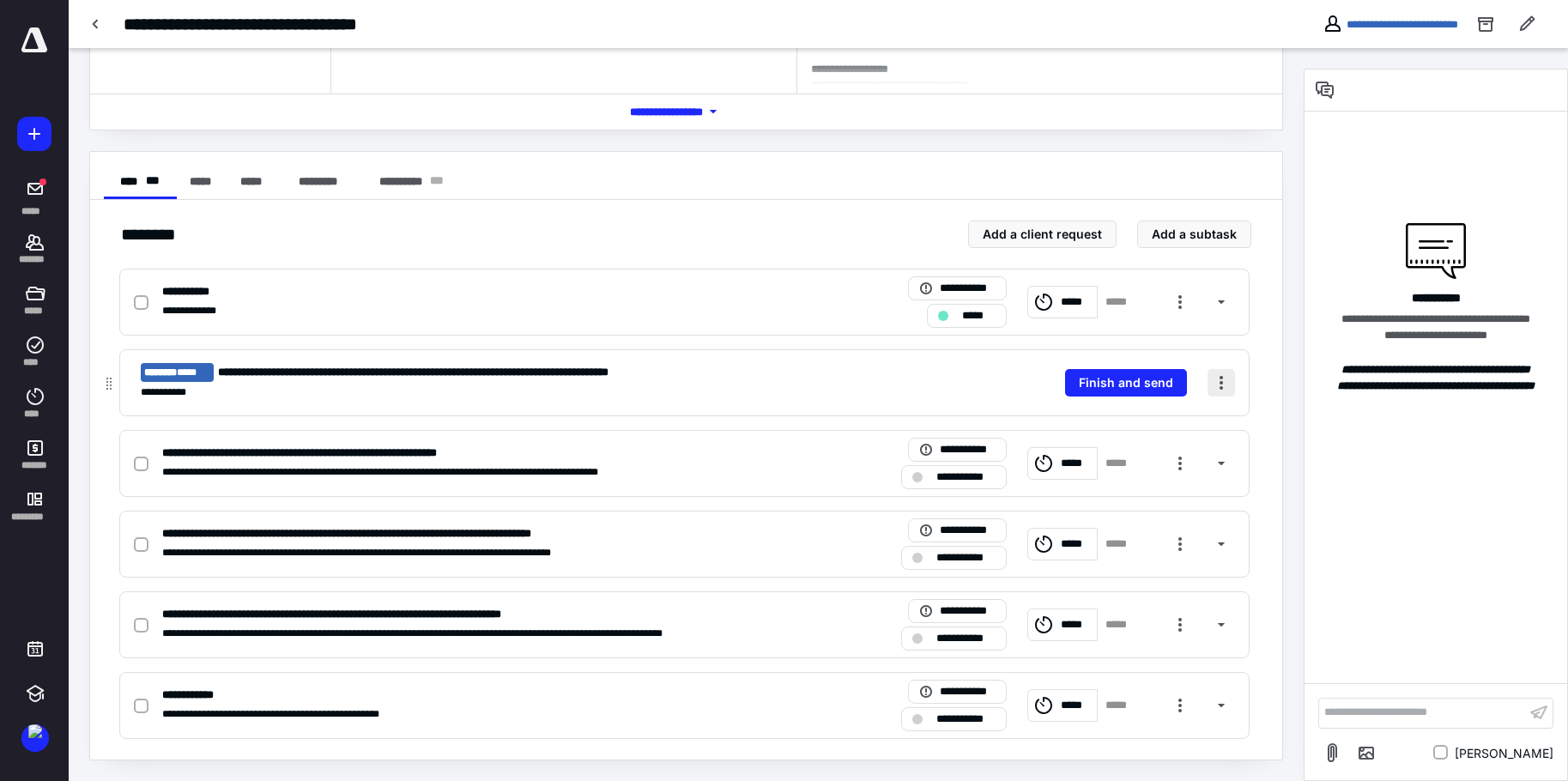 click at bounding box center (1221, 383) 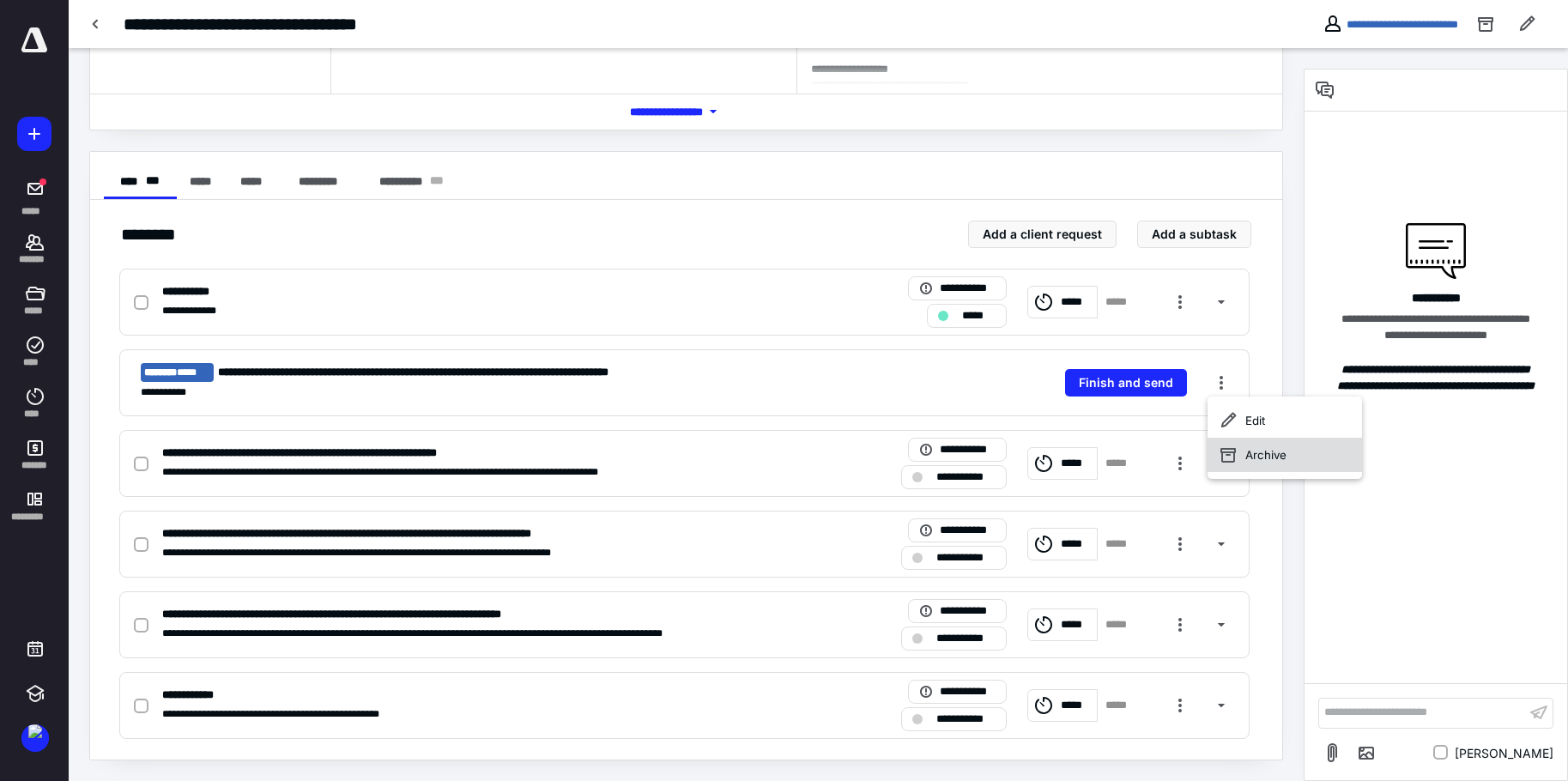 click on "Archive" at bounding box center (1285, 455) 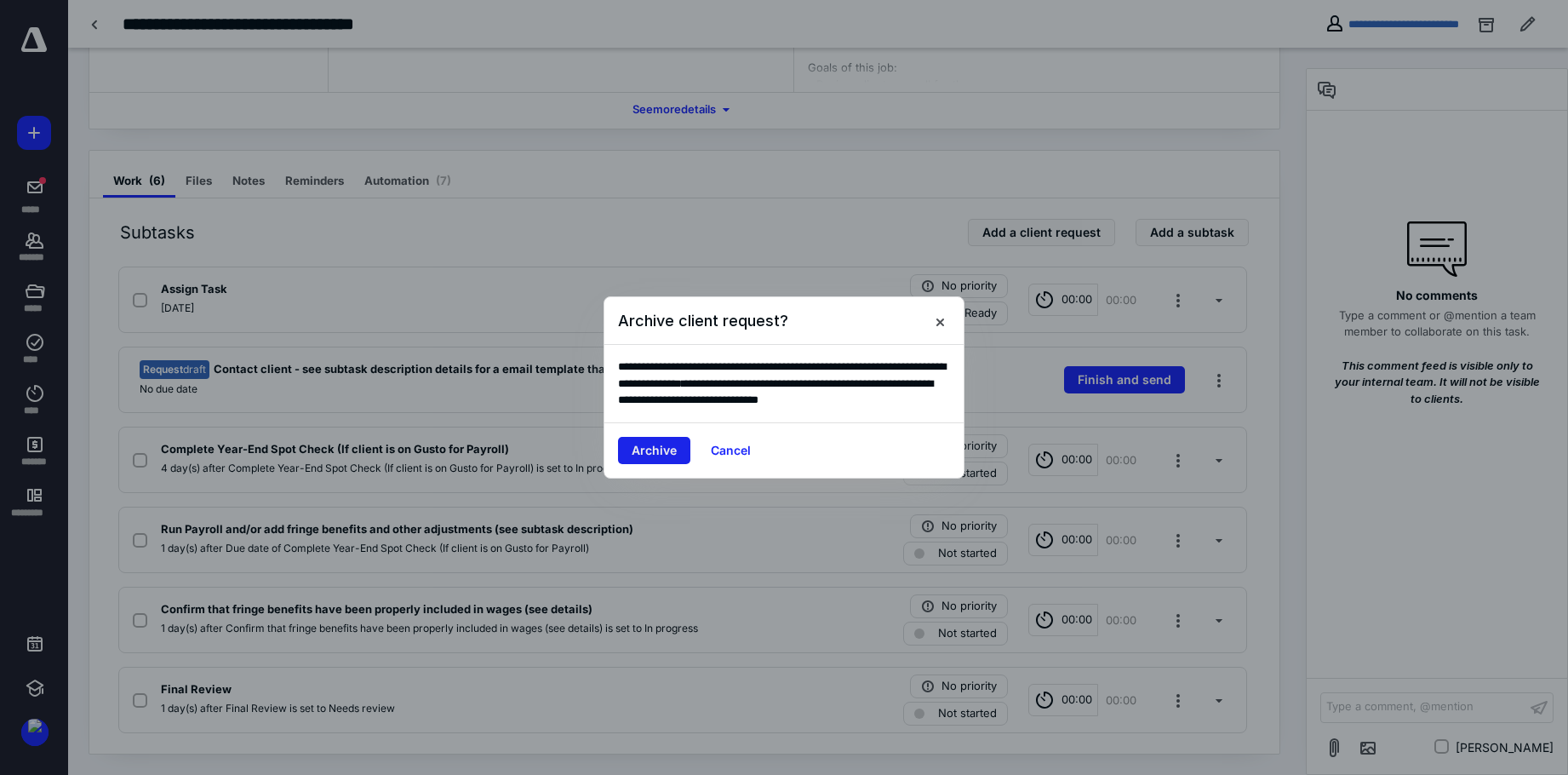 click on "Archive" at bounding box center [654, 451] 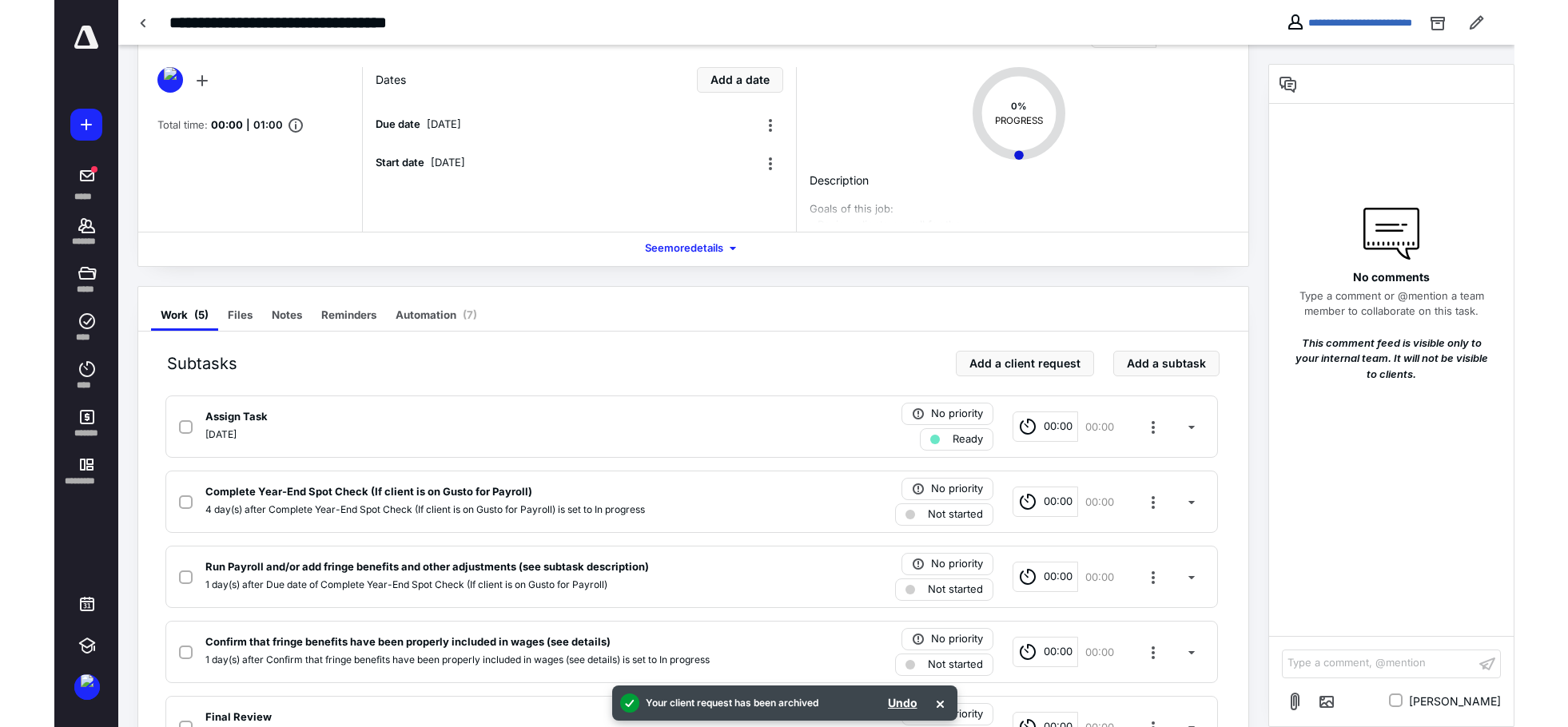 scroll, scrollTop: 0, scrollLeft: 0, axis: both 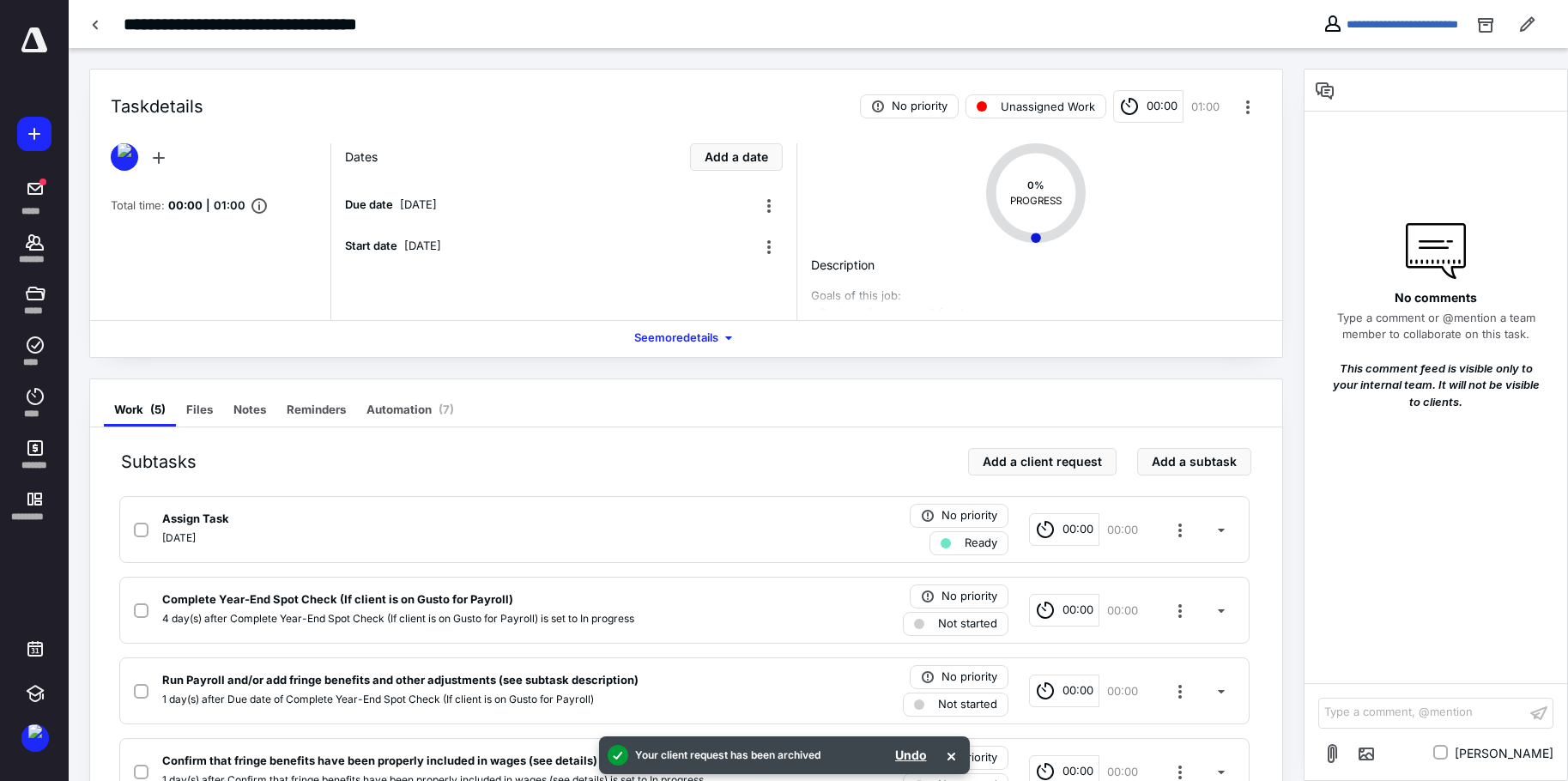 click on "See  more  details" at bounding box center [687, 338] 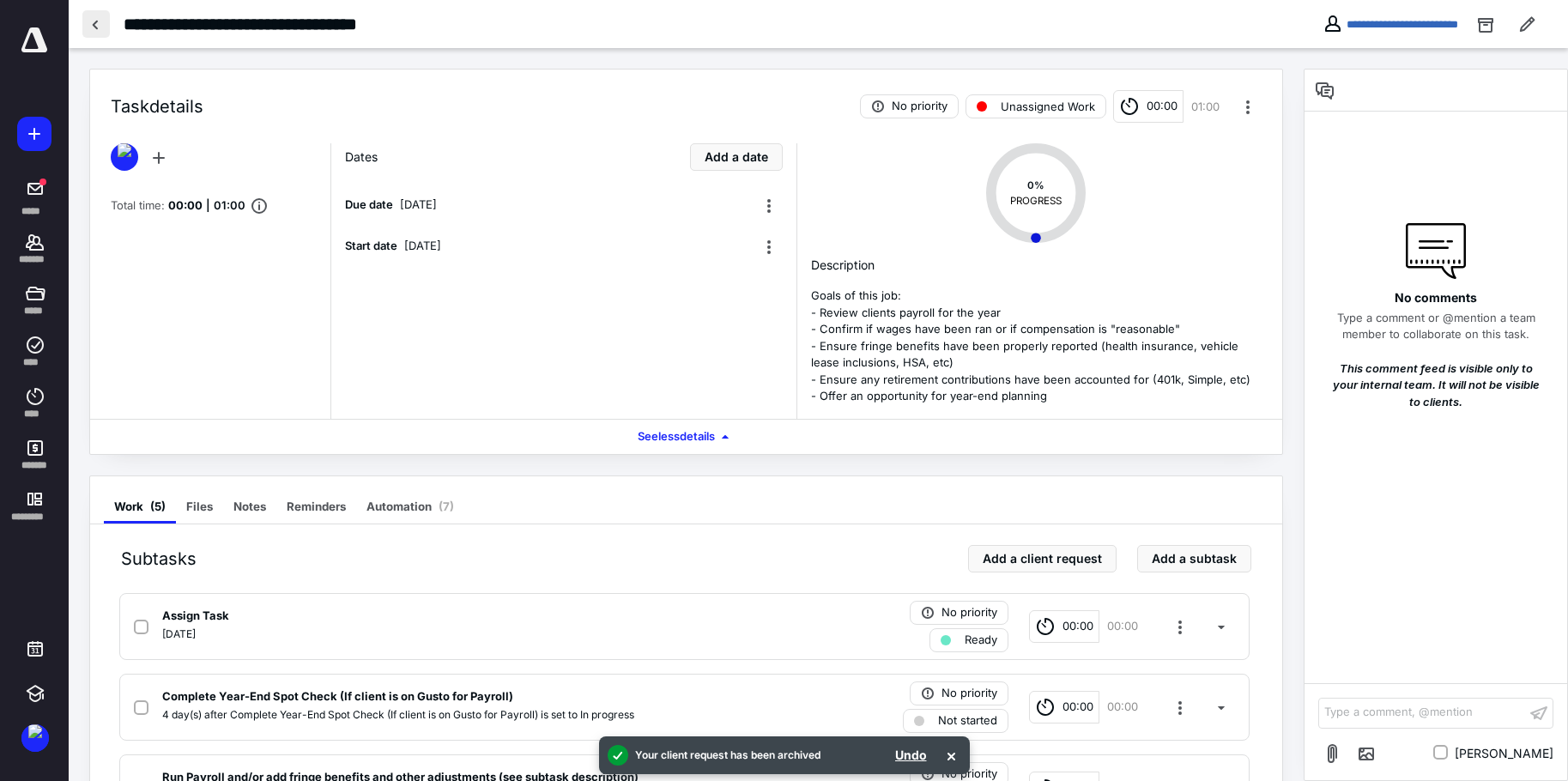 click at bounding box center [96, 24] 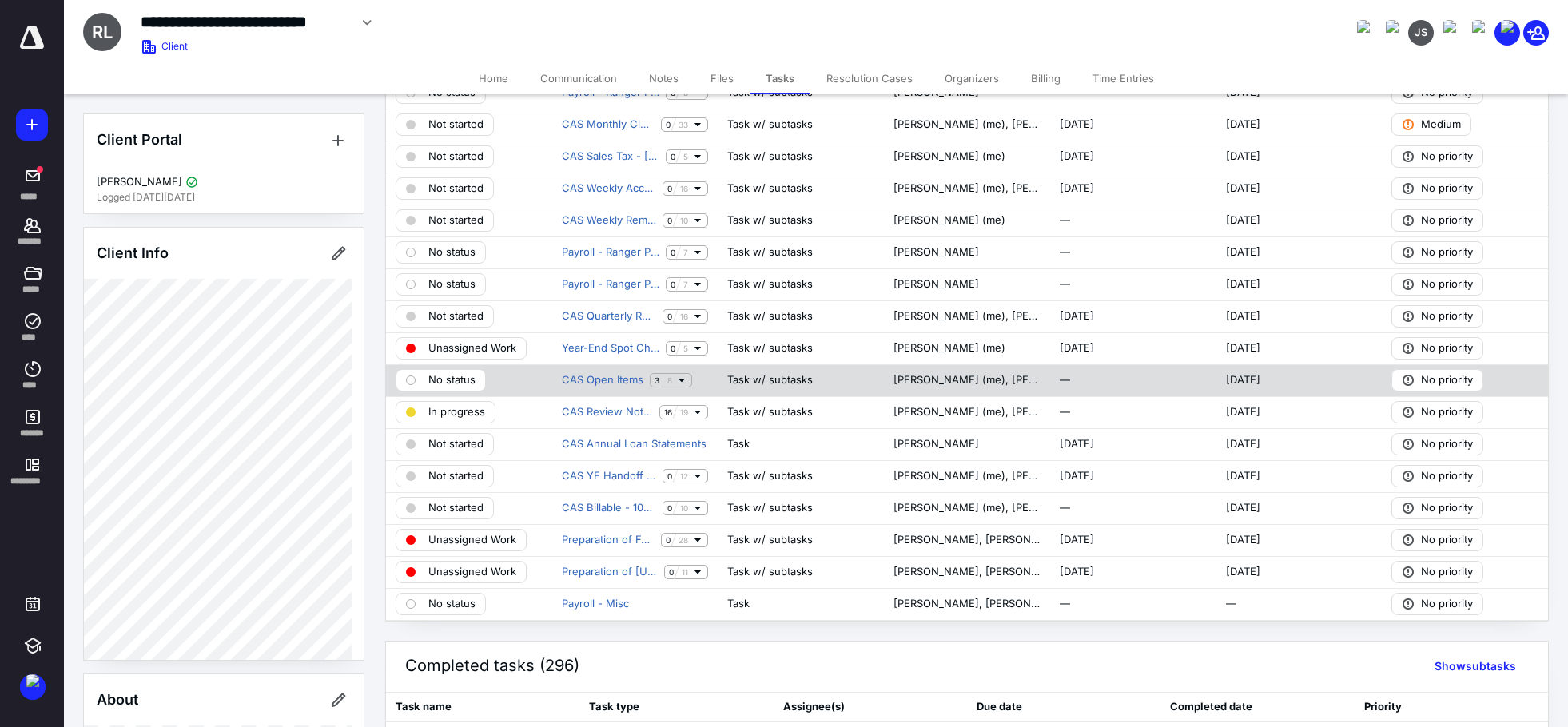 scroll, scrollTop: 80, scrollLeft: 0, axis: vertical 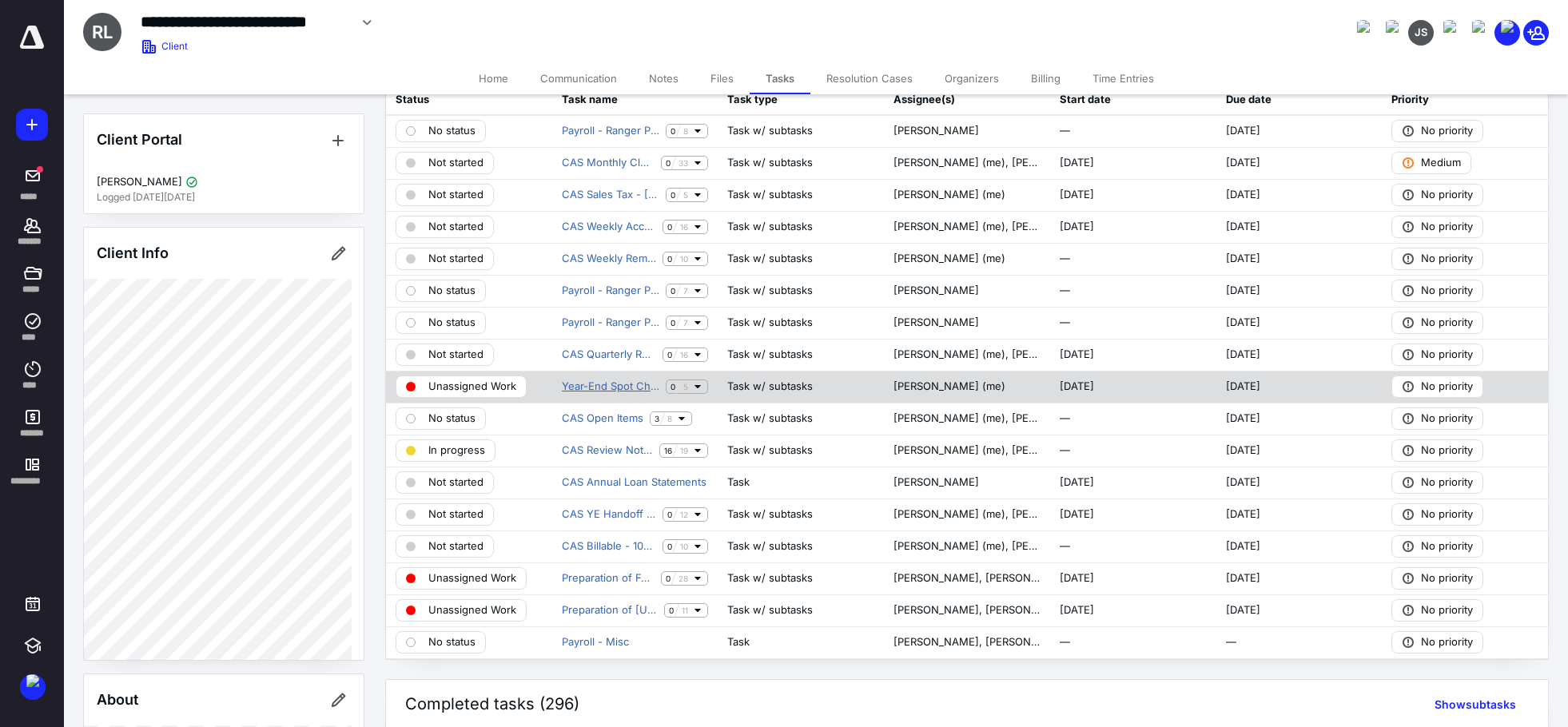 click on "Year-End Spot Check/Payroll Review" at bounding box center [611, 387] 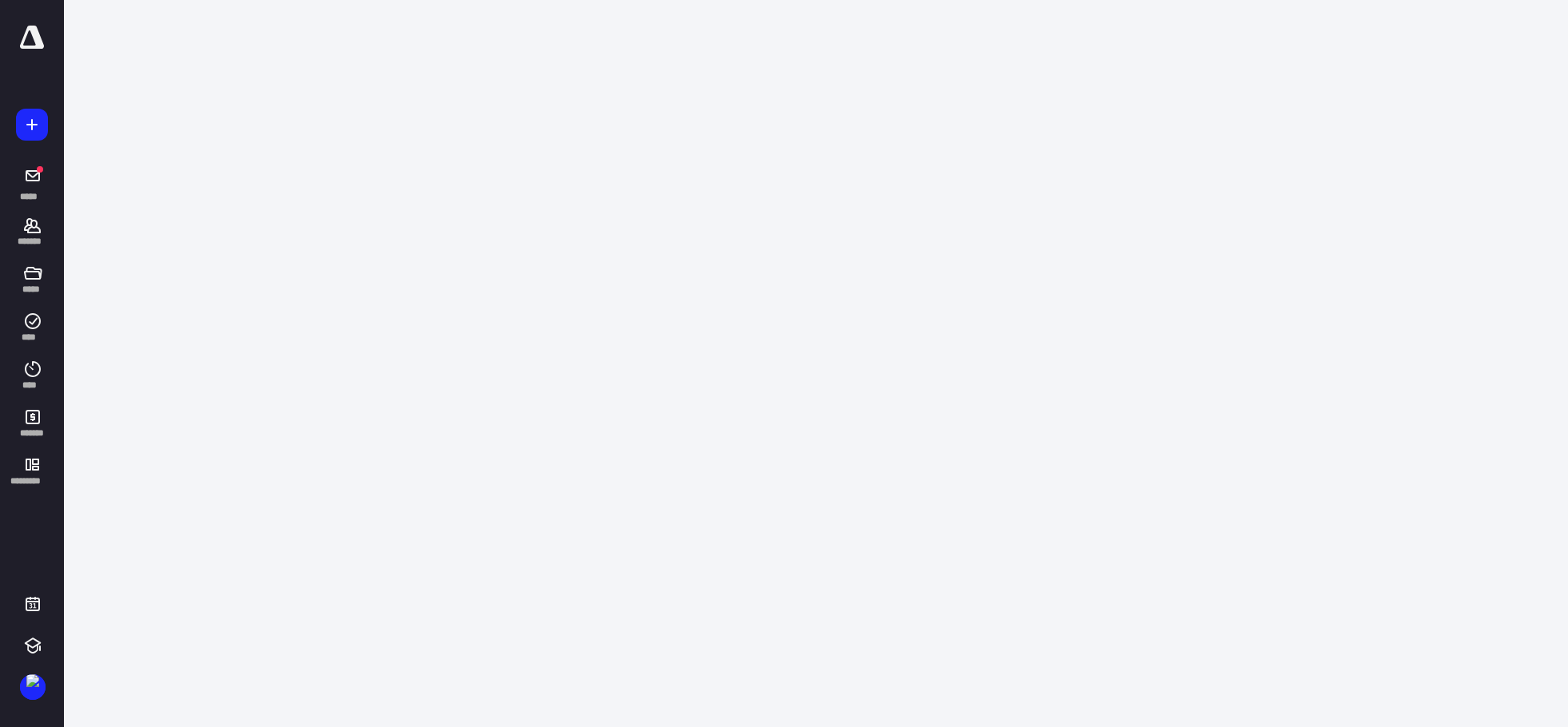 scroll, scrollTop: 0, scrollLeft: 0, axis: both 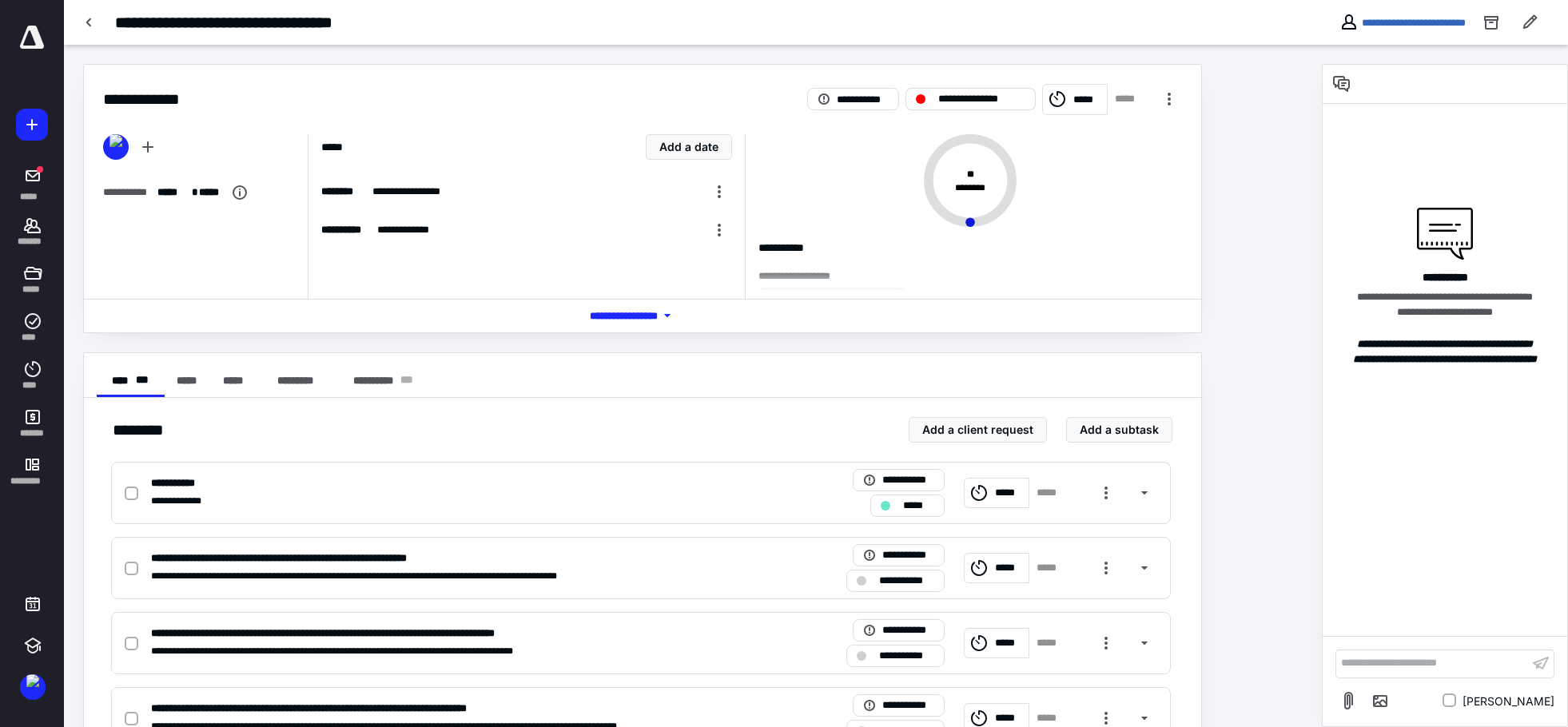 click on "**********" at bounding box center [981, 99] 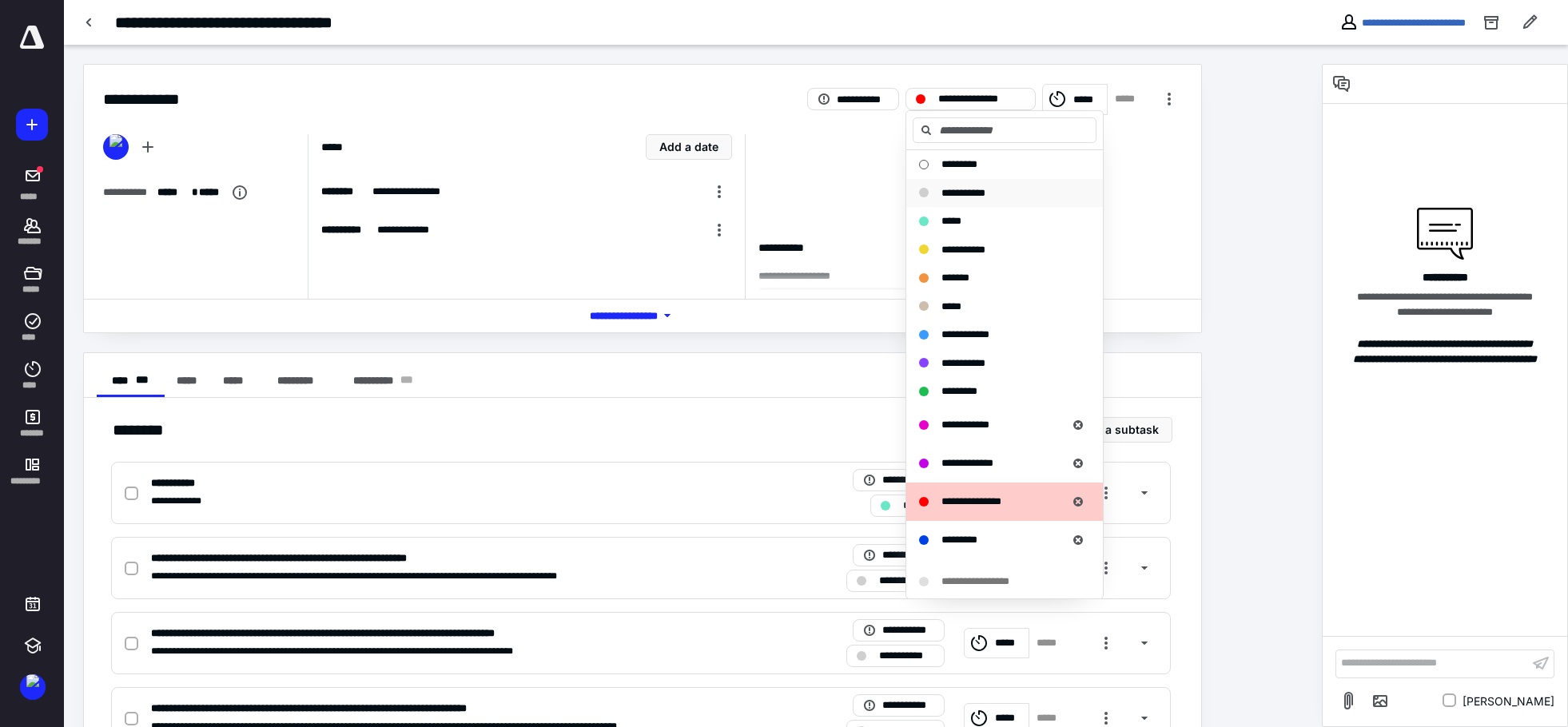 click on "**********" at bounding box center (963, 193) 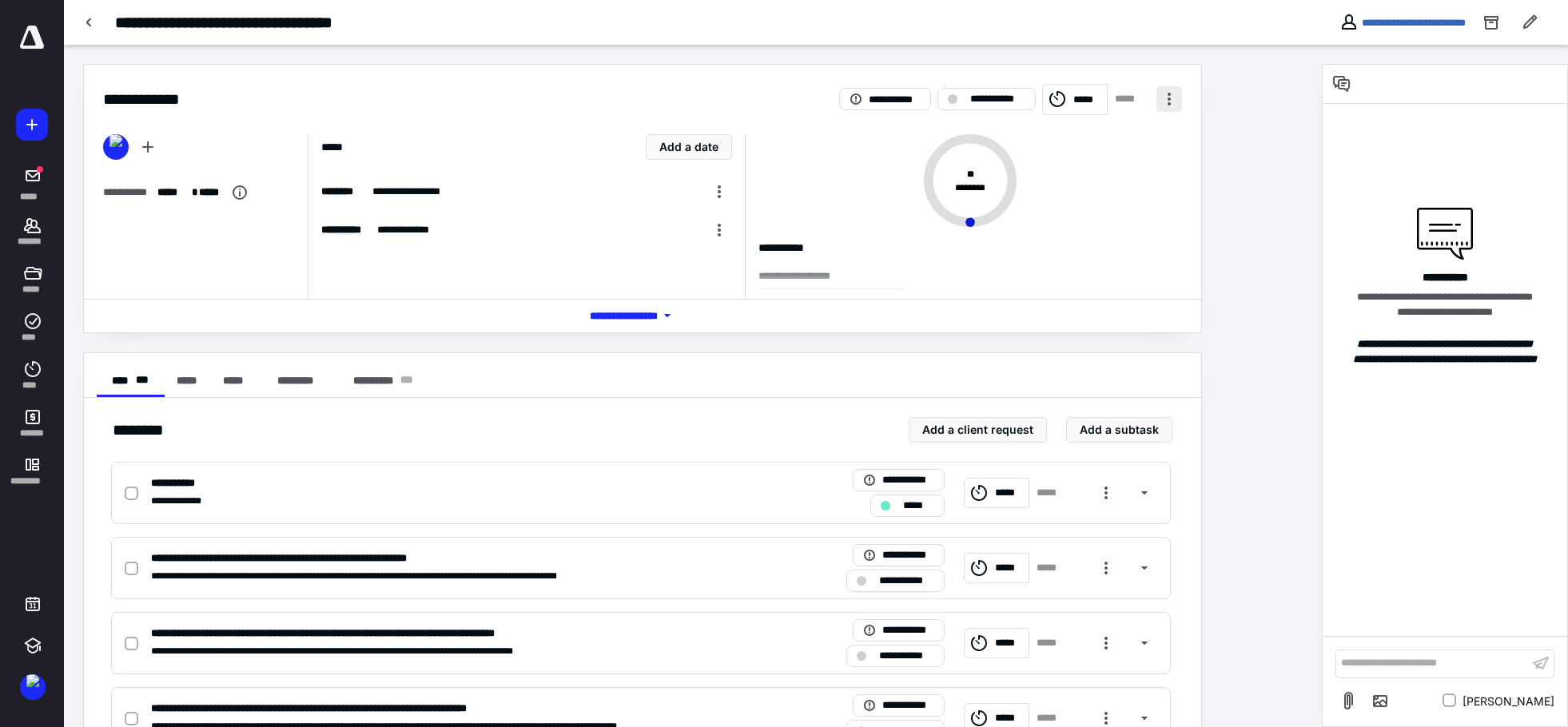 click at bounding box center [1169, 99] 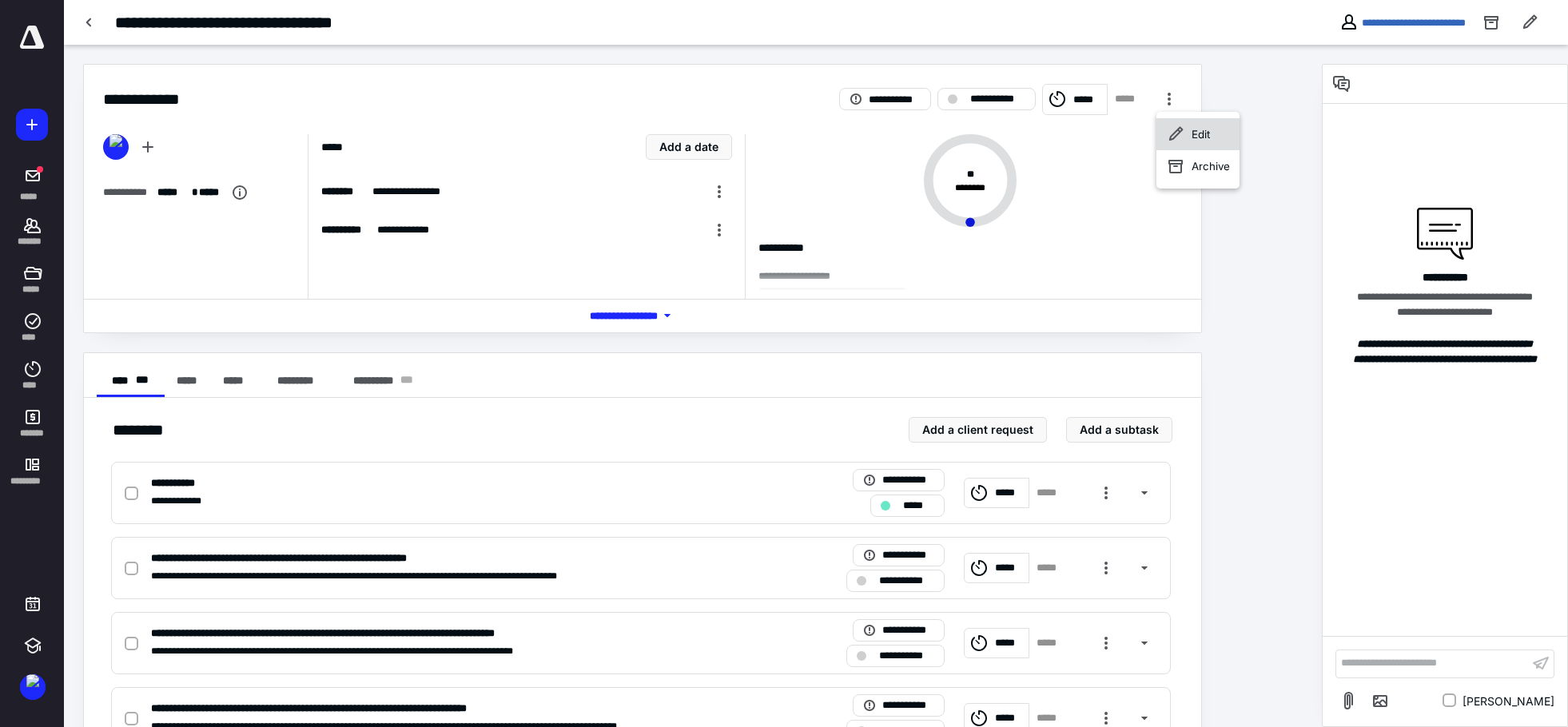 click 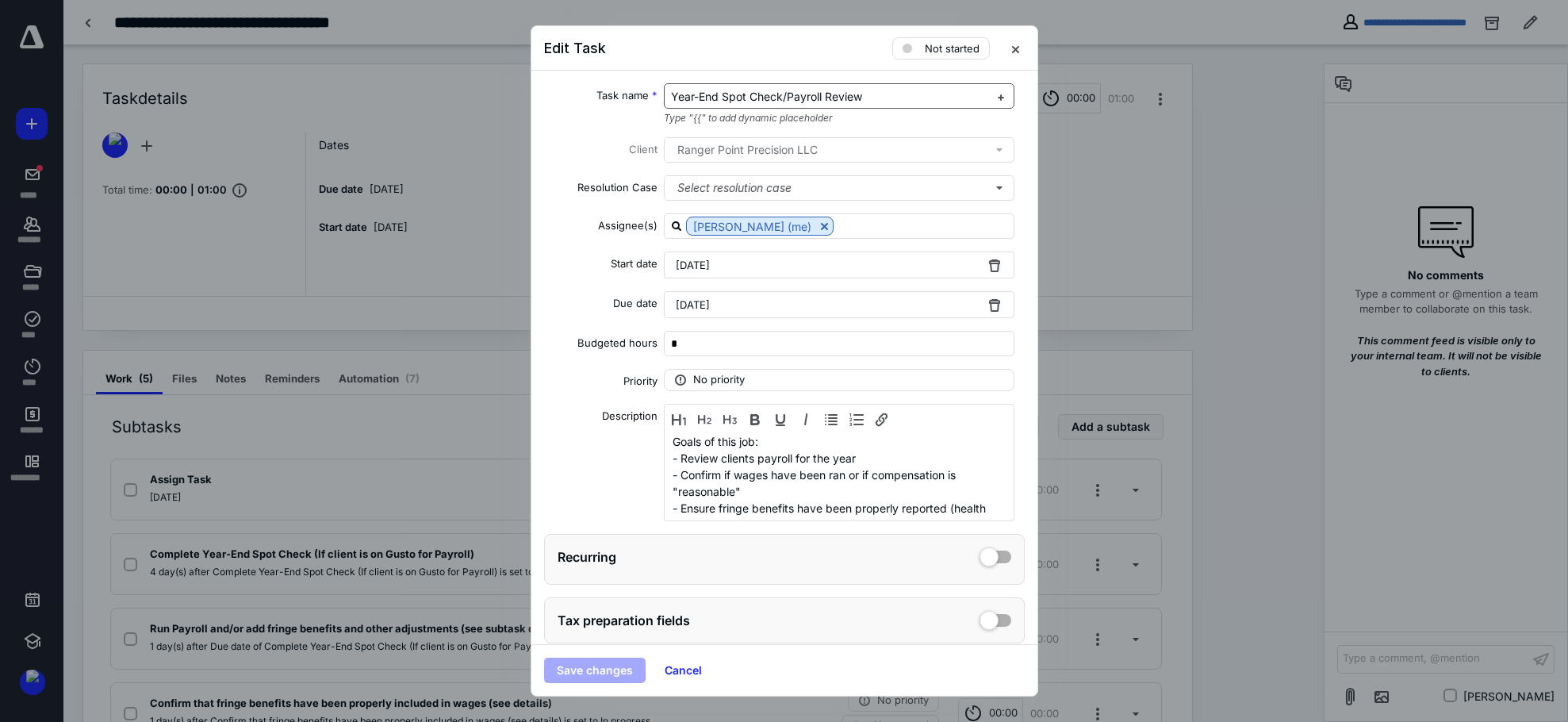 click on "Year-End Spot Check/Payroll Review" at bounding box center [766, 96] 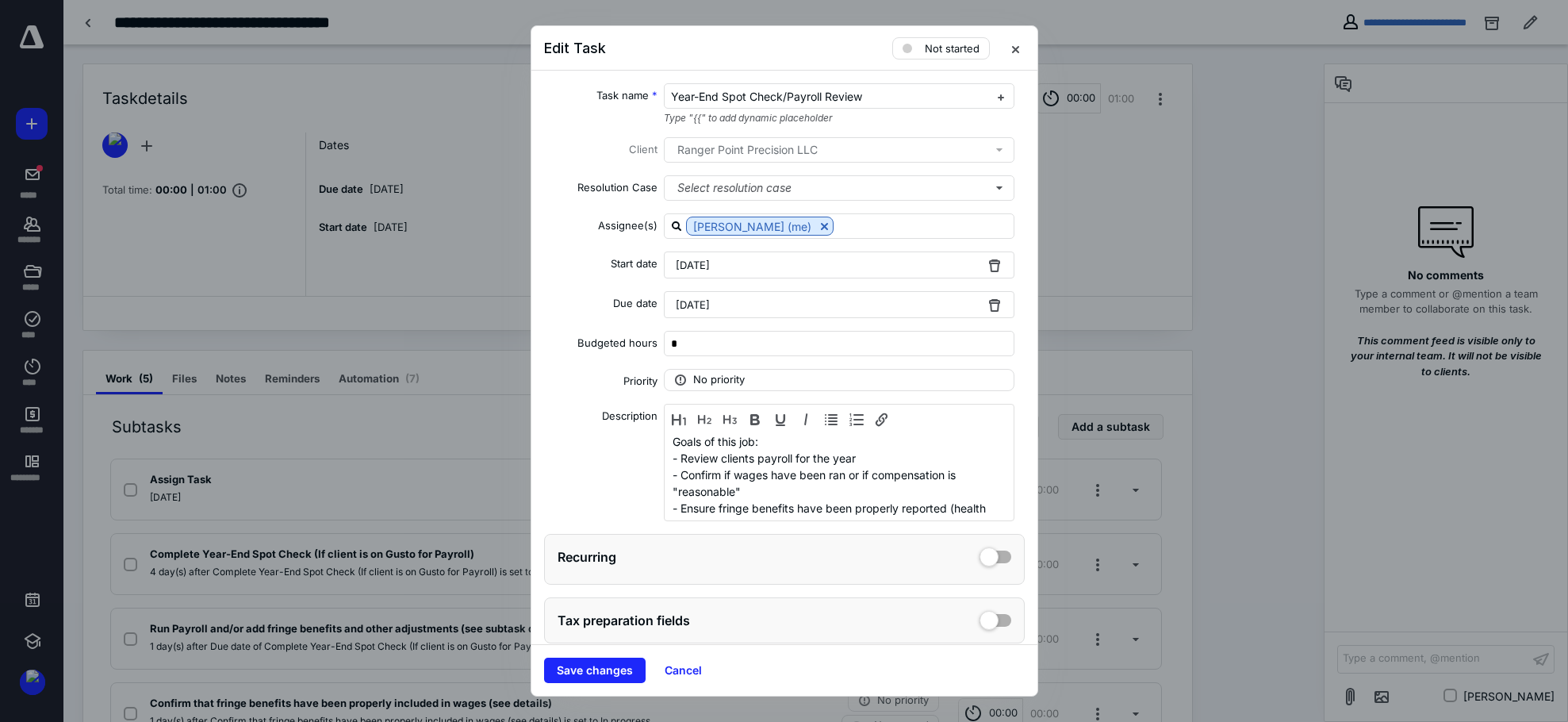 type 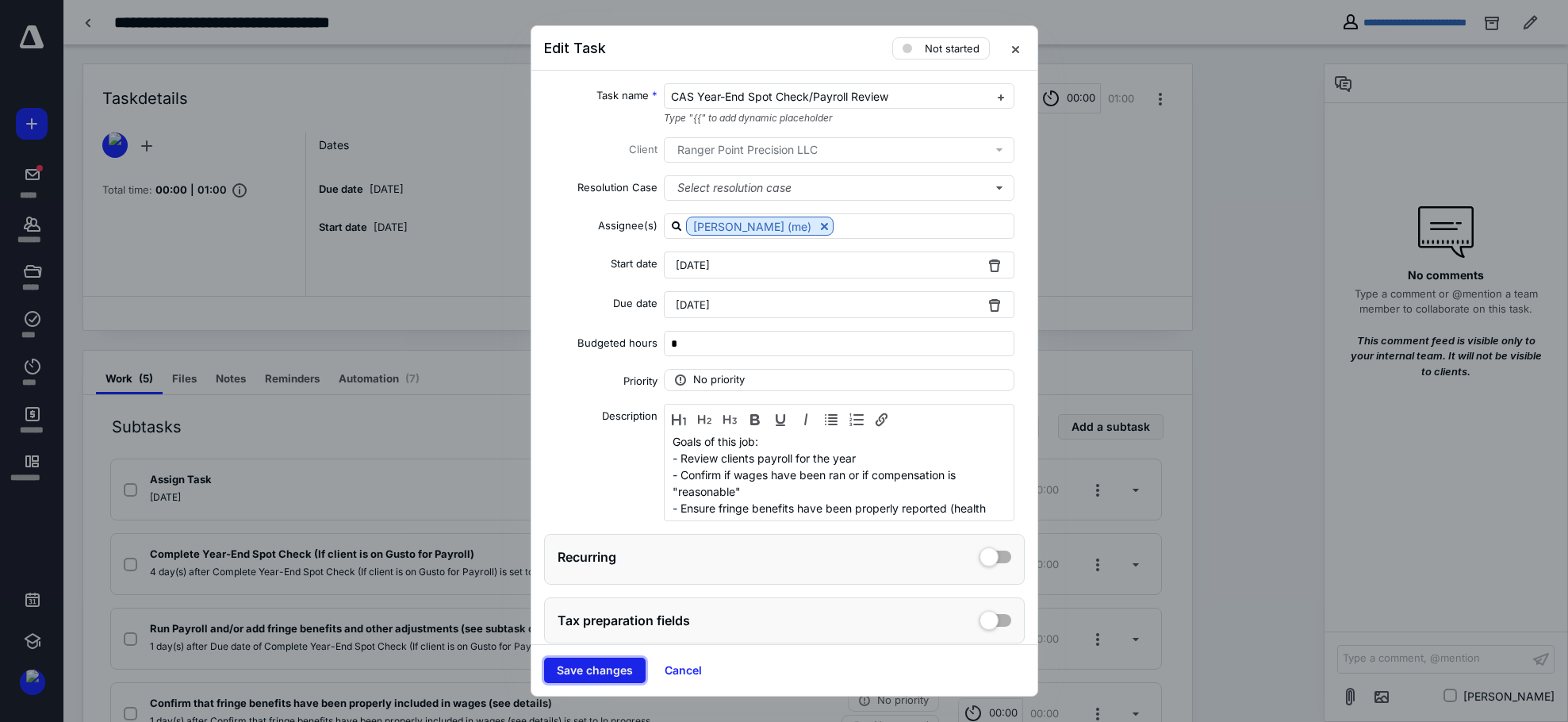 click on "Save changes" at bounding box center [595, 670] 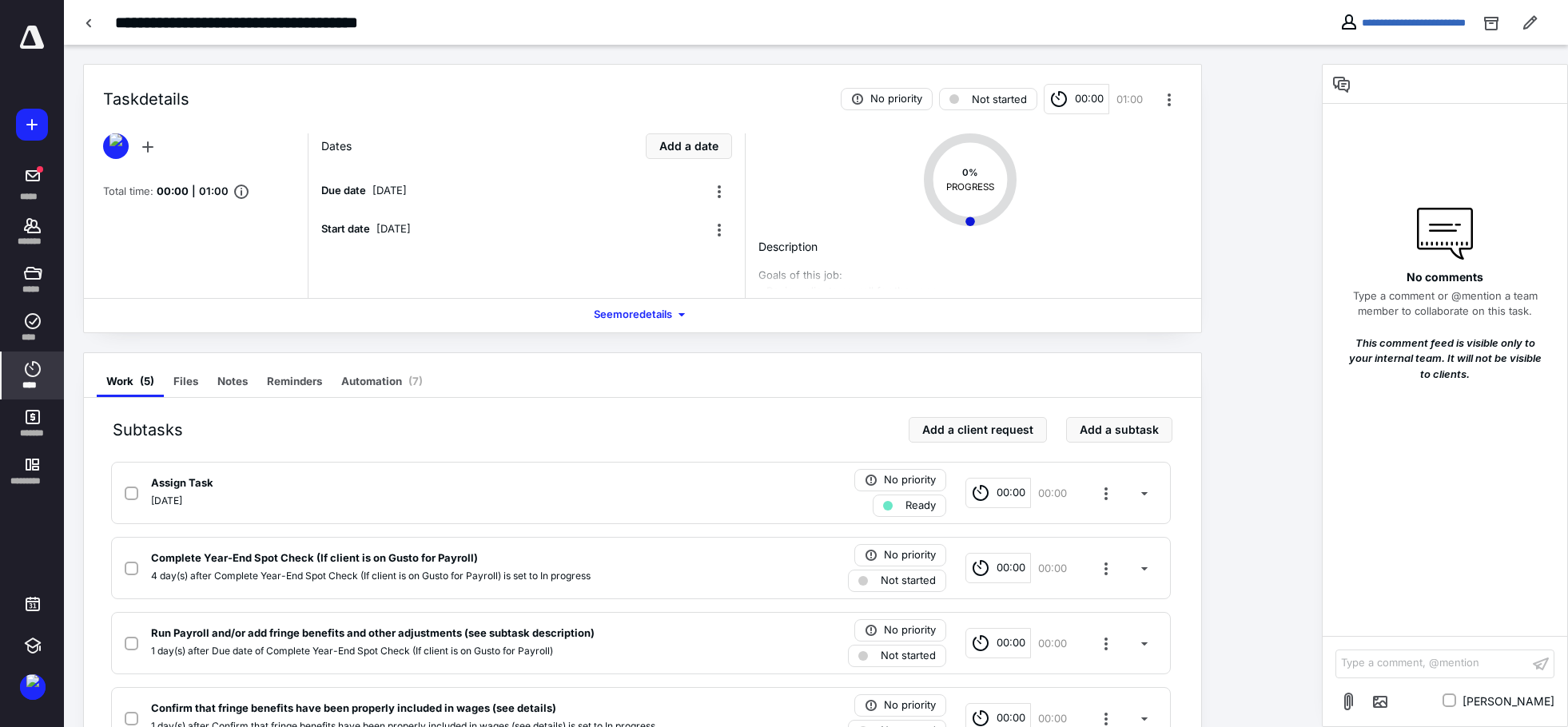 click on "****" at bounding box center [33, 375] 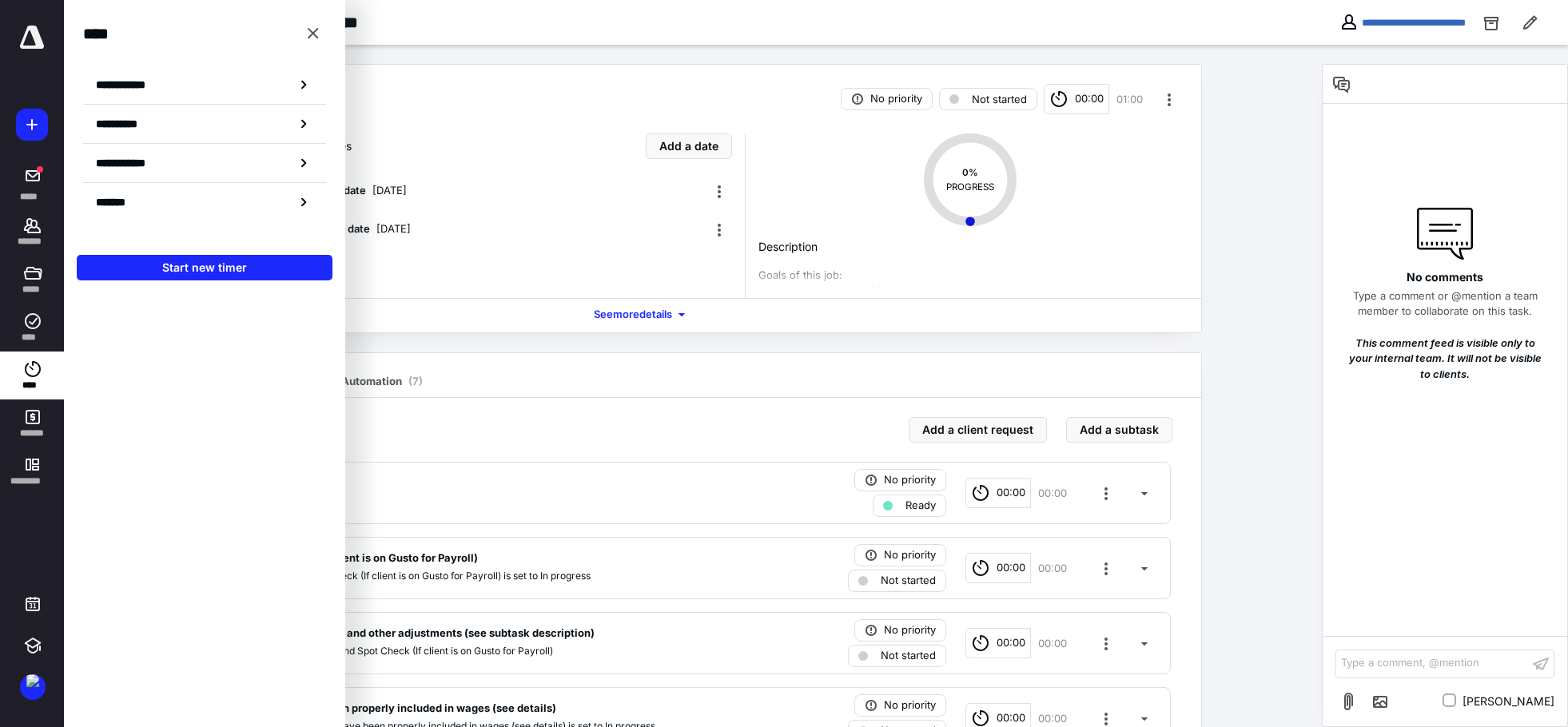 click on "**********" at bounding box center (205, 364) 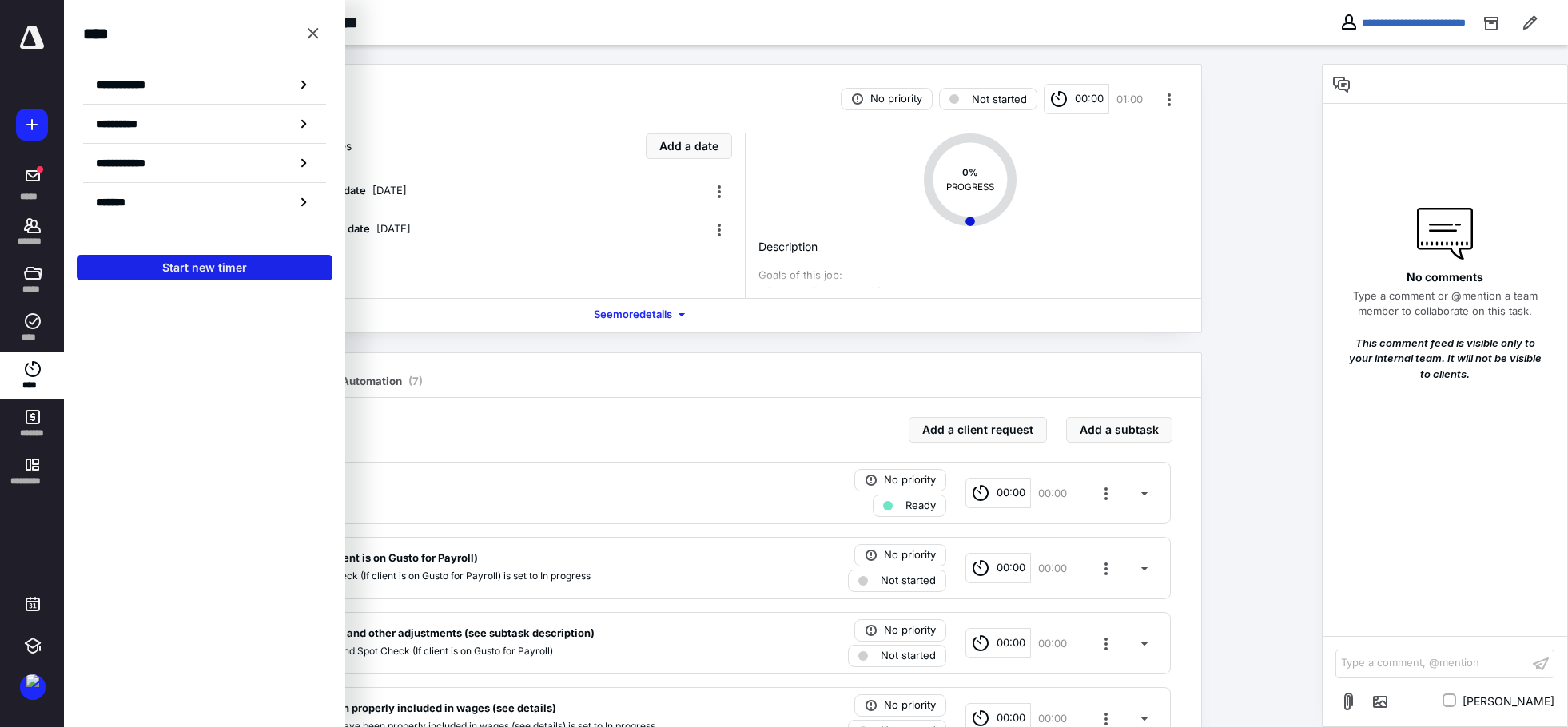 click on "Start new timer" at bounding box center [205, 268] 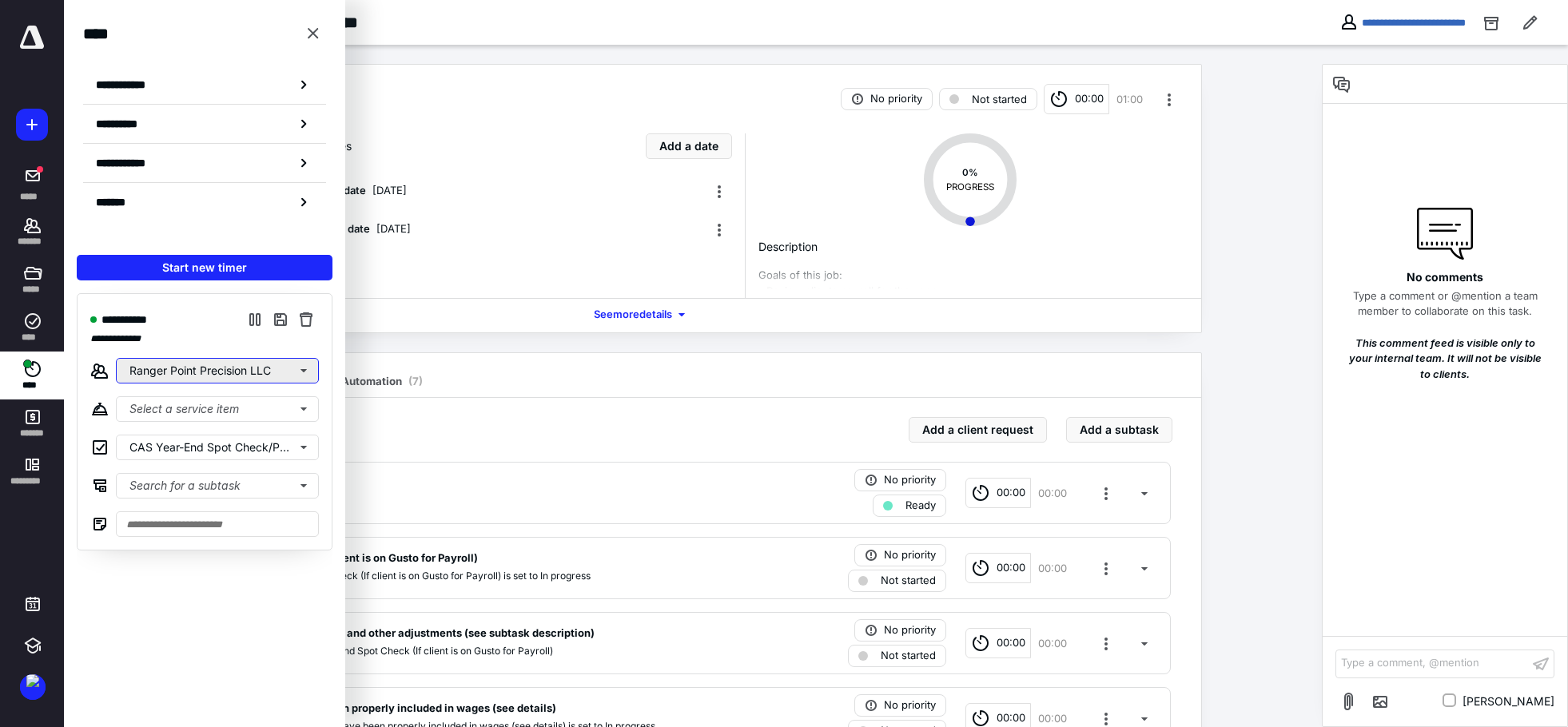 click on "Ranger Point Precision LLC" at bounding box center (217, 371) 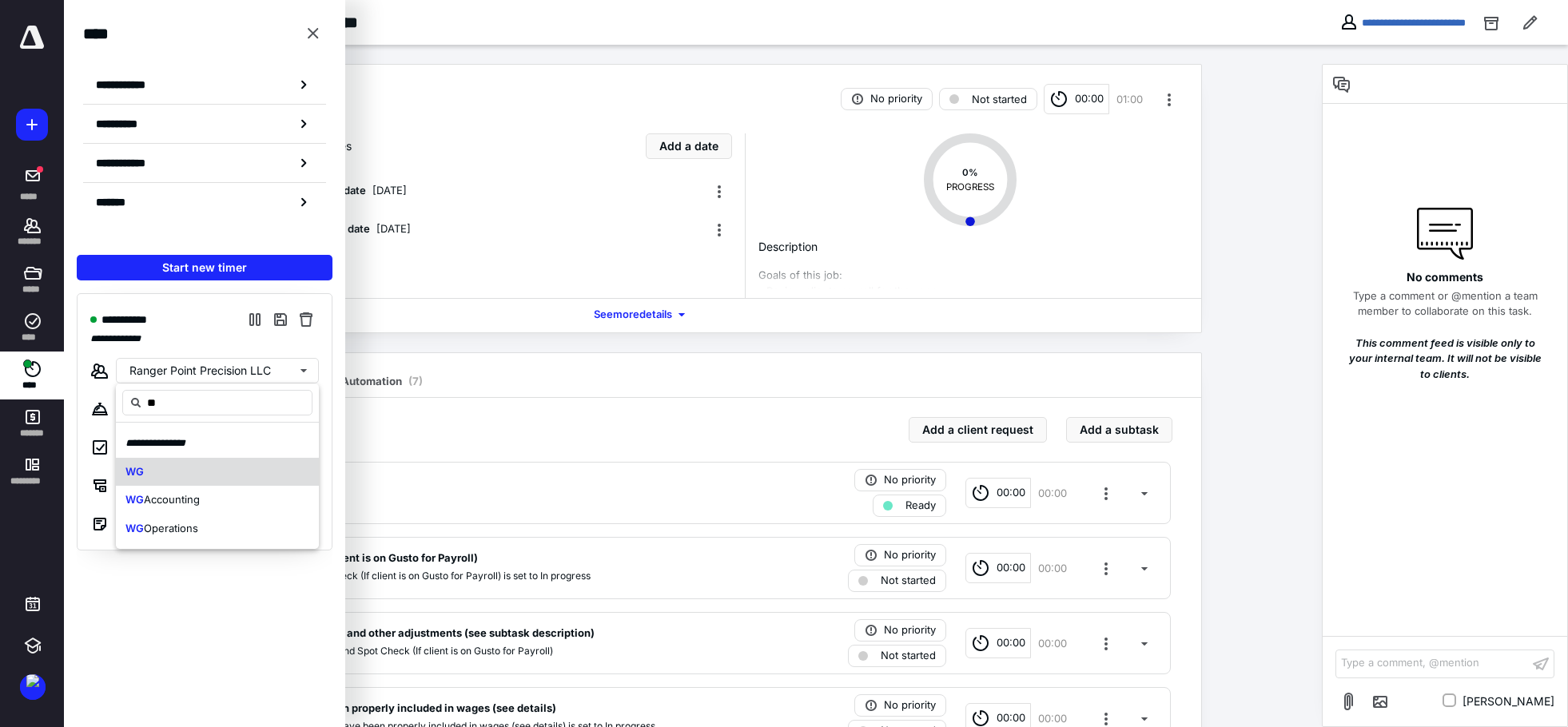 click on "WG" at bounding box center (217, 472) 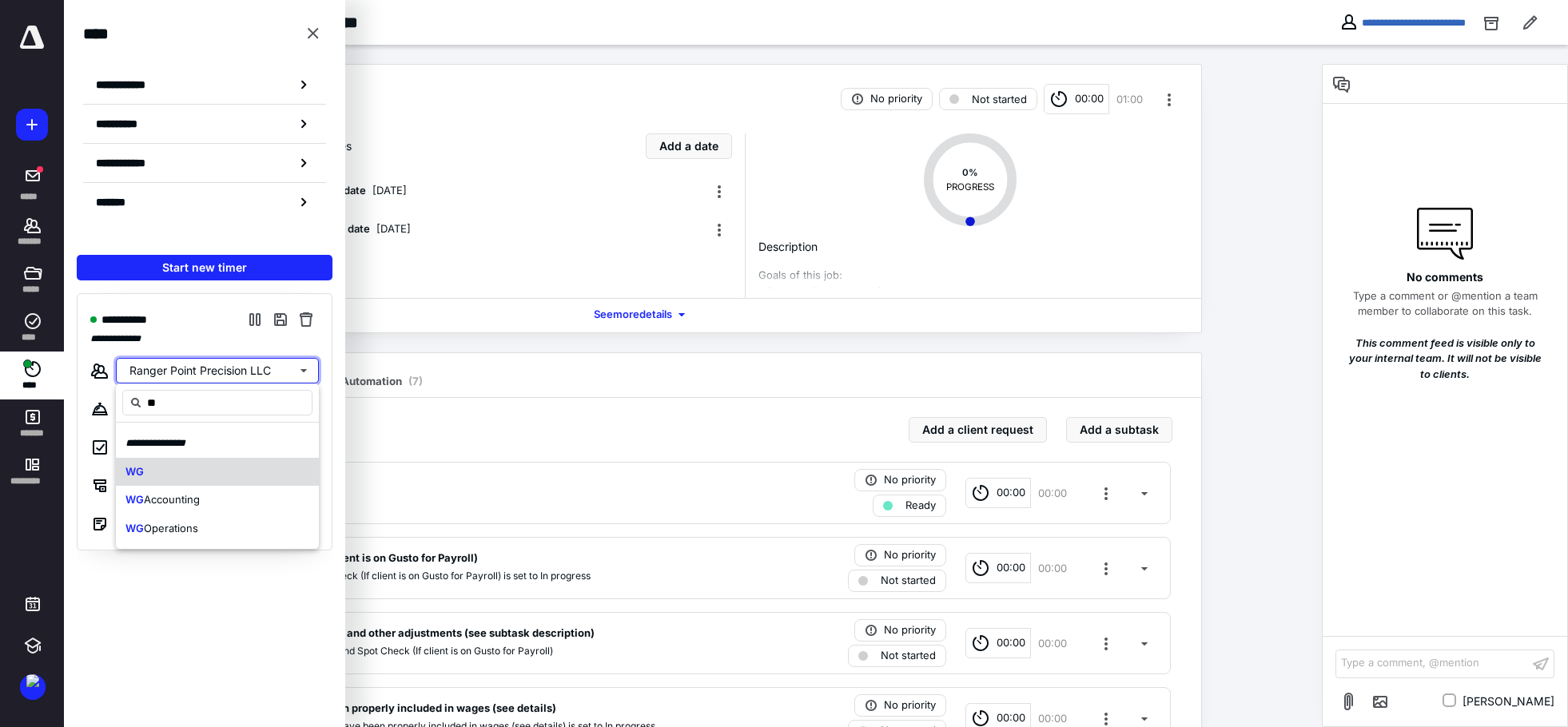 type 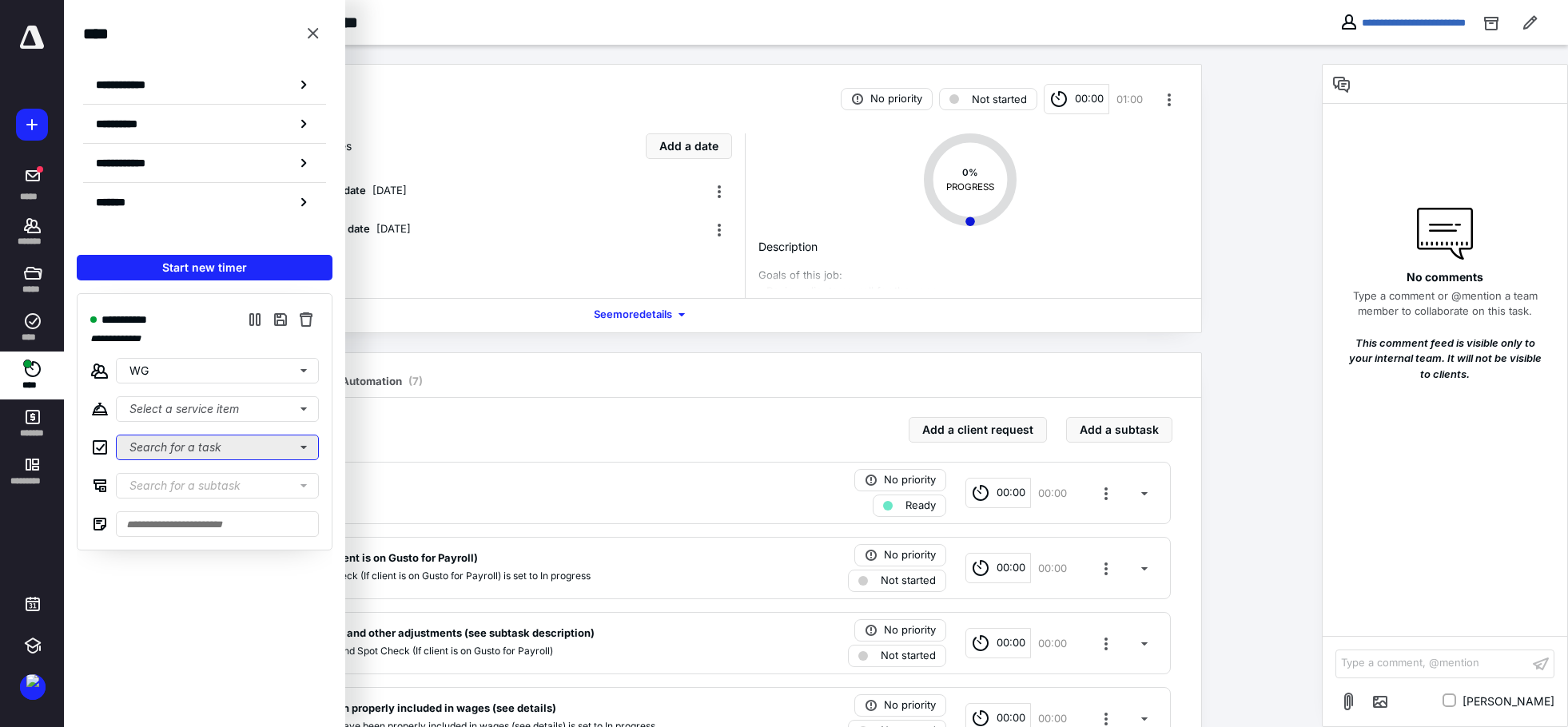 click on "Search for a task" at bounding box center [217, 447] 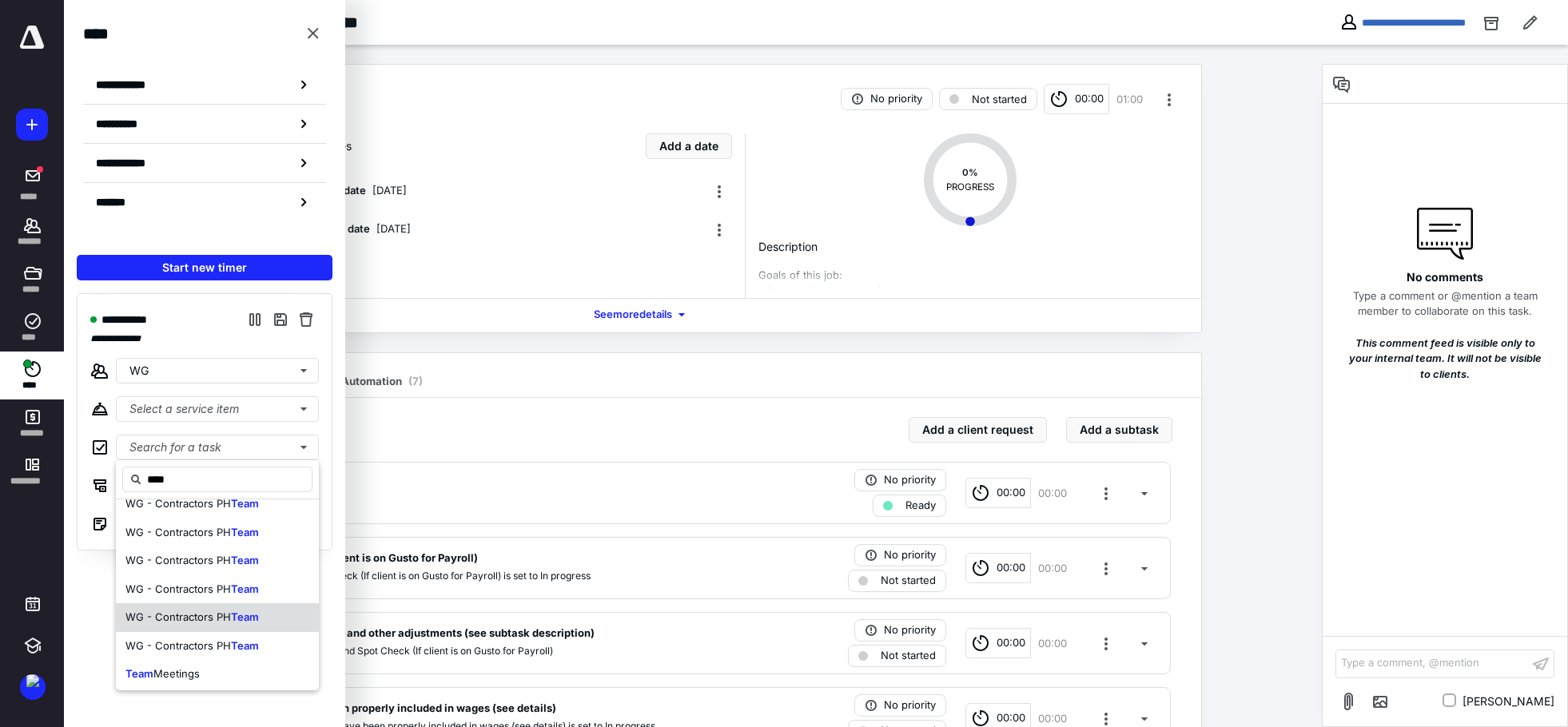 scroll, scrollTop: 21, scrollLeft: 0, axis: vertical 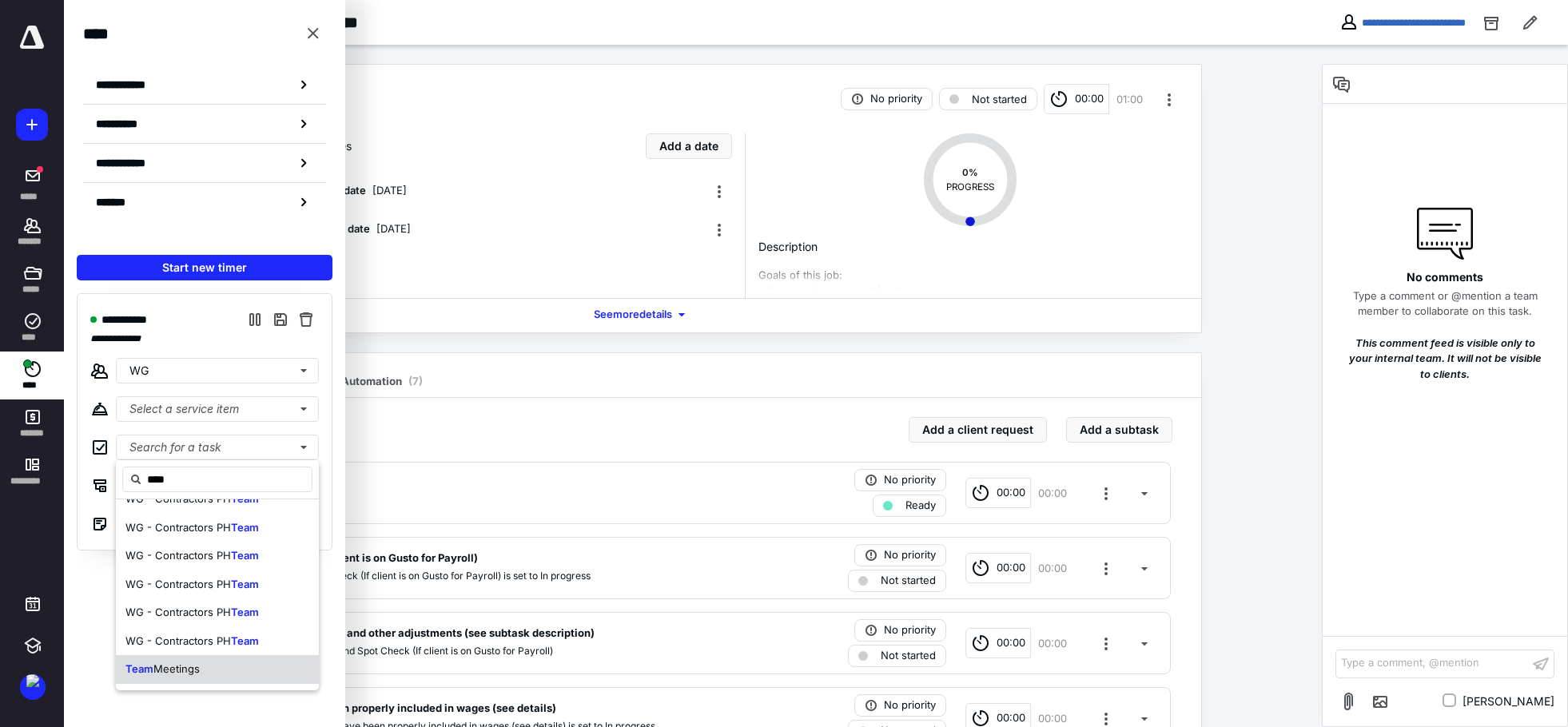 click on "Meetings" at bounding box center (177, 669) 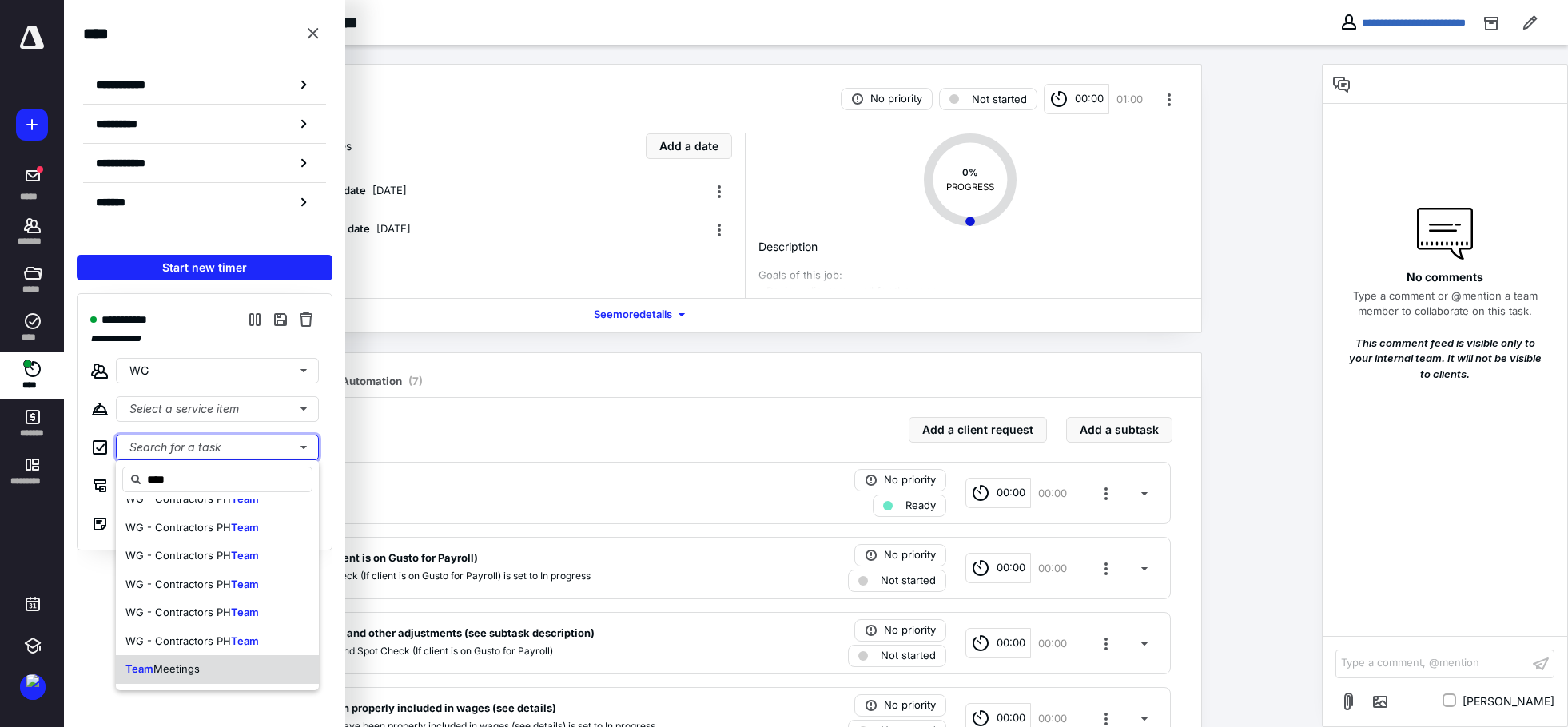 type 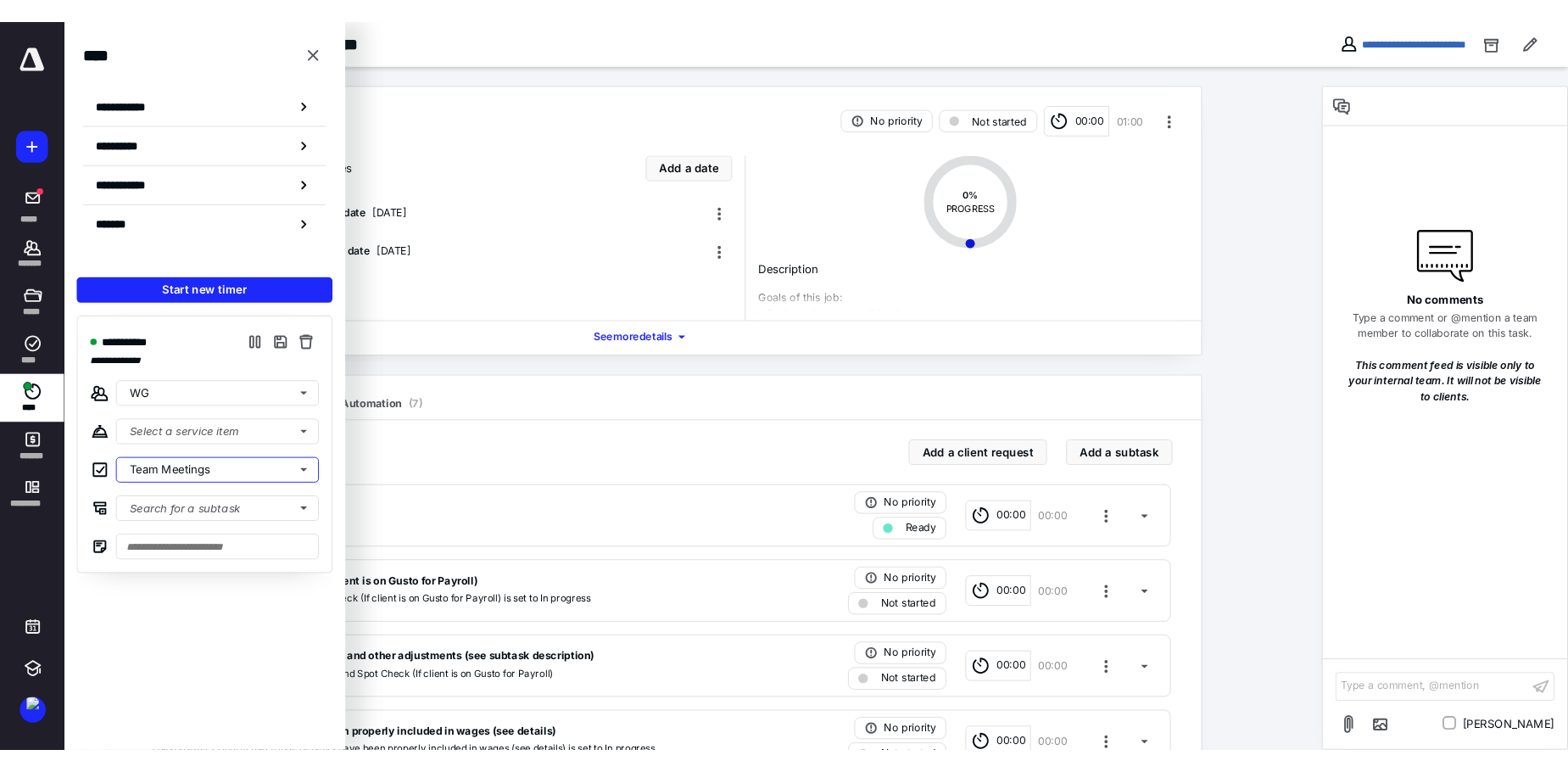scroll, scrollTop: 0, scrollLeft: 0, axis: both 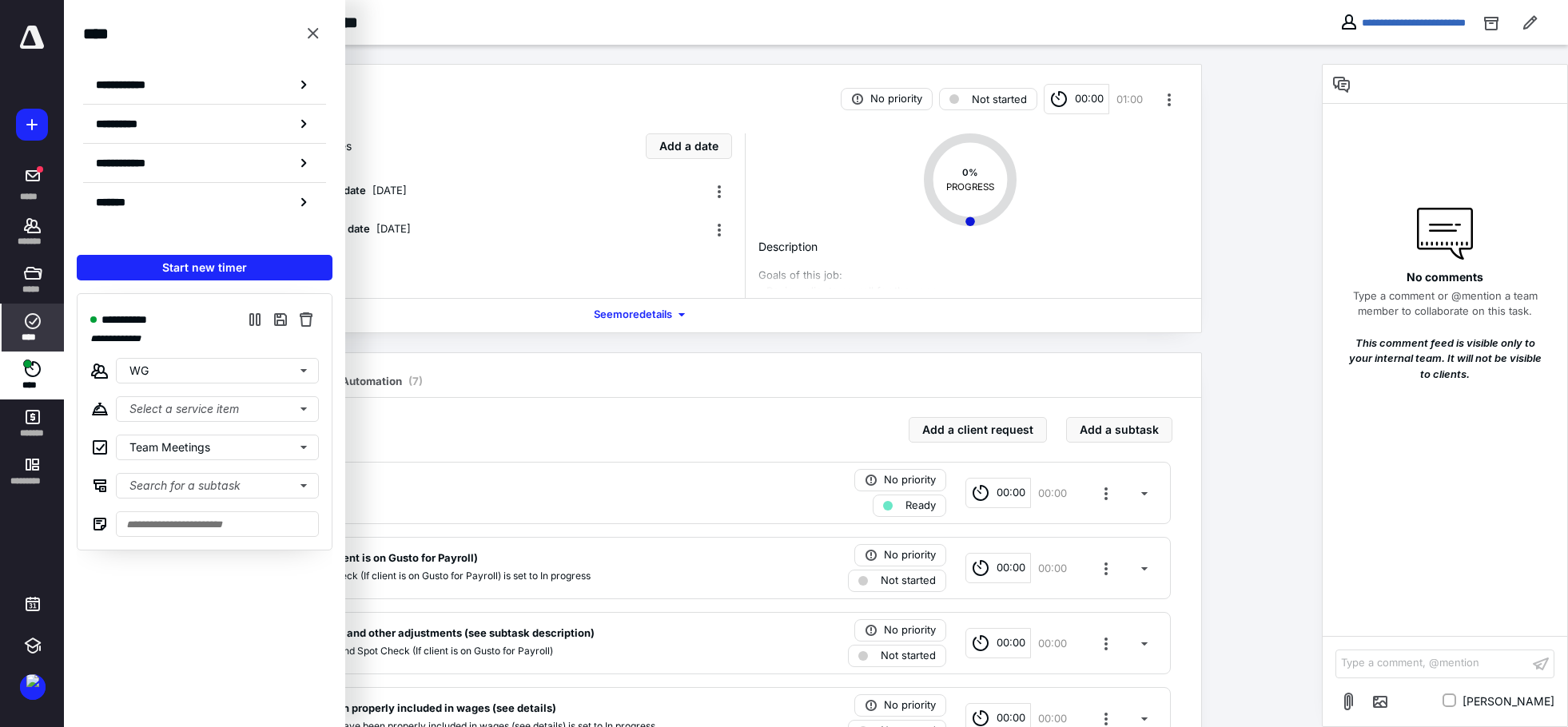 drag, startPoint x: 18, startPoint y: 321, endPoint x: 47, endPoint y: 280, distance: 50.219518 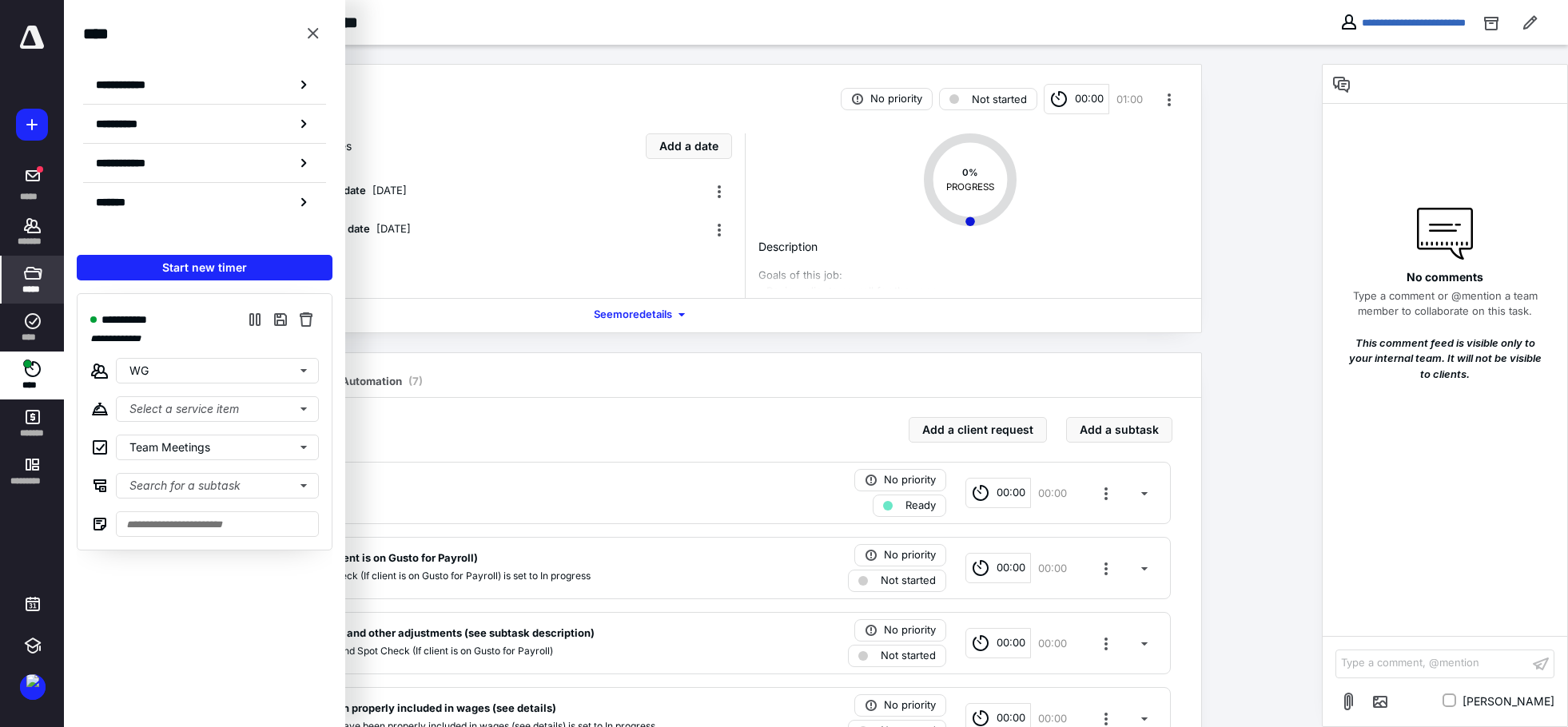 click on "****" at bounding box center (33, 328) 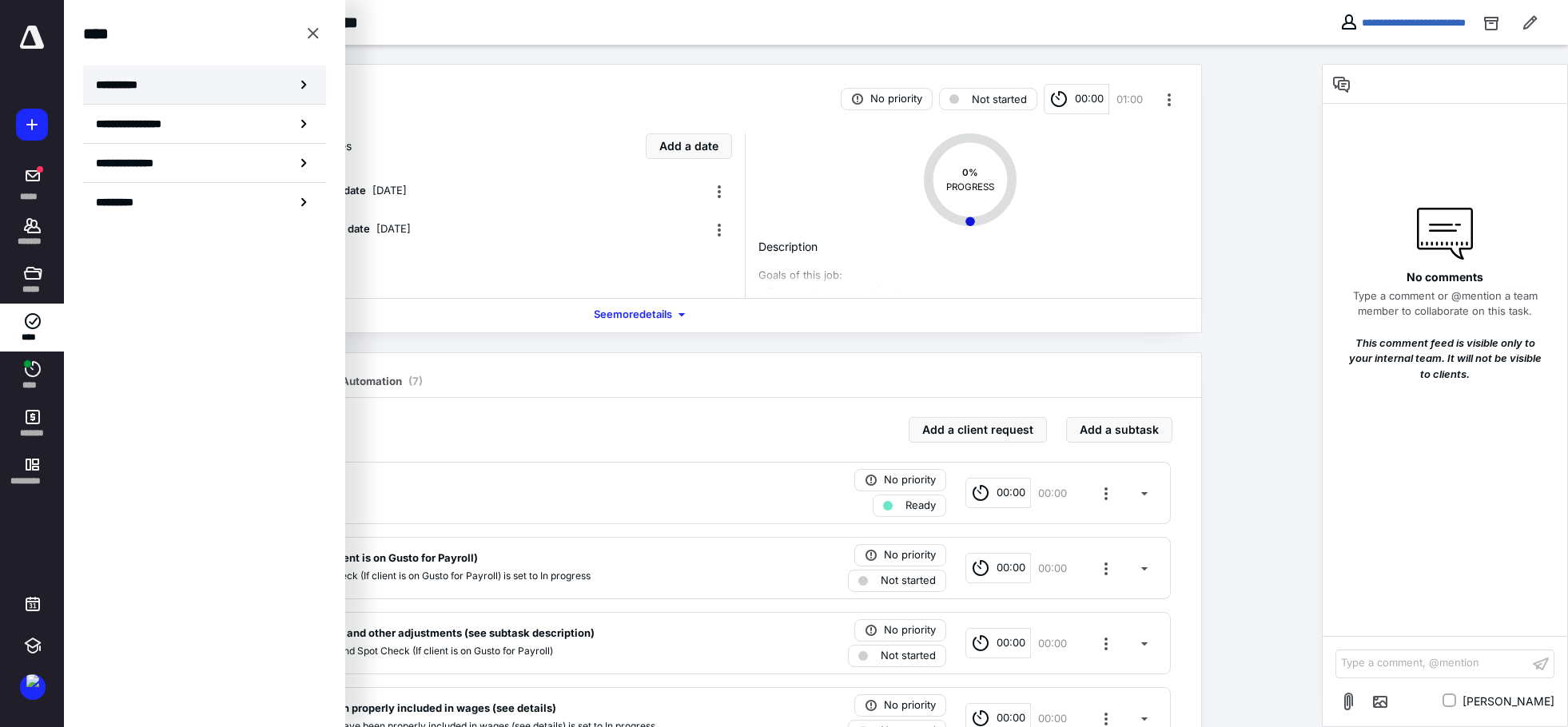 click on "**********" at bounding box center (205, 85) 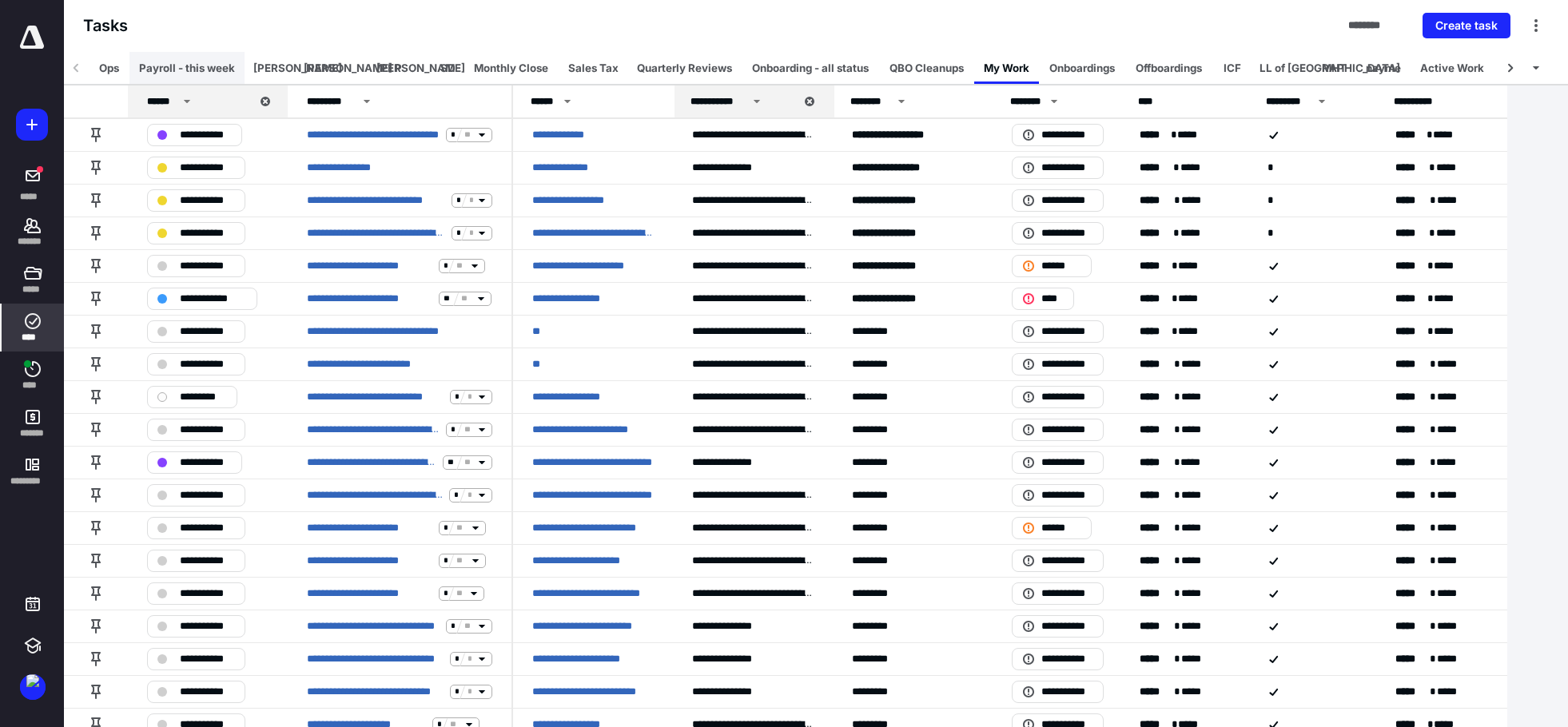 click on "Payroll - this week" at bounding box center [187, 68] 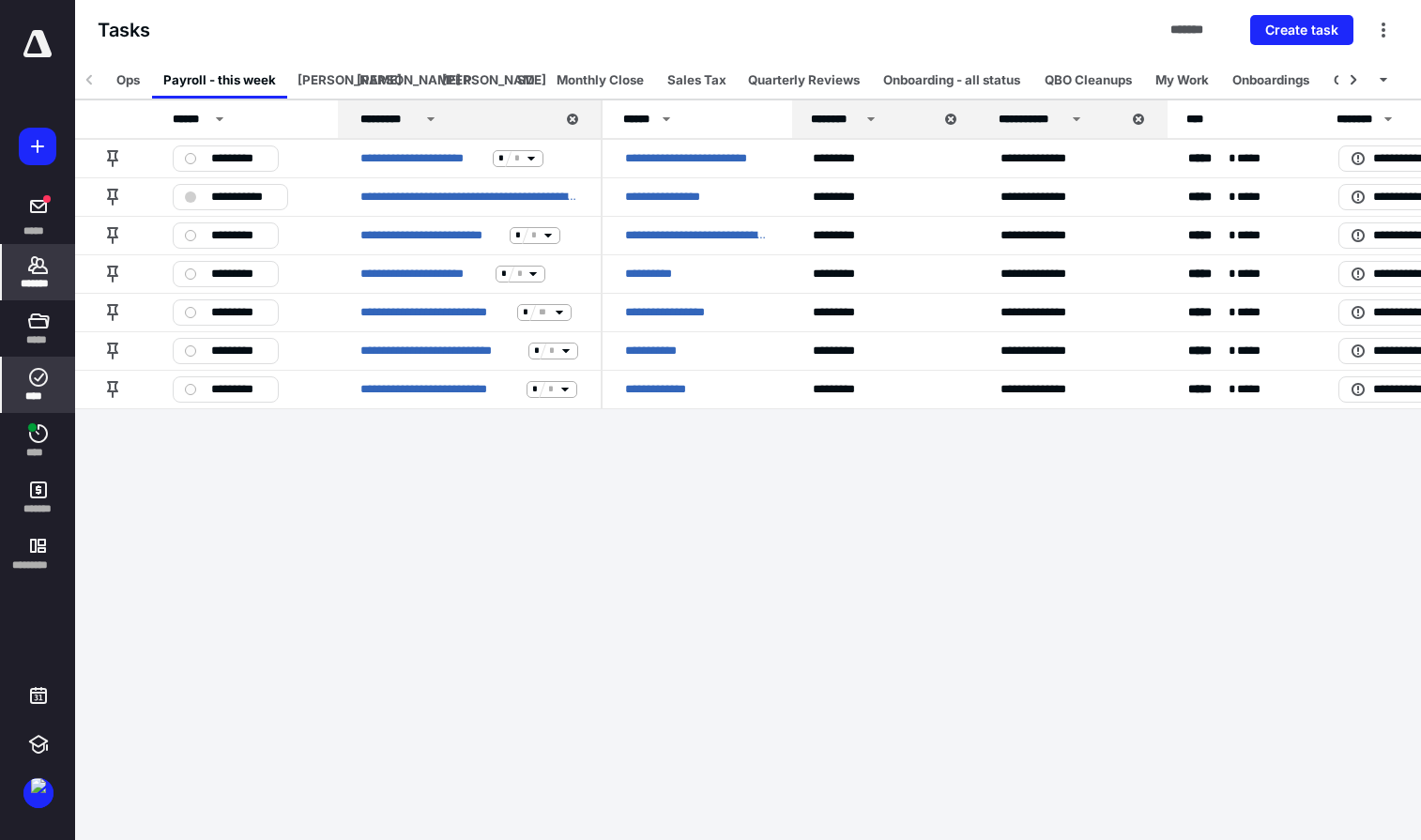click on "*******" at bounding box center [38, 283] 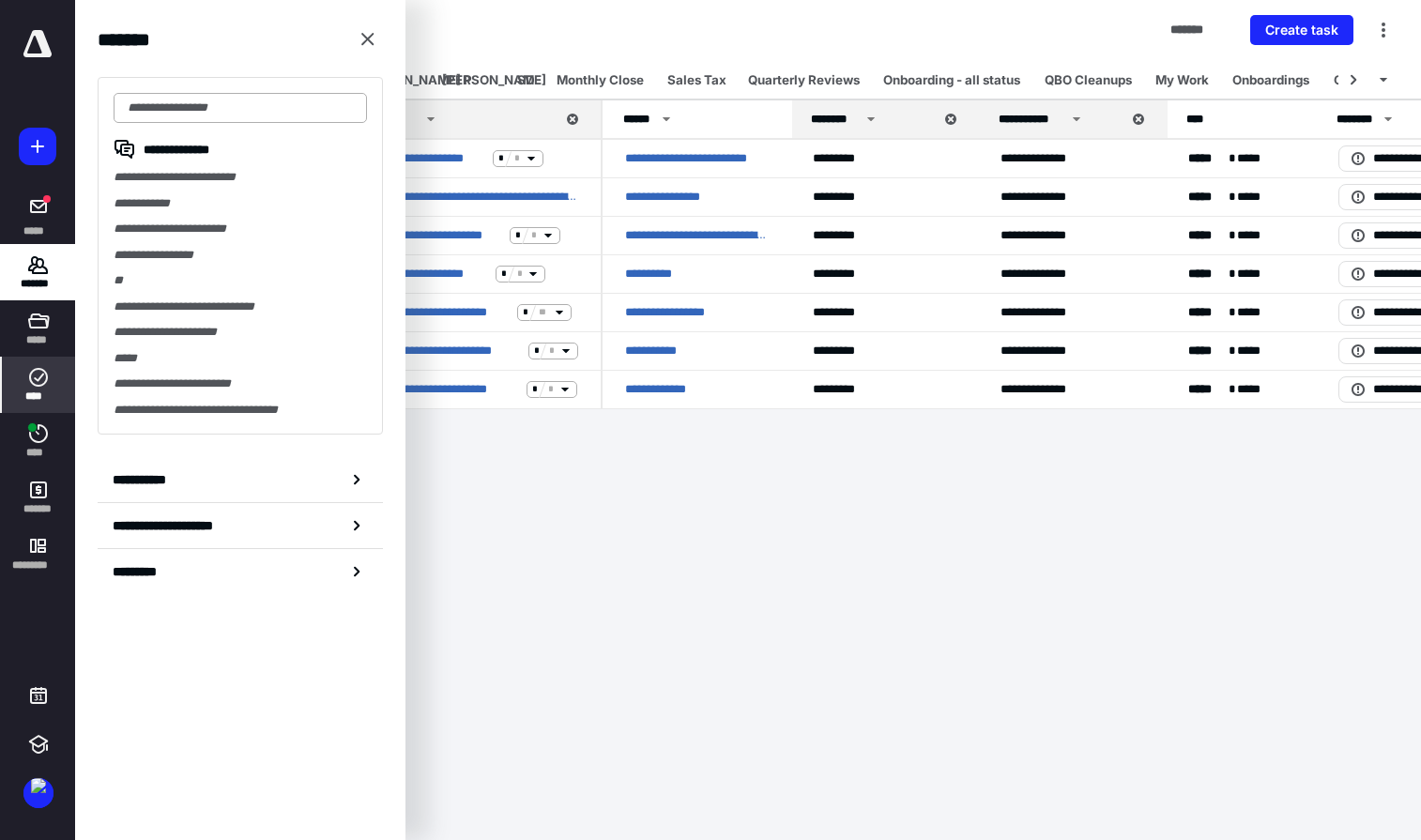 click at bounding box center [240, 108] 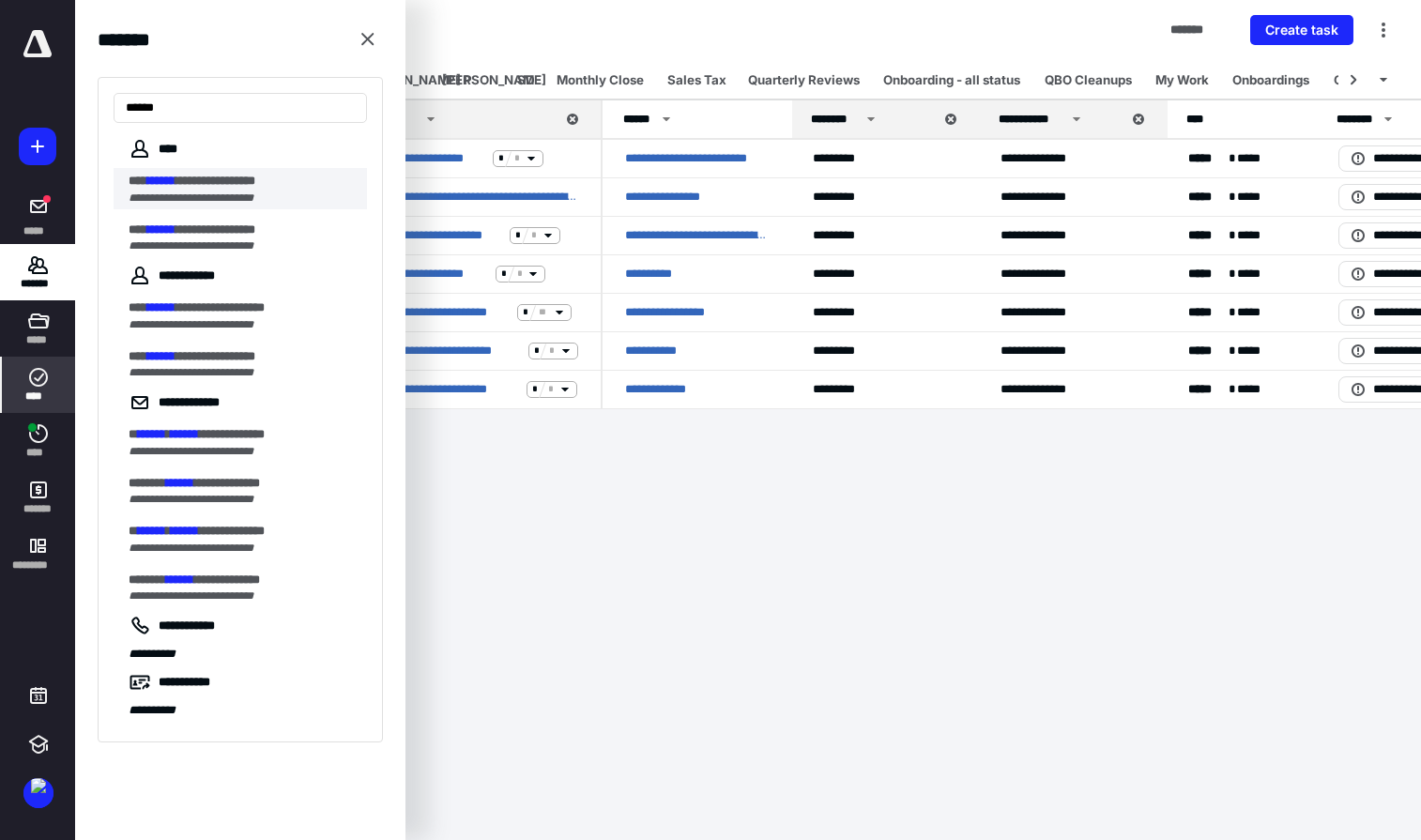type on "******" 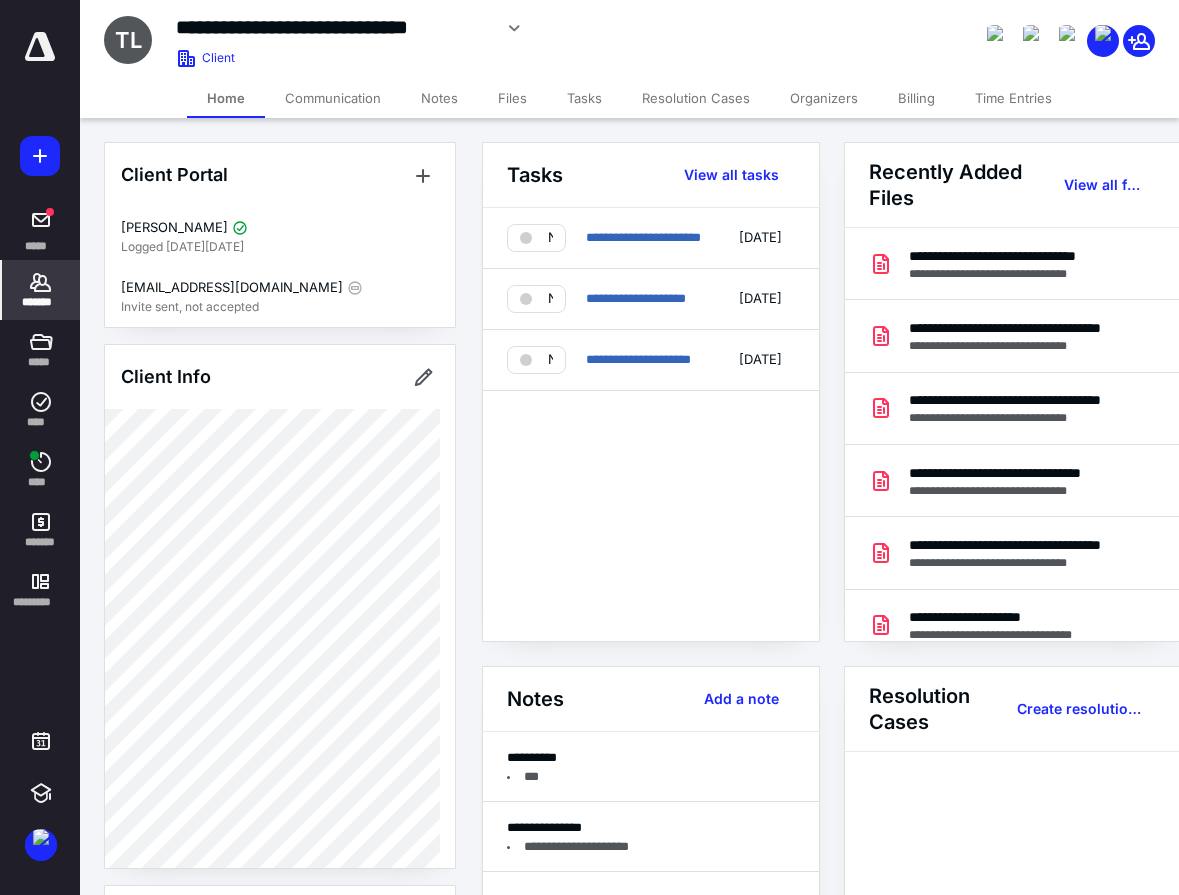 click on "*******" at bounding box center [41, 290] 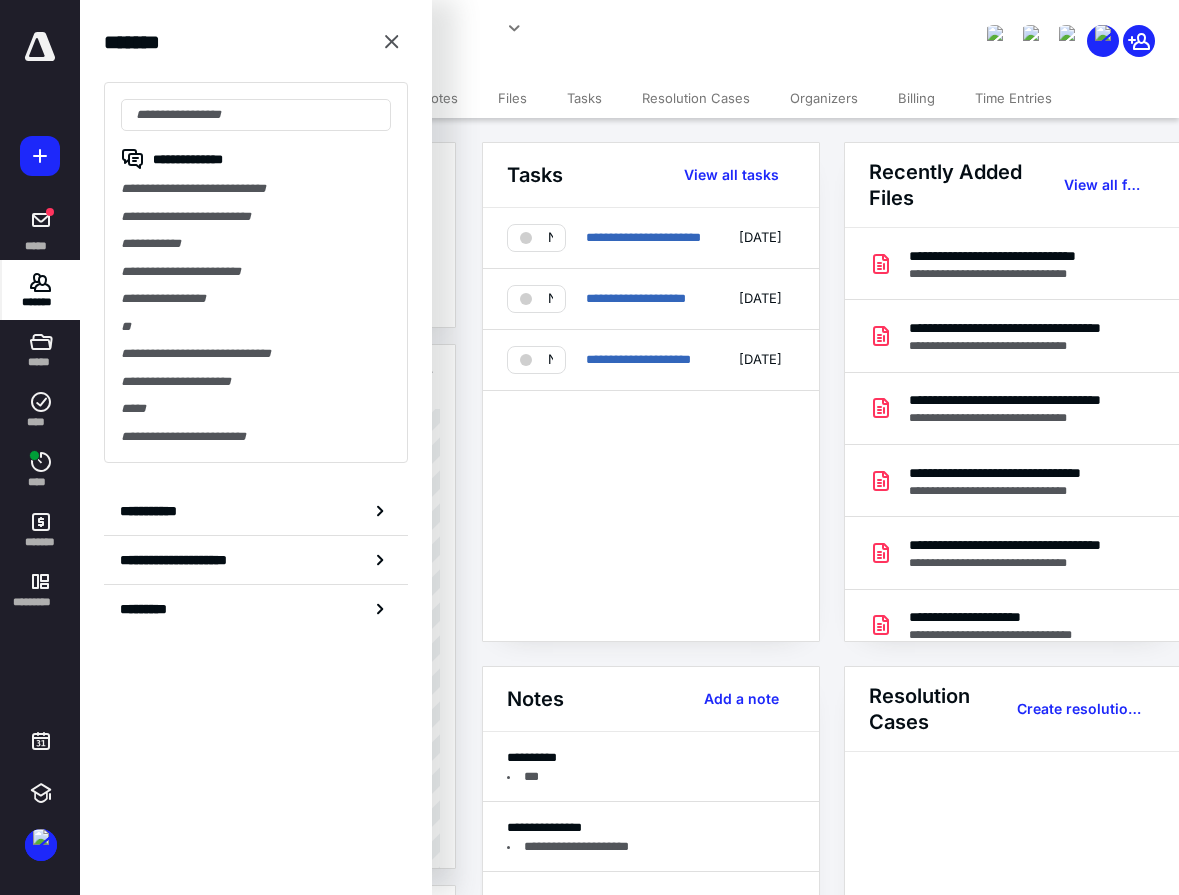 drag, startPoint x: 184, startPoint y: 215, endPoint x: 282, endPoint y: 208, distance: 98.24968 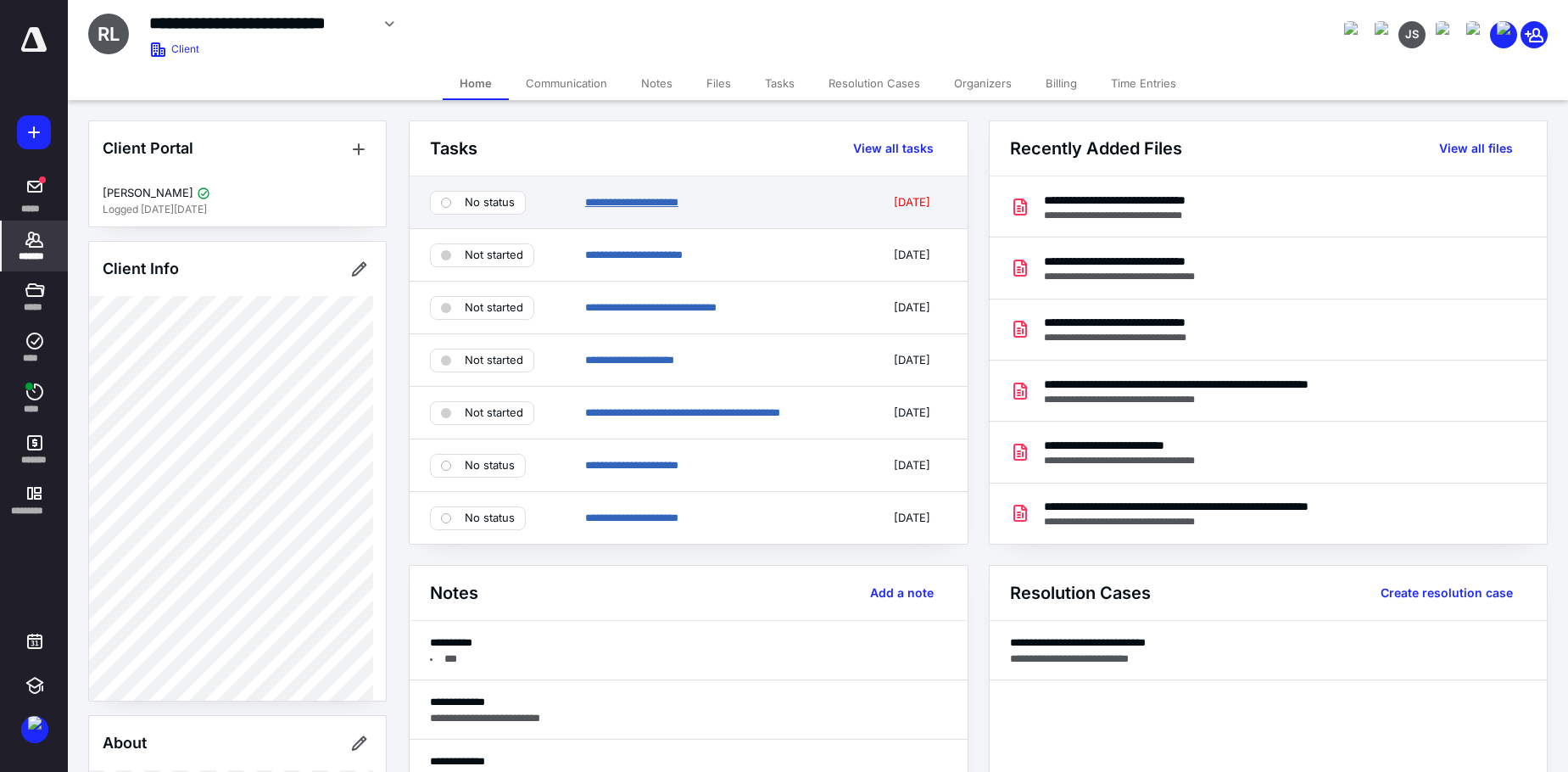 click on "**********" at bounding box center (632, 202) 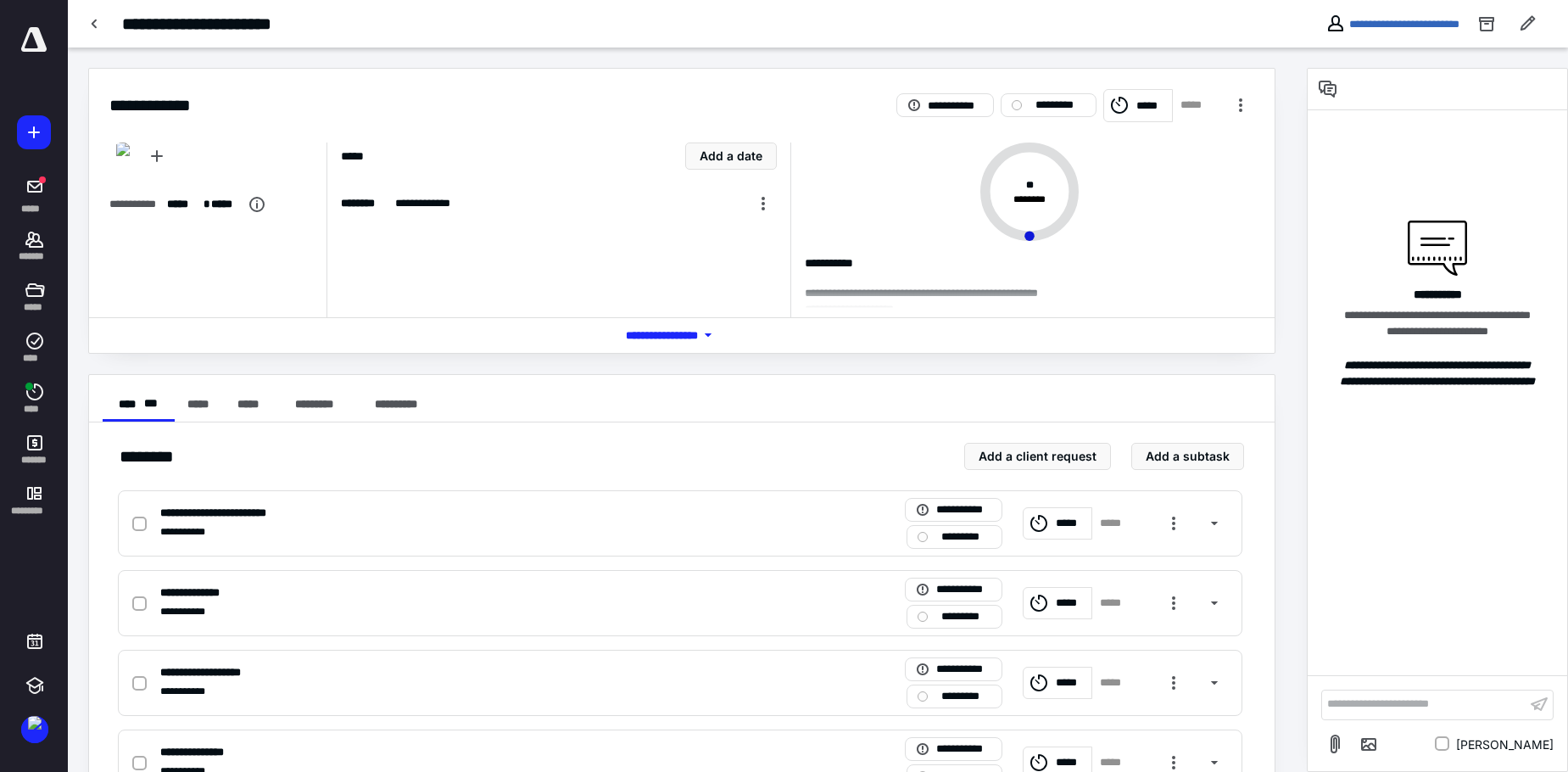 click on "**********" at bounding box center [644, 24] 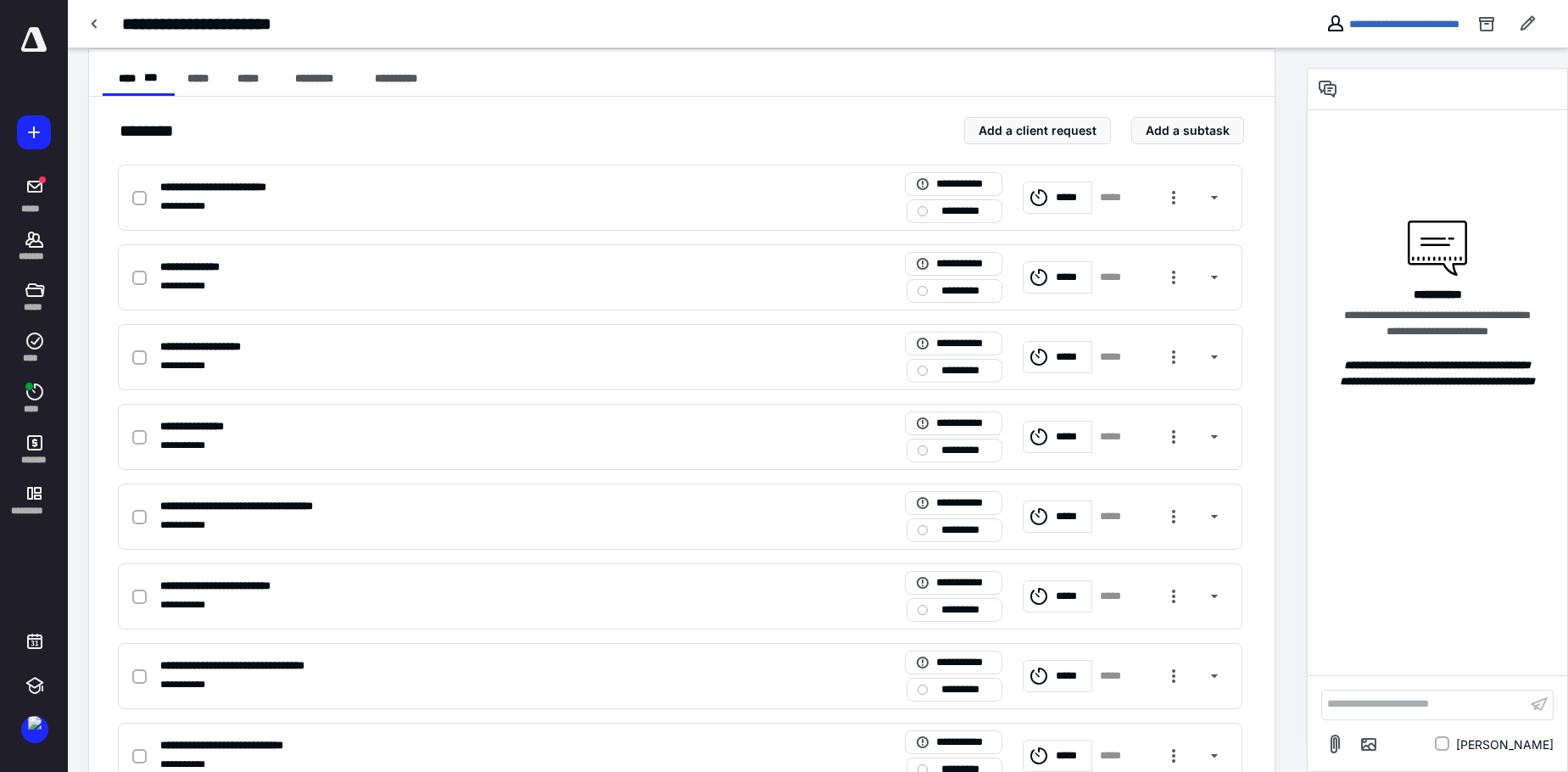 scroll, scrollTop: 339, scrollLeft: 0, axis: vertical 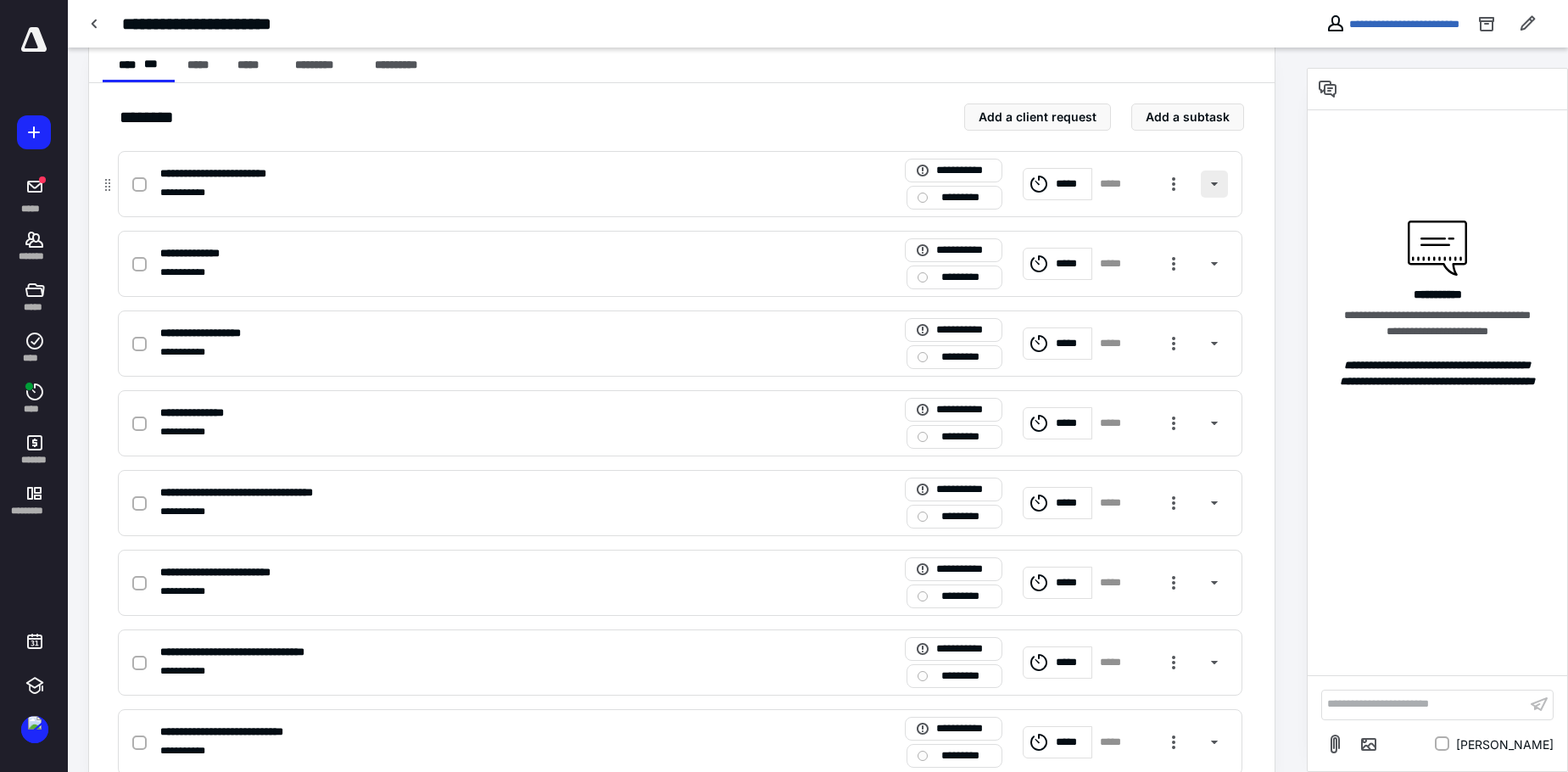 click at bounding box center (1214, 184) 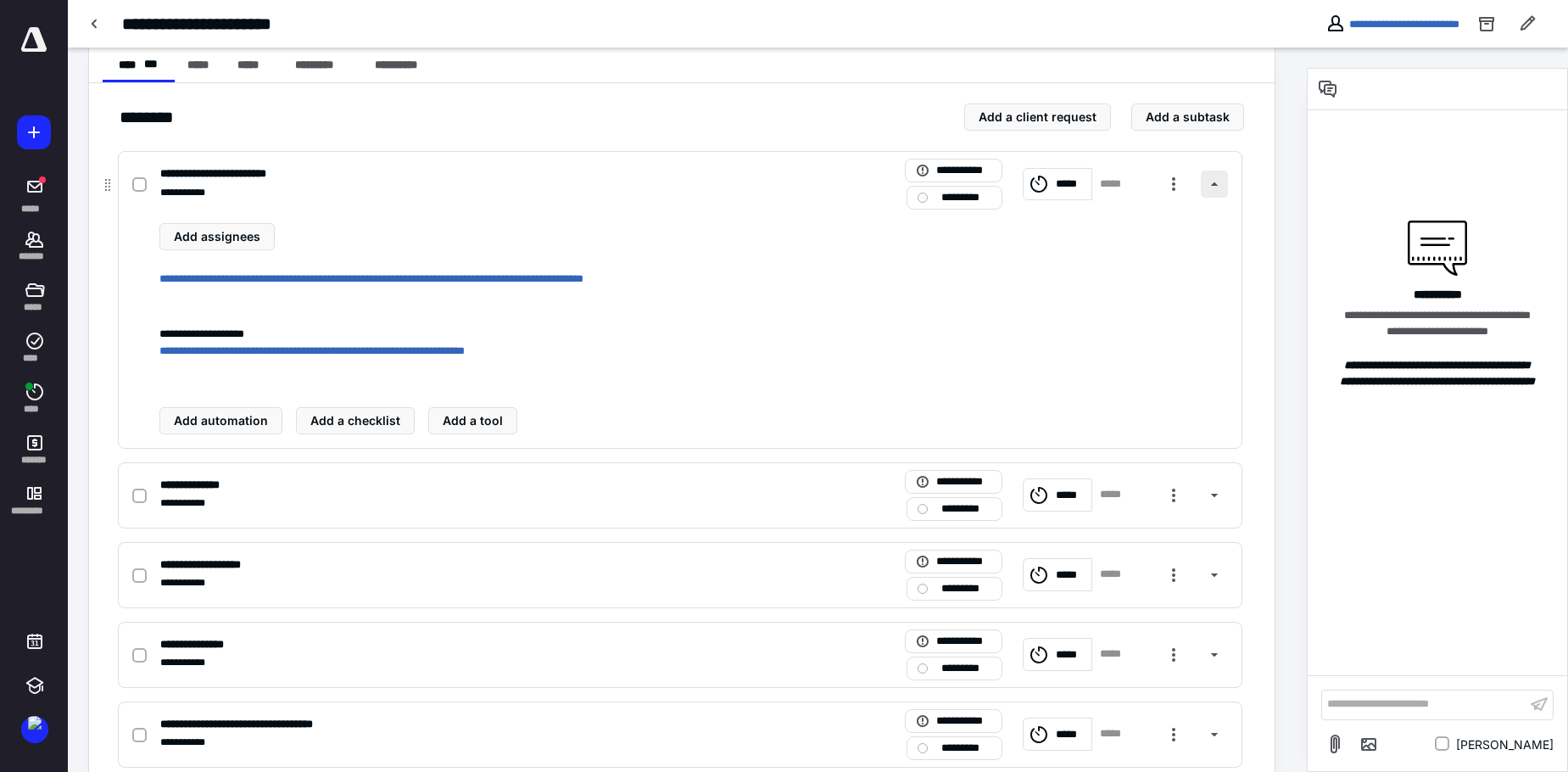 click at bounding box center [1214, 184] 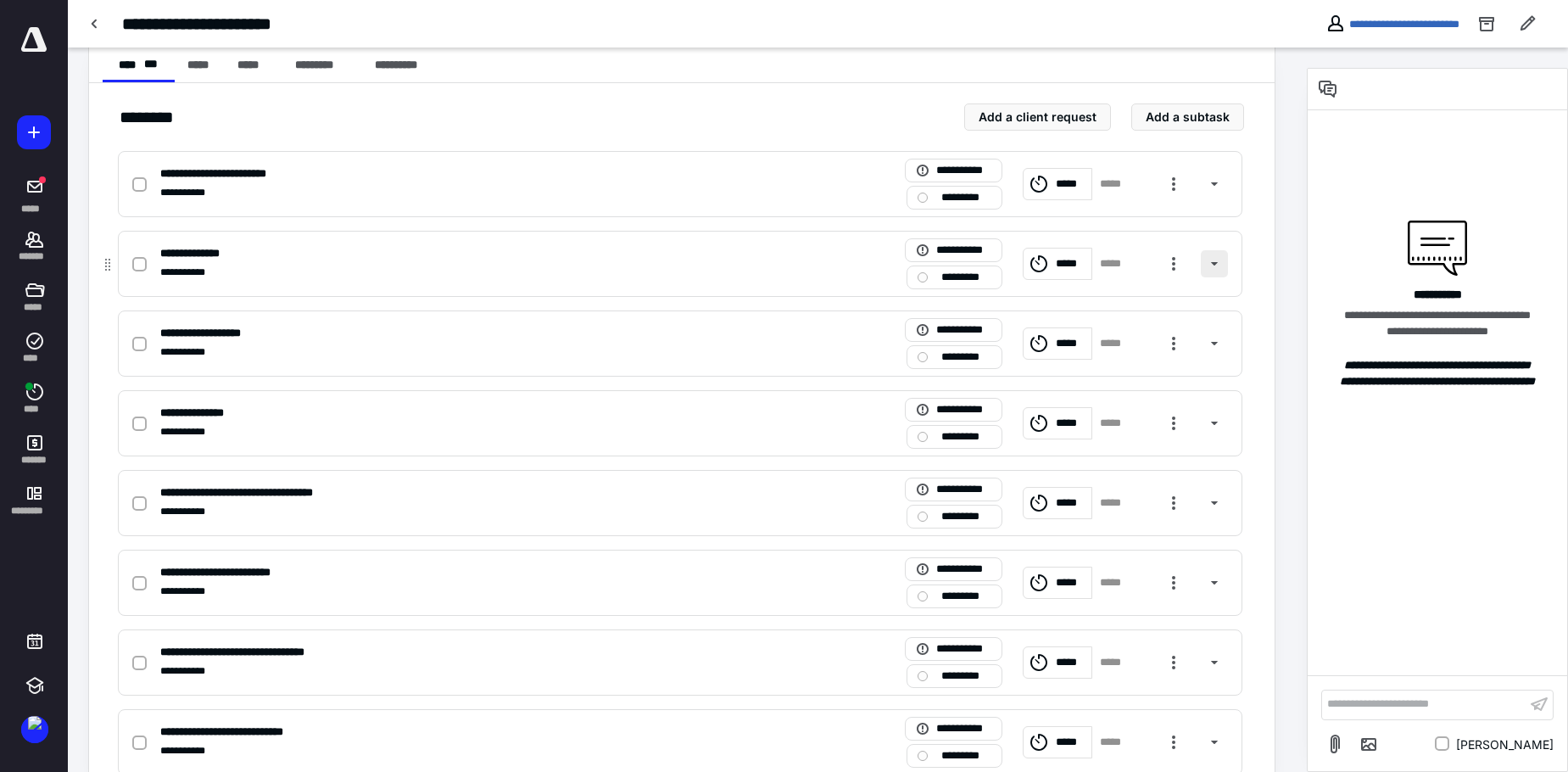click at bounding box center [1214, 264] 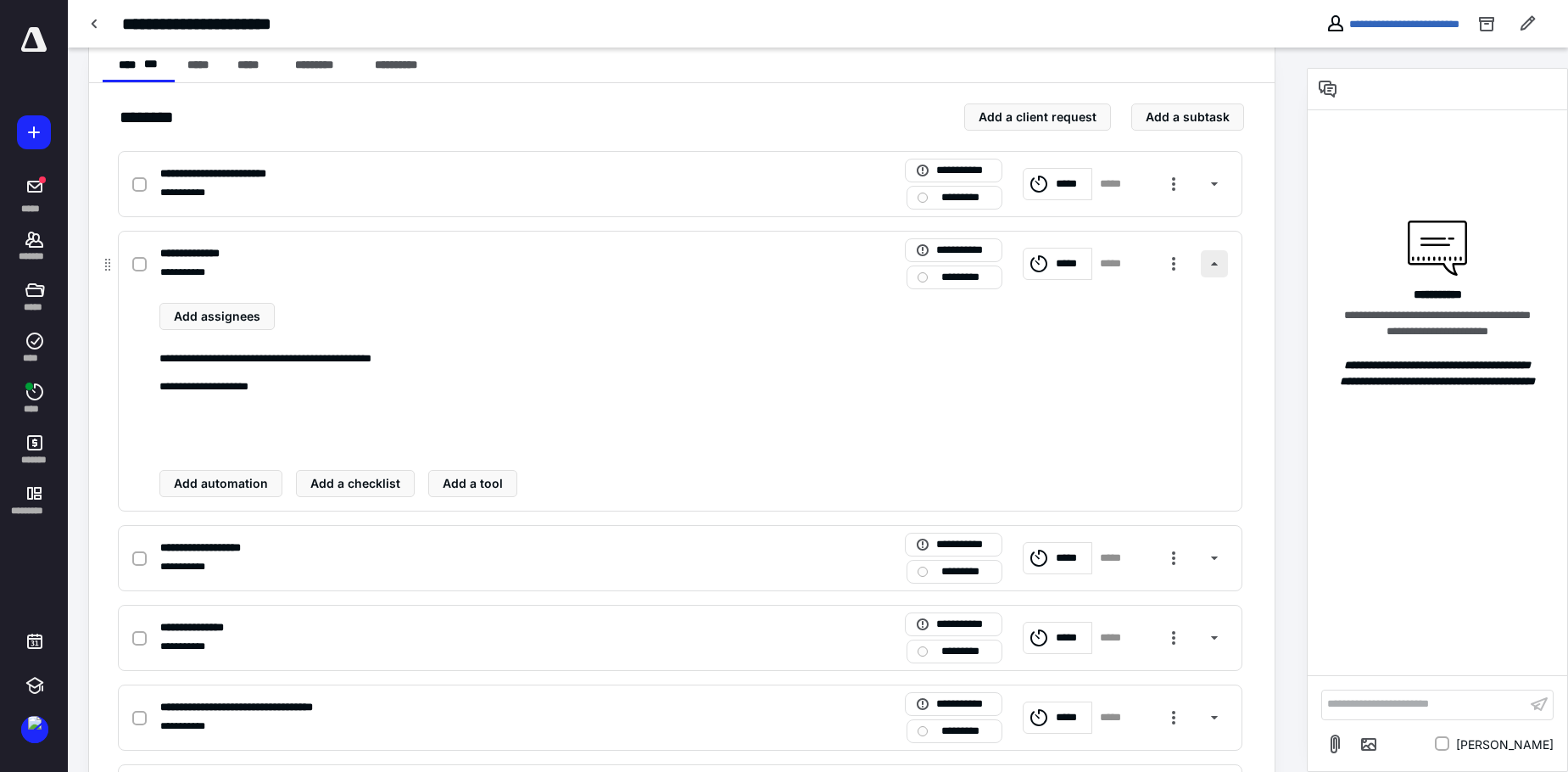 click at bounding box center (1214, 264) 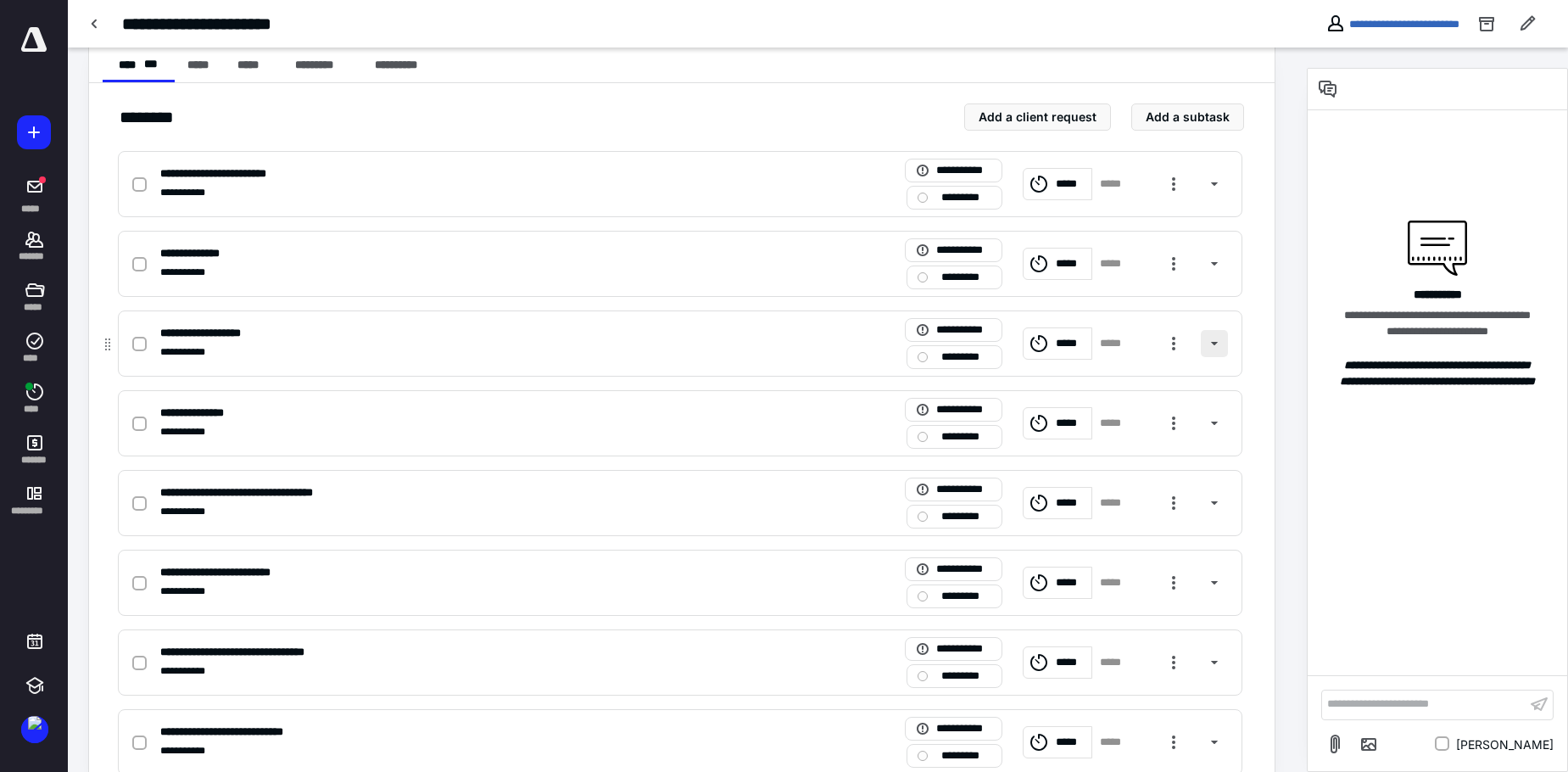 click at bounding box center (1214, 344) 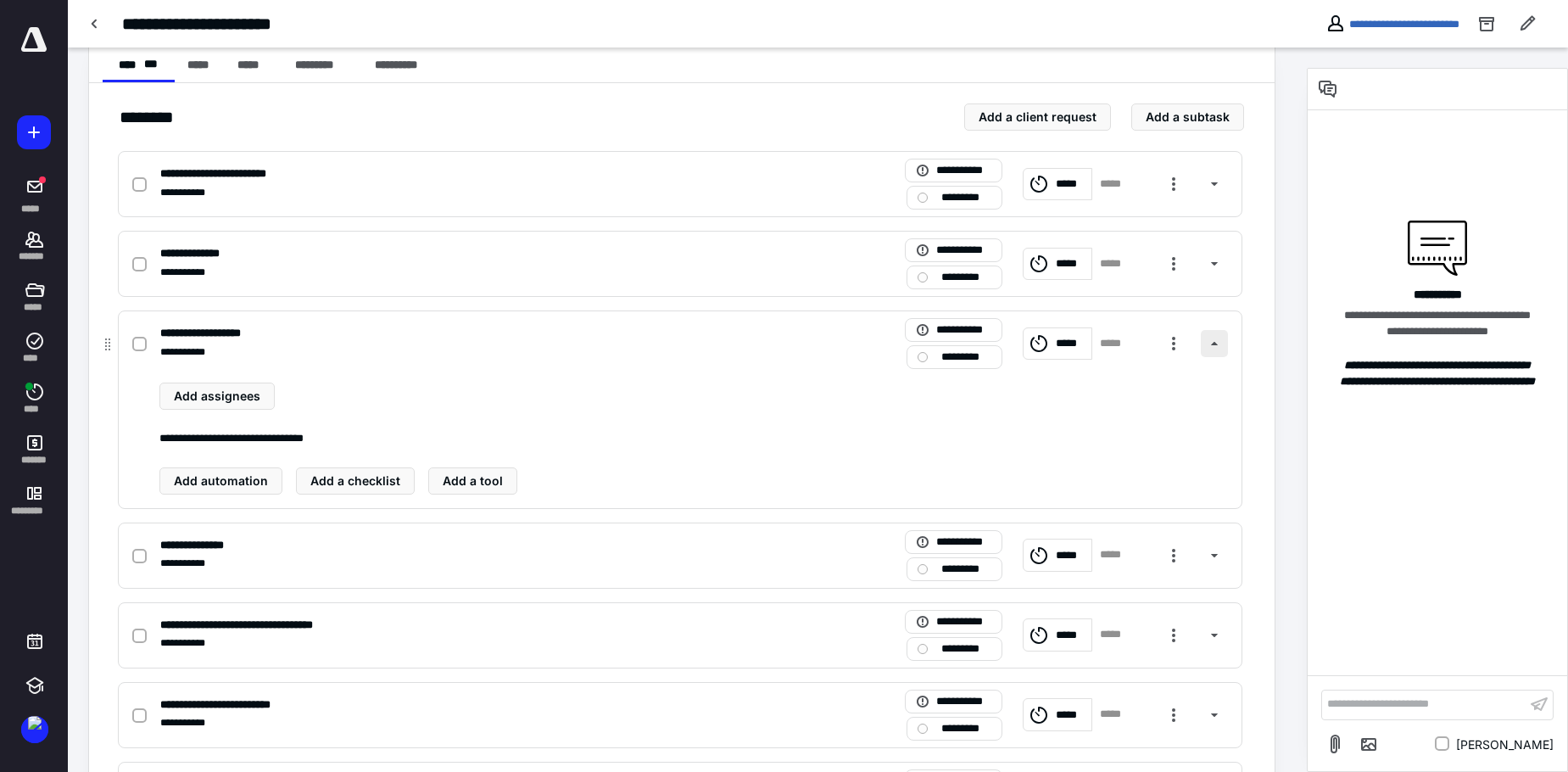 click at bounding box center [1214, 344] 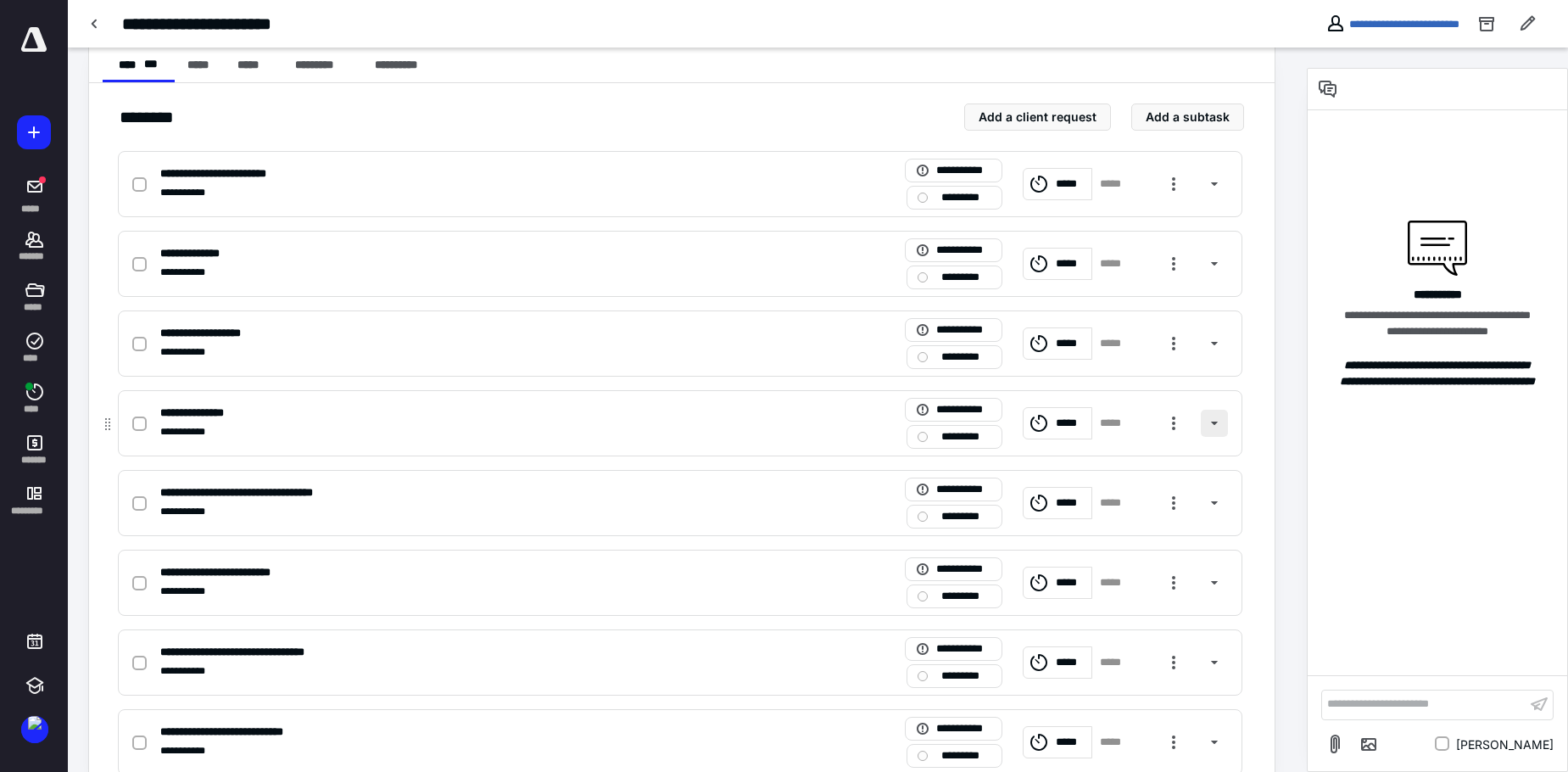 click at bounding box center (1214, 423) 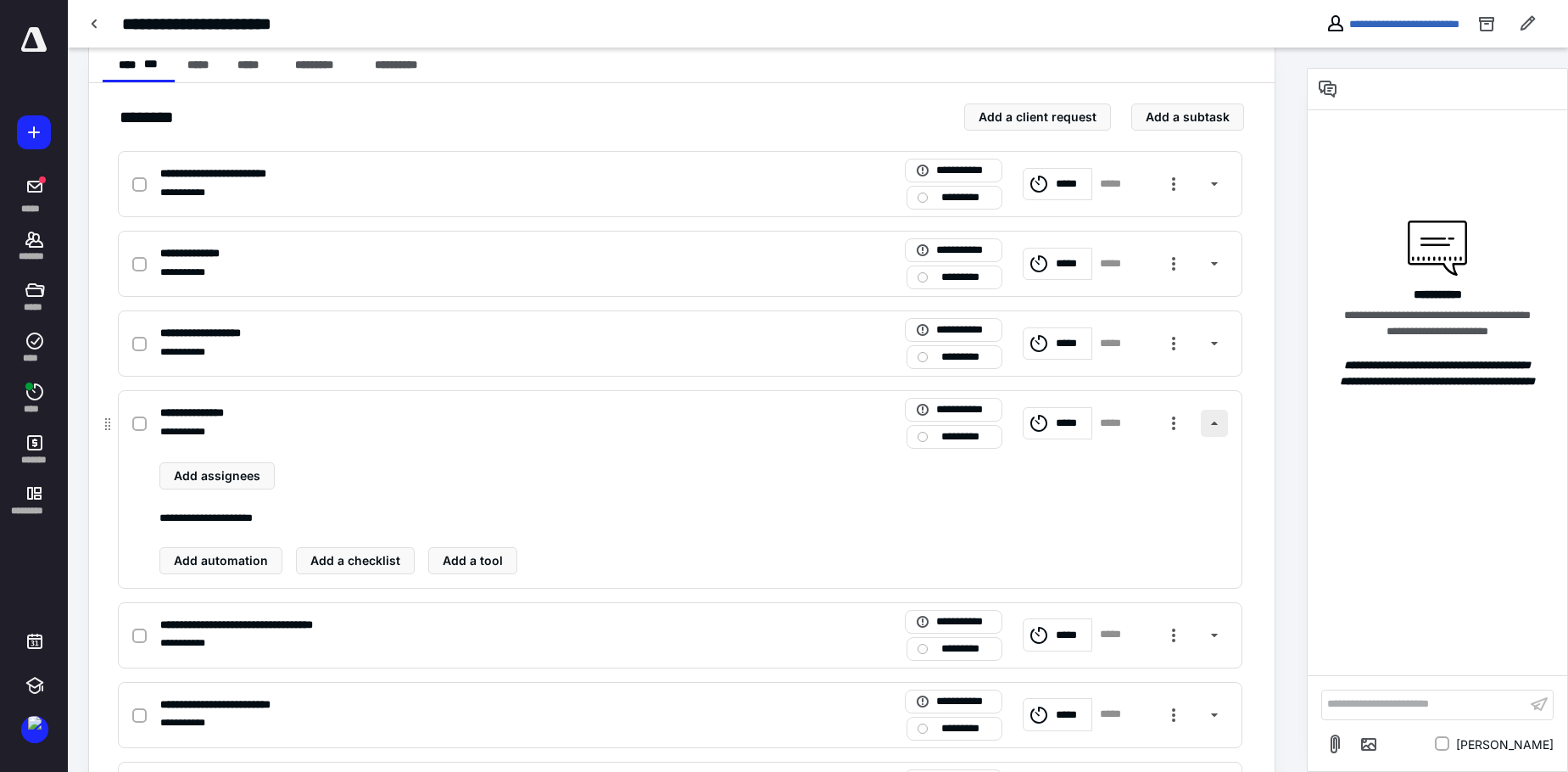 click at bounding box center [1214, 423] 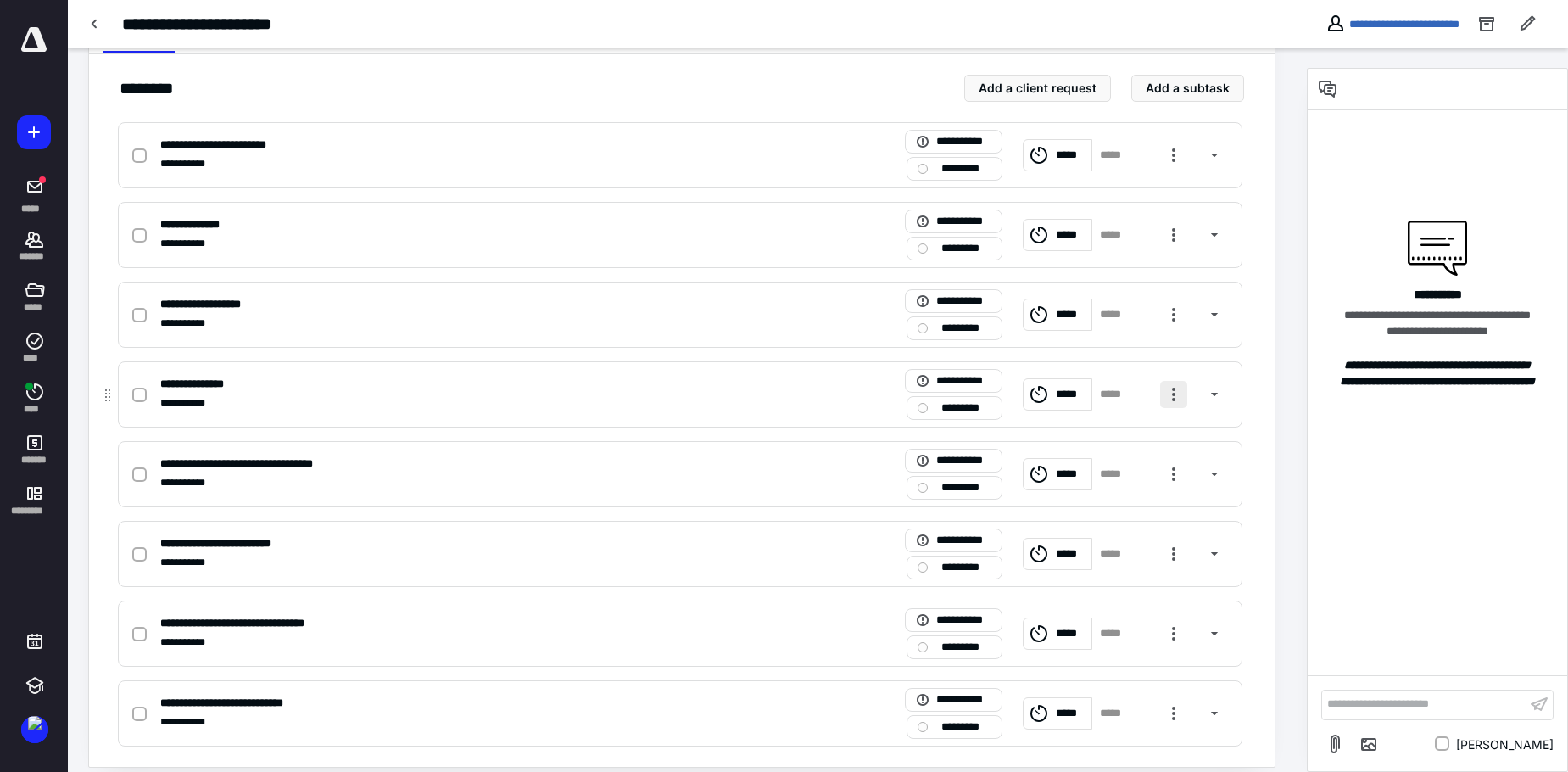 scroll, scrollTop: 384, scrollLeft: 0, axis: vertical 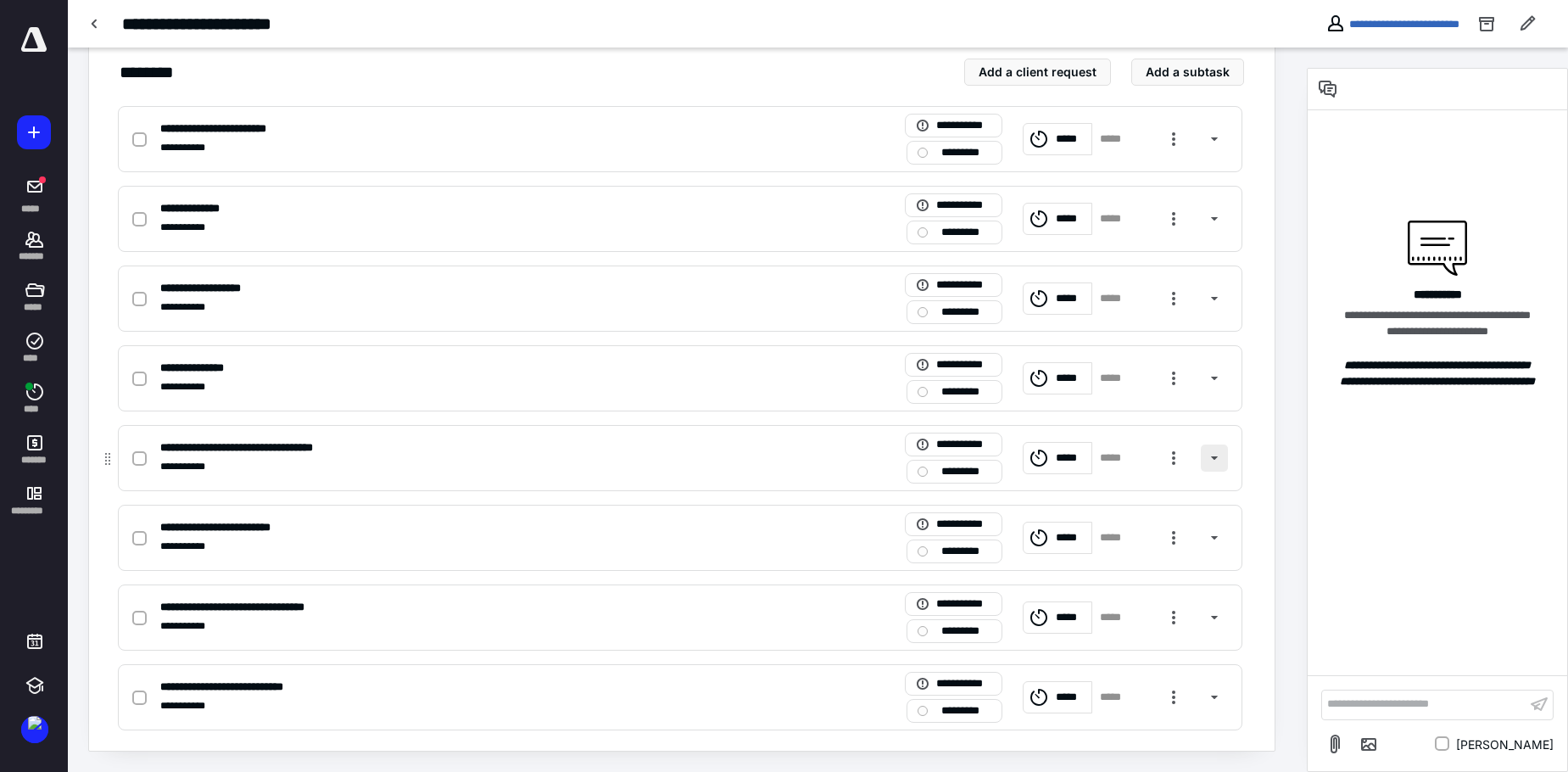 click at bounding box center (1214, 458) 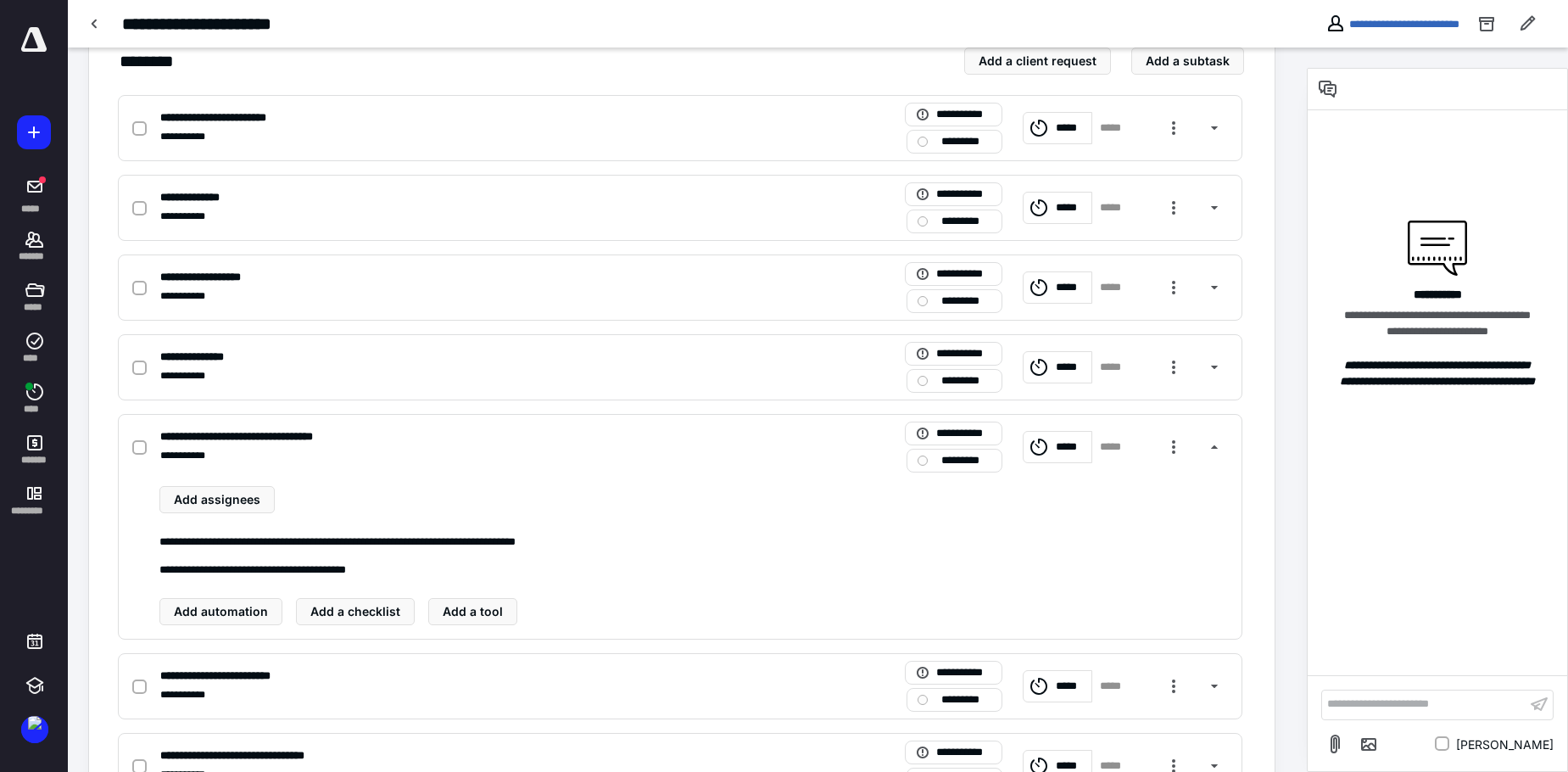 scroll, scrollTop: 544, scrollLeft: 0, axis: vertical 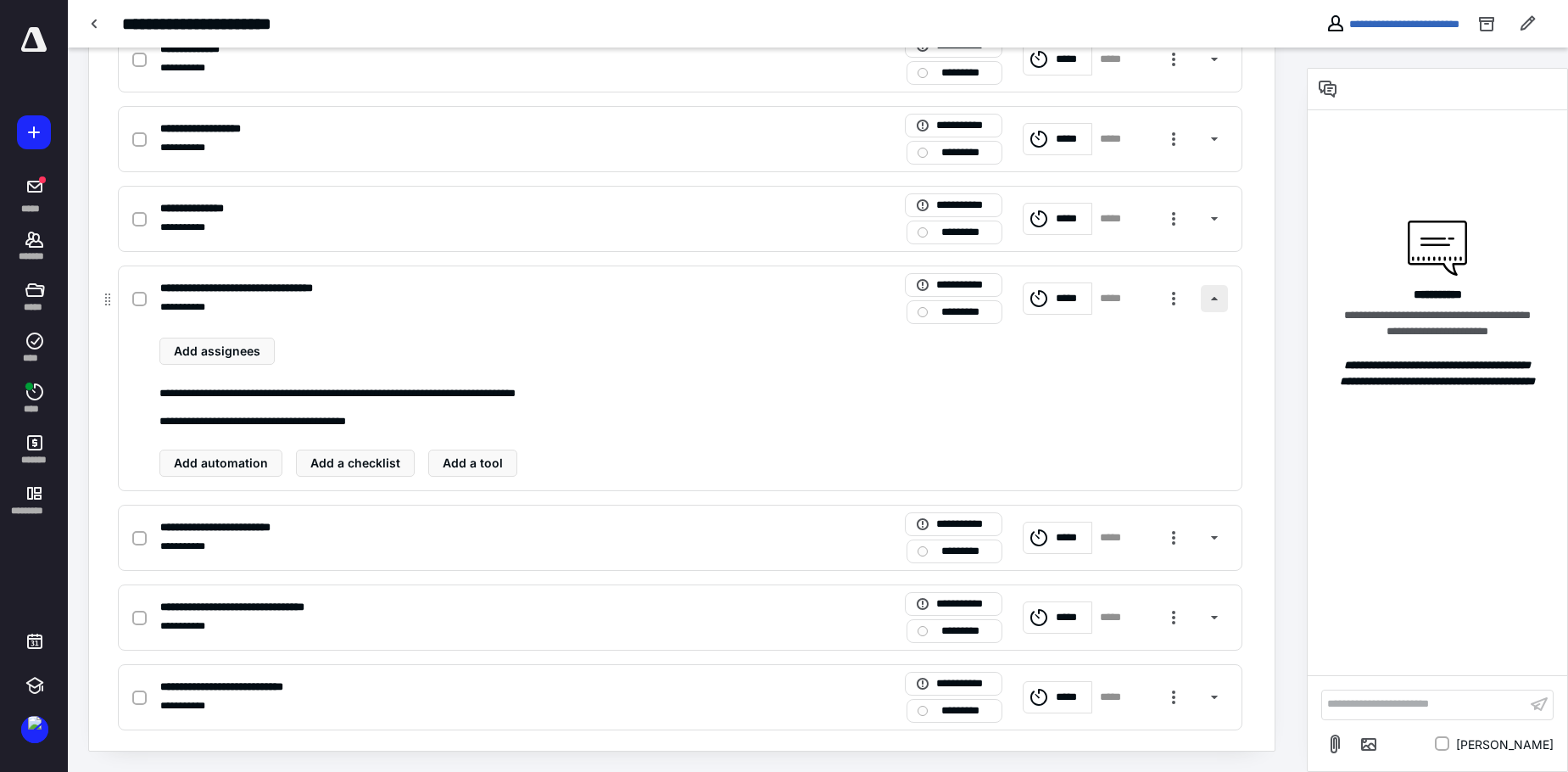 click at bounding box center [1214, 299] 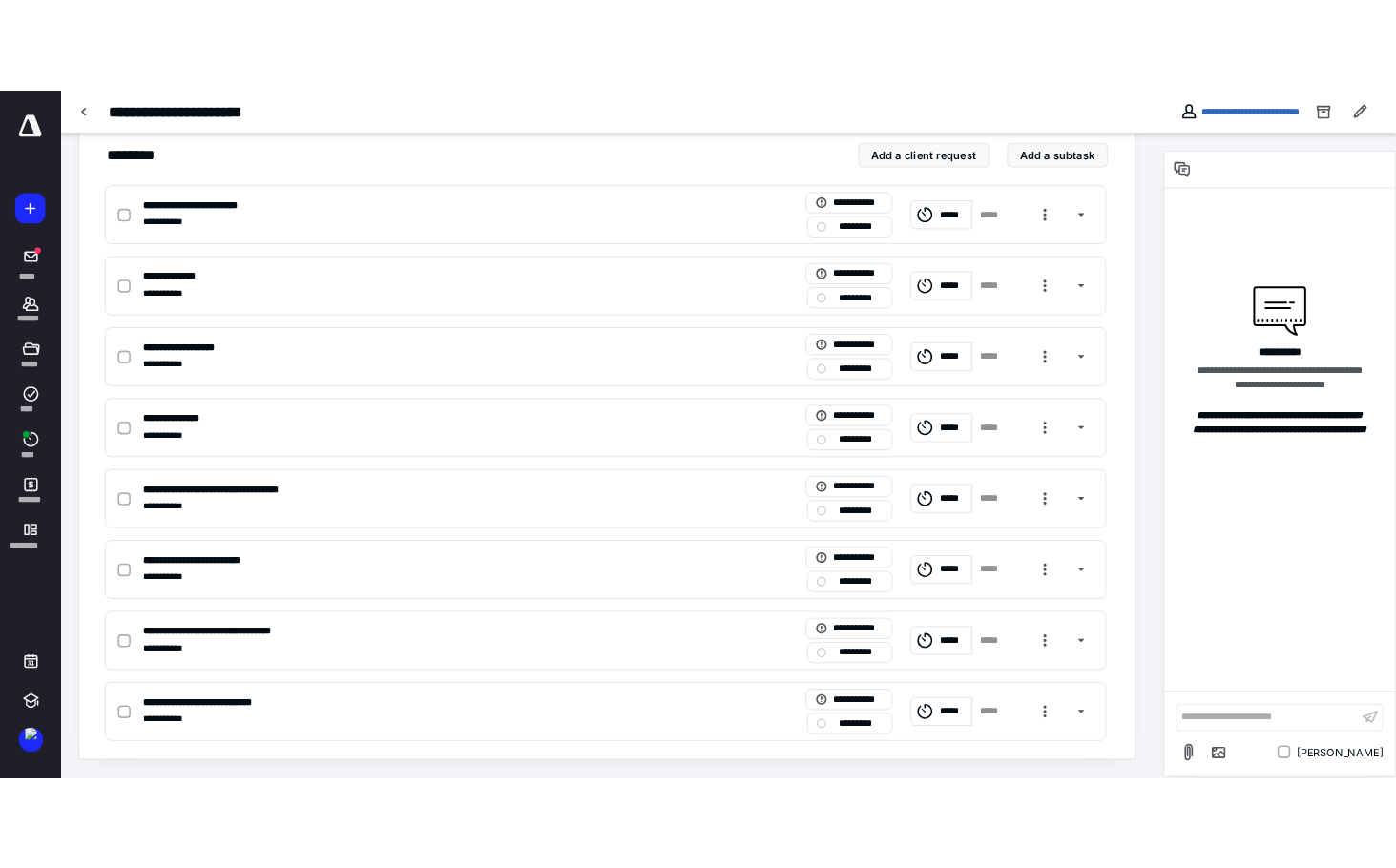 scroll, scrollTop: 432, scrollLeft: 0, axis: vertical 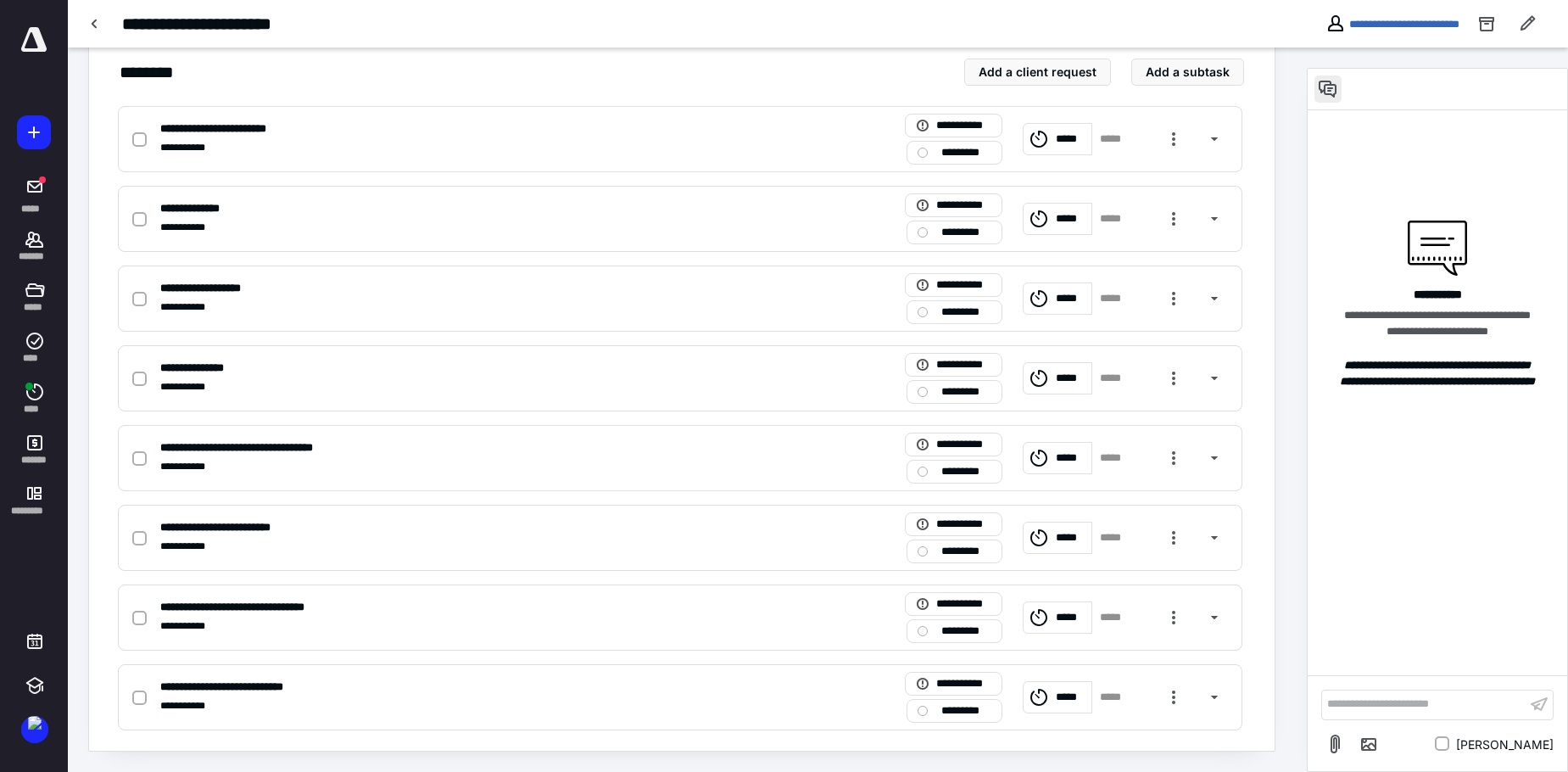 click at bounding box center [1328, 89] 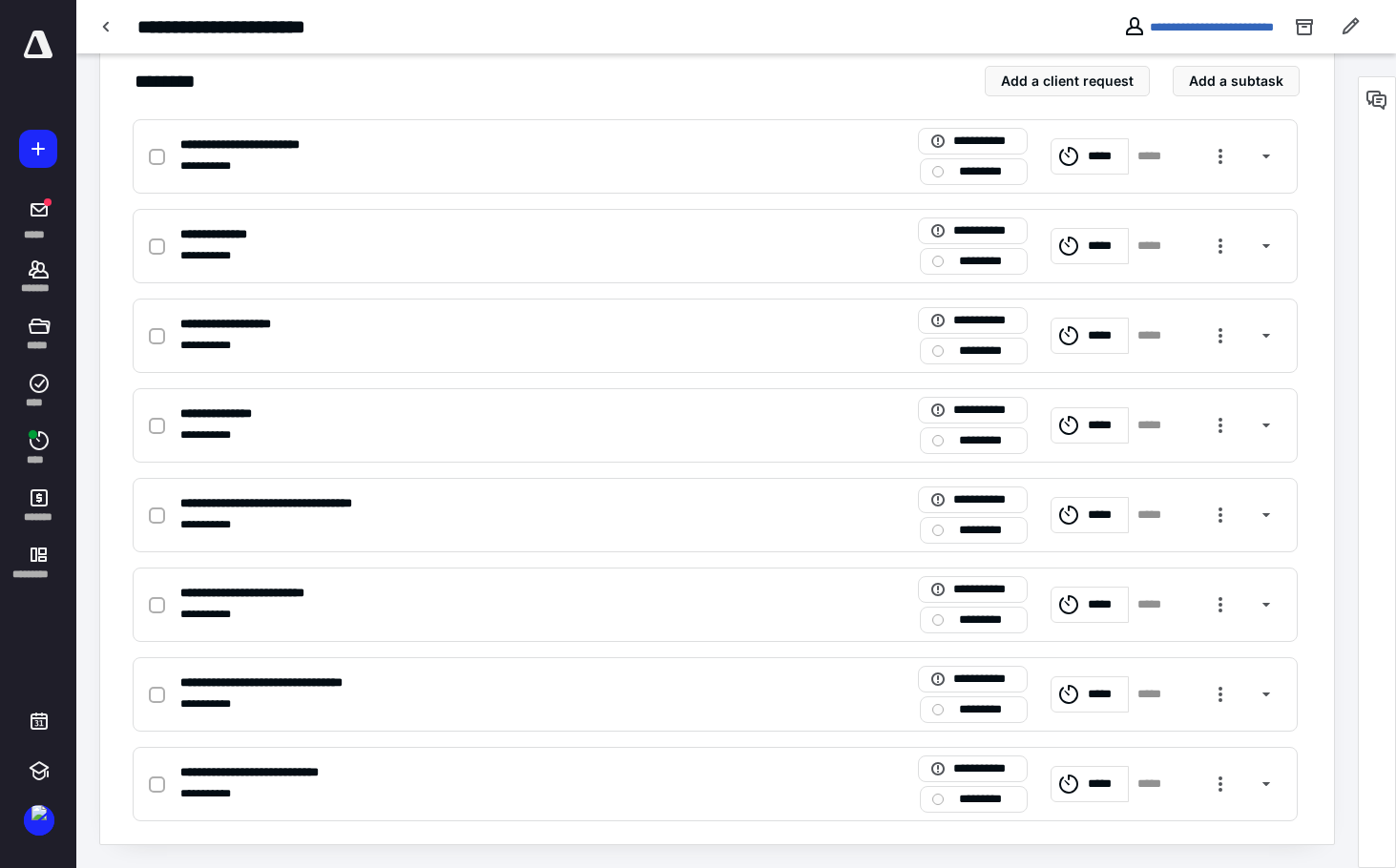 drag, startPoint x: 632, startPoint y: 31, endPoint x: 688, endPoint y: 40, distance: 56.718604 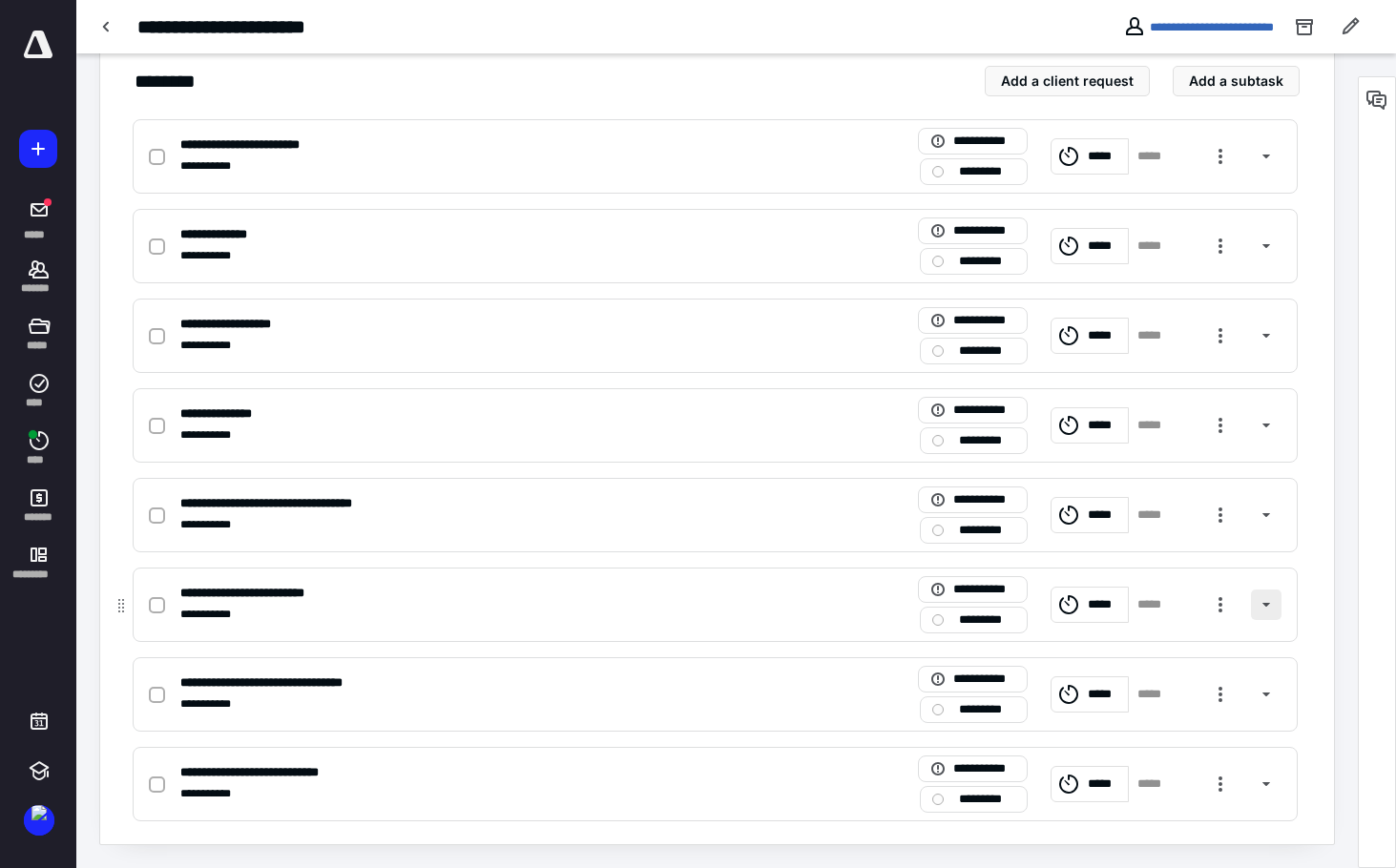 click at bounding box center [1266, 605] 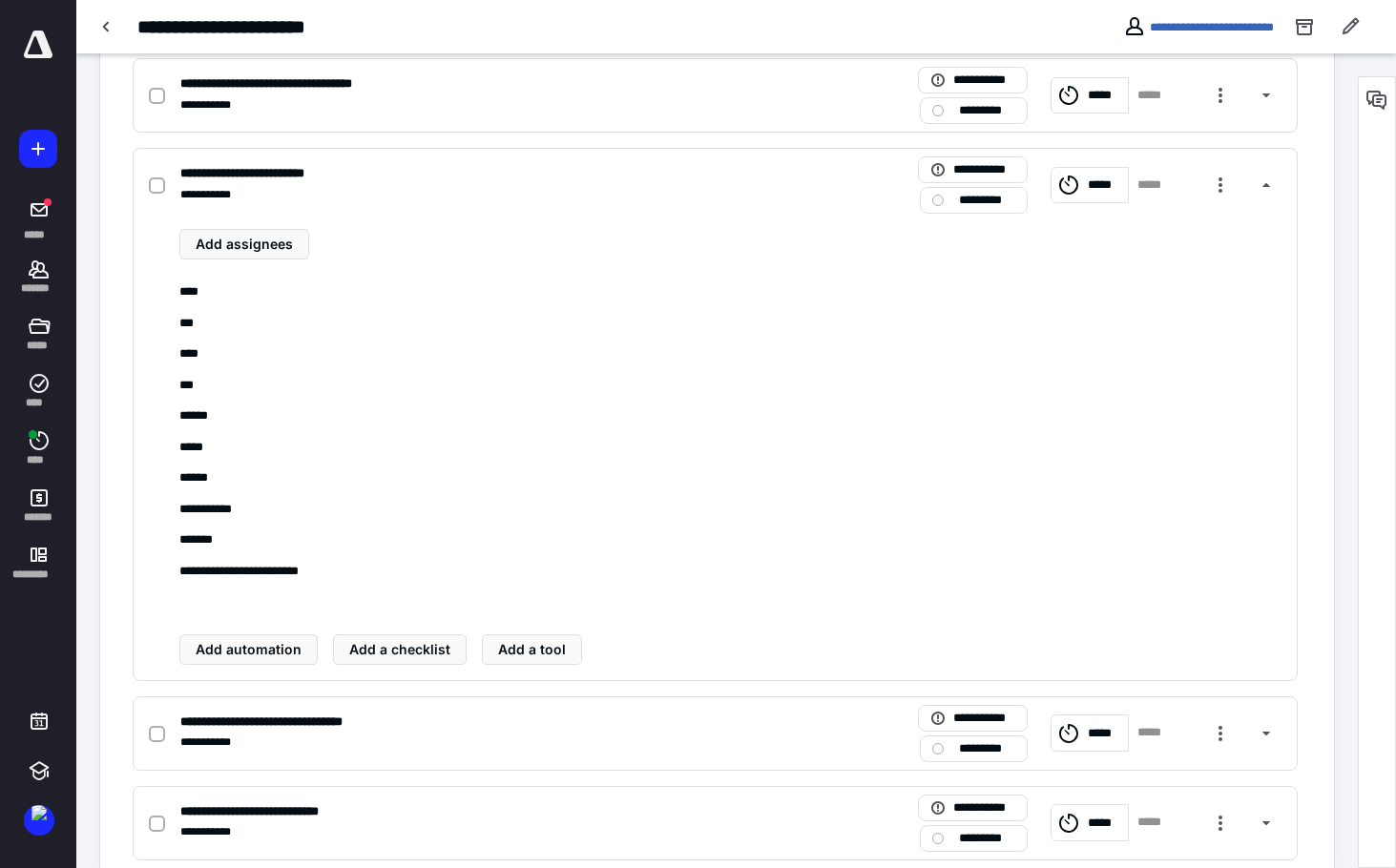 scroll, scrollTop: 891, scrollLeft: 0, axis: vertical 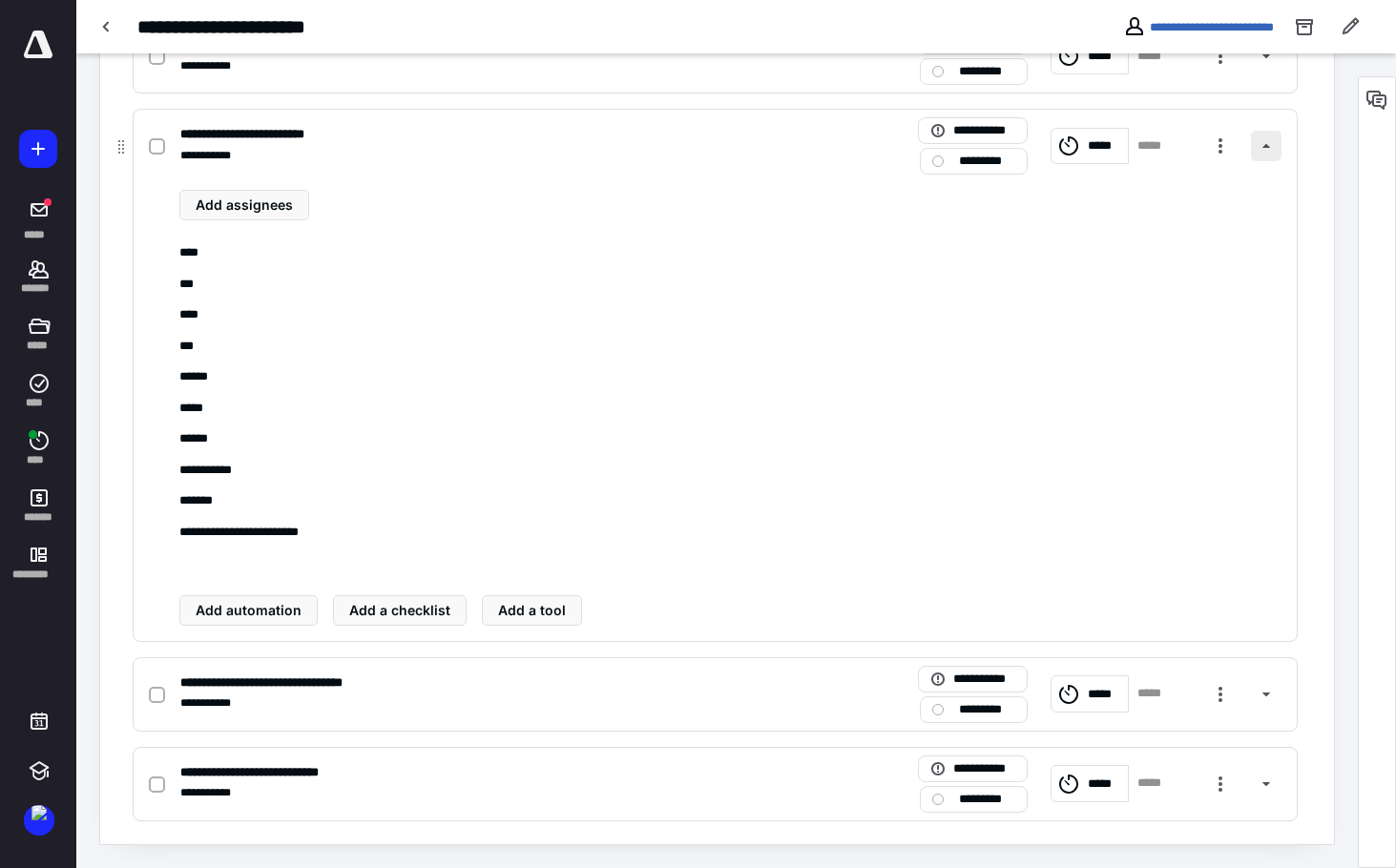 click at bounding box center (1266, 146) 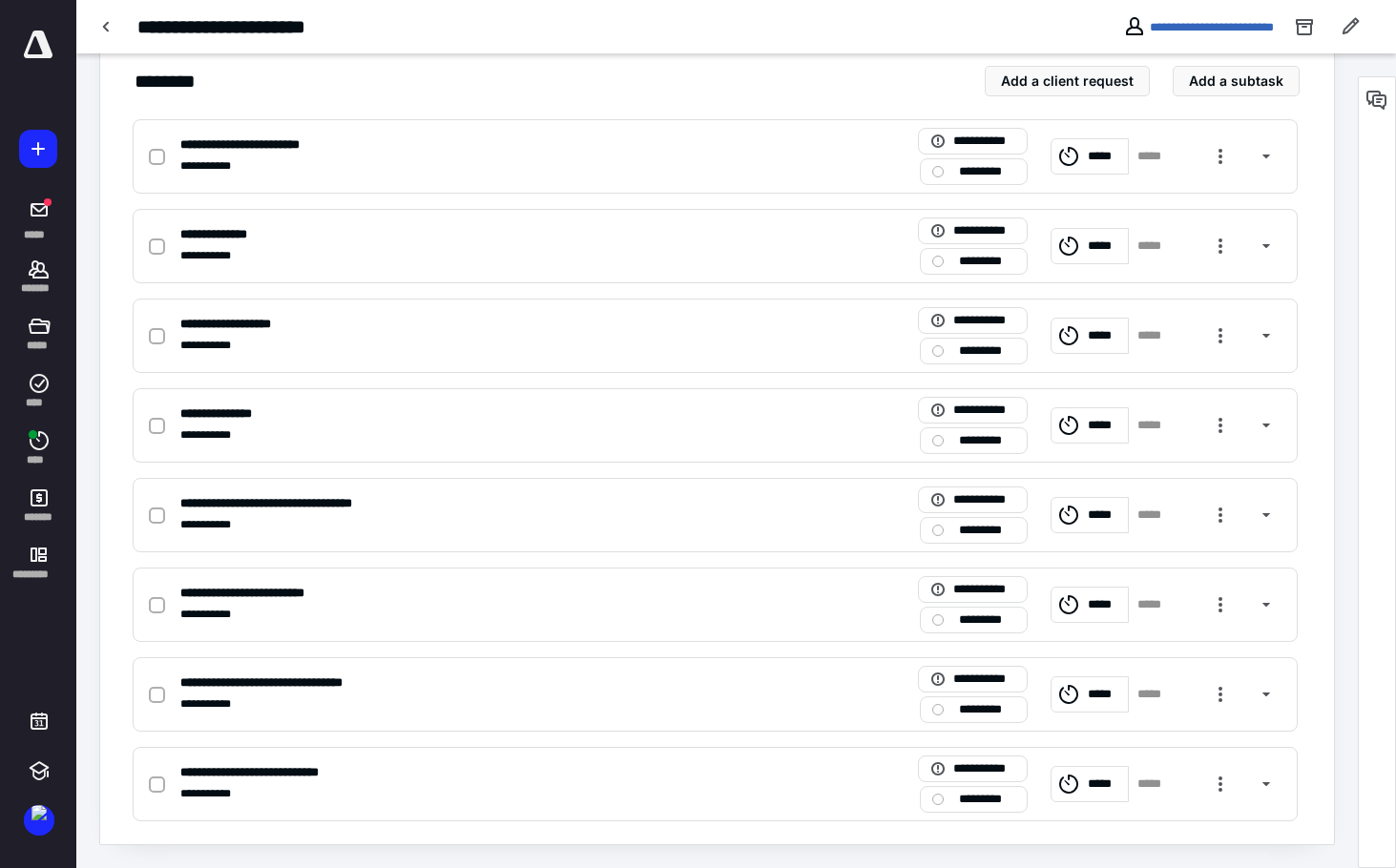 scroll, scrollTop: 432, scrollLeft: 0, axis: vertical 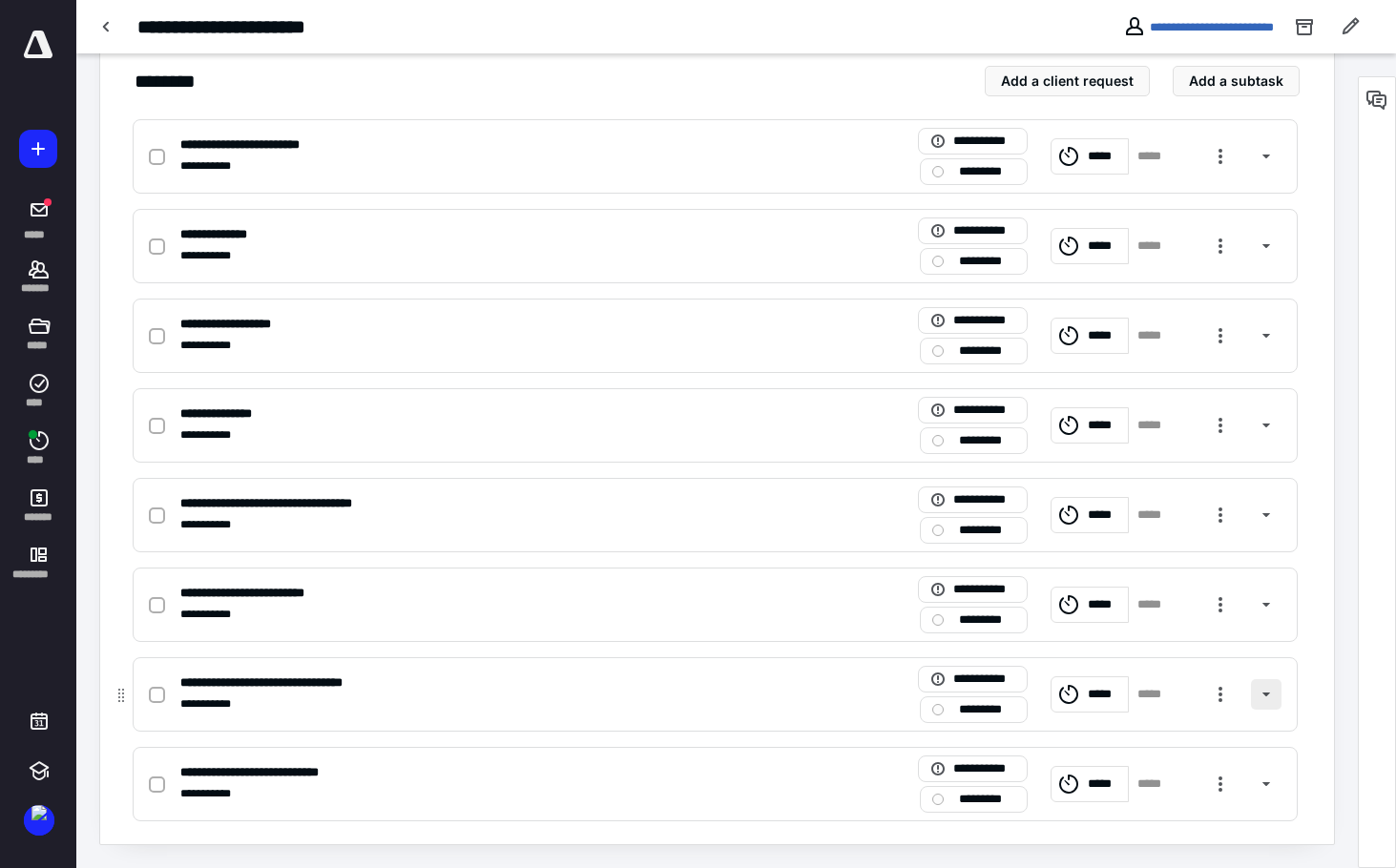 click at bounding box center (1266, 694) 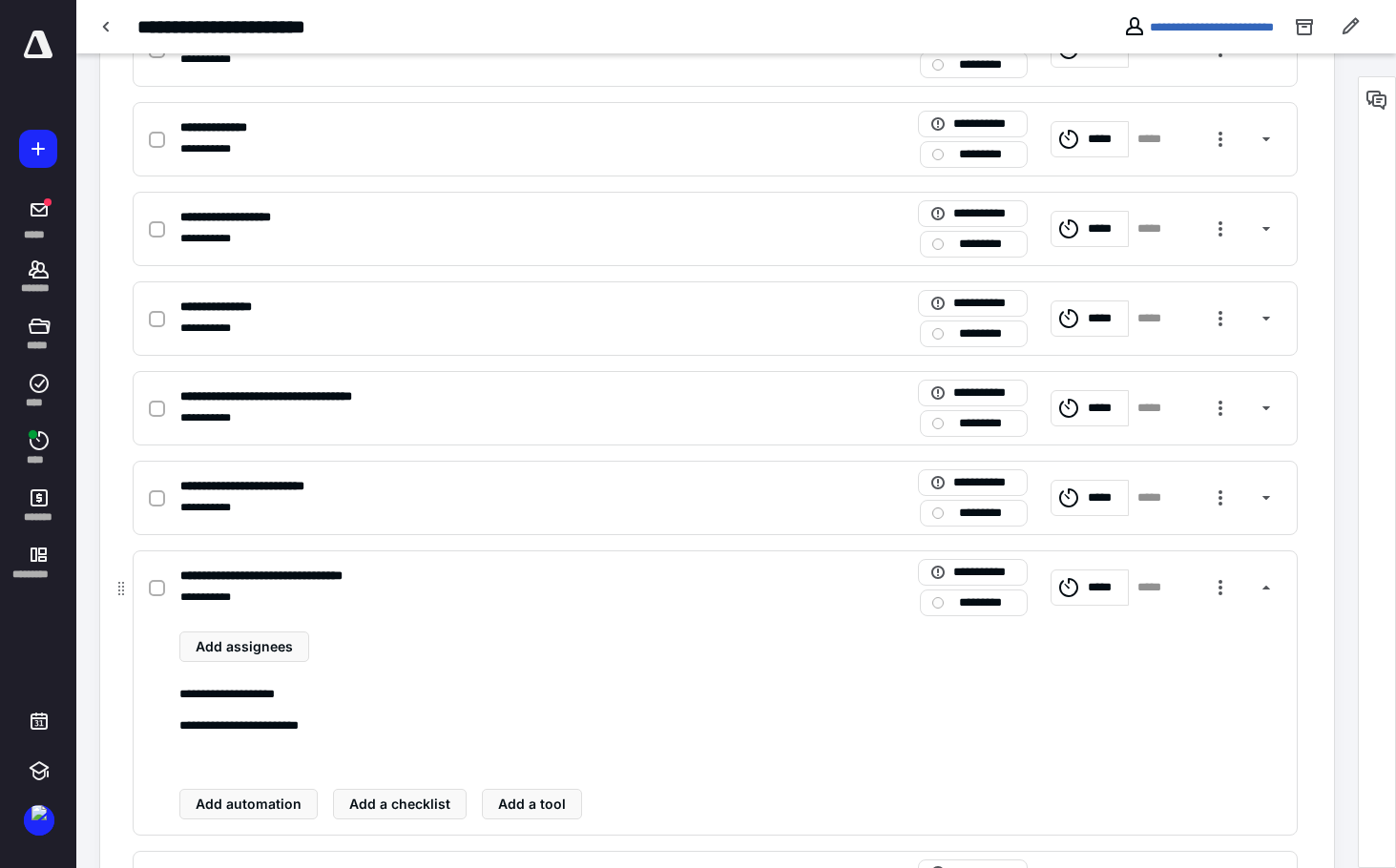 scroll, scrollTop: 643, scrollLeft: 0, axis: vertical 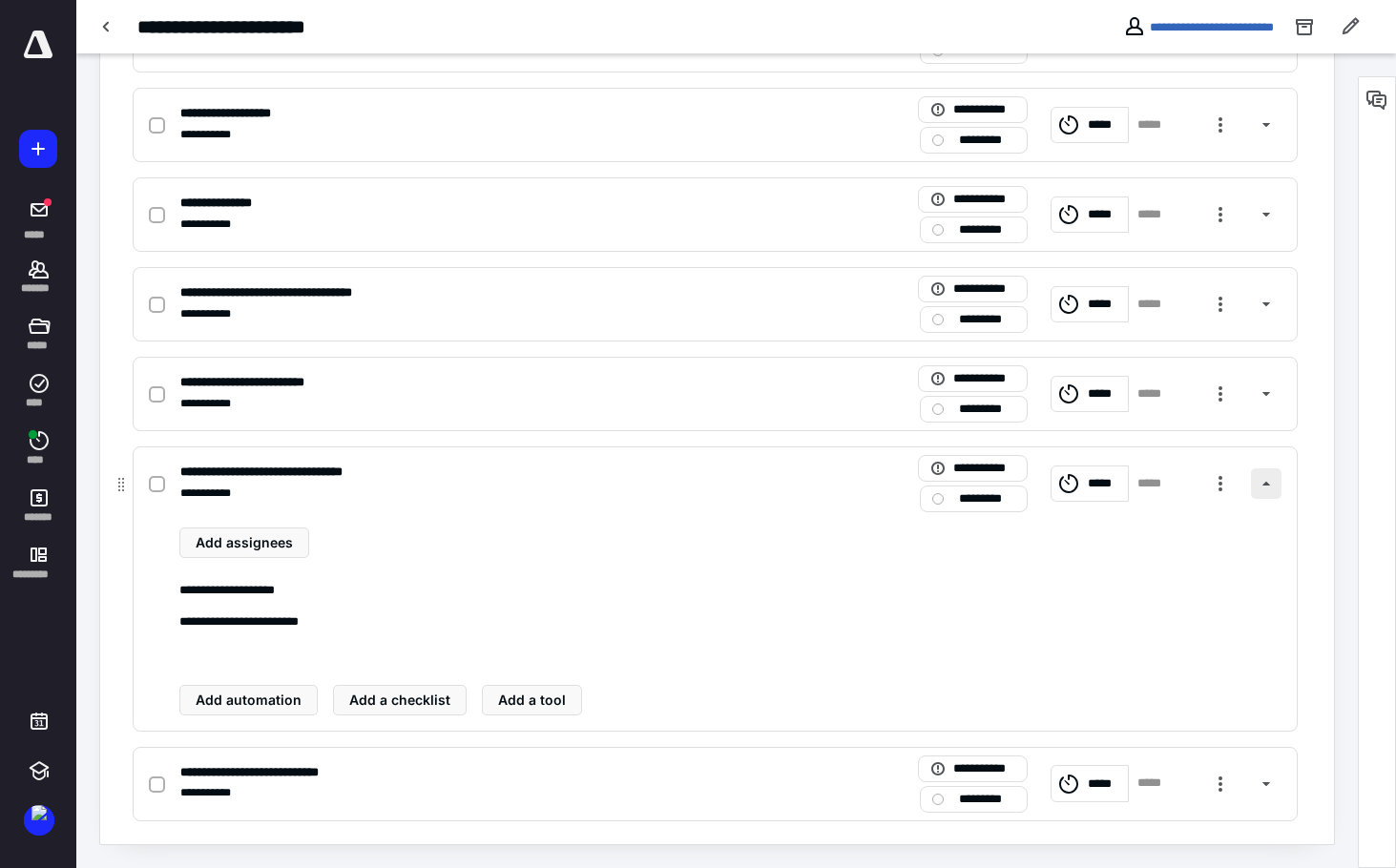 click at bounding box center (1266, 484) 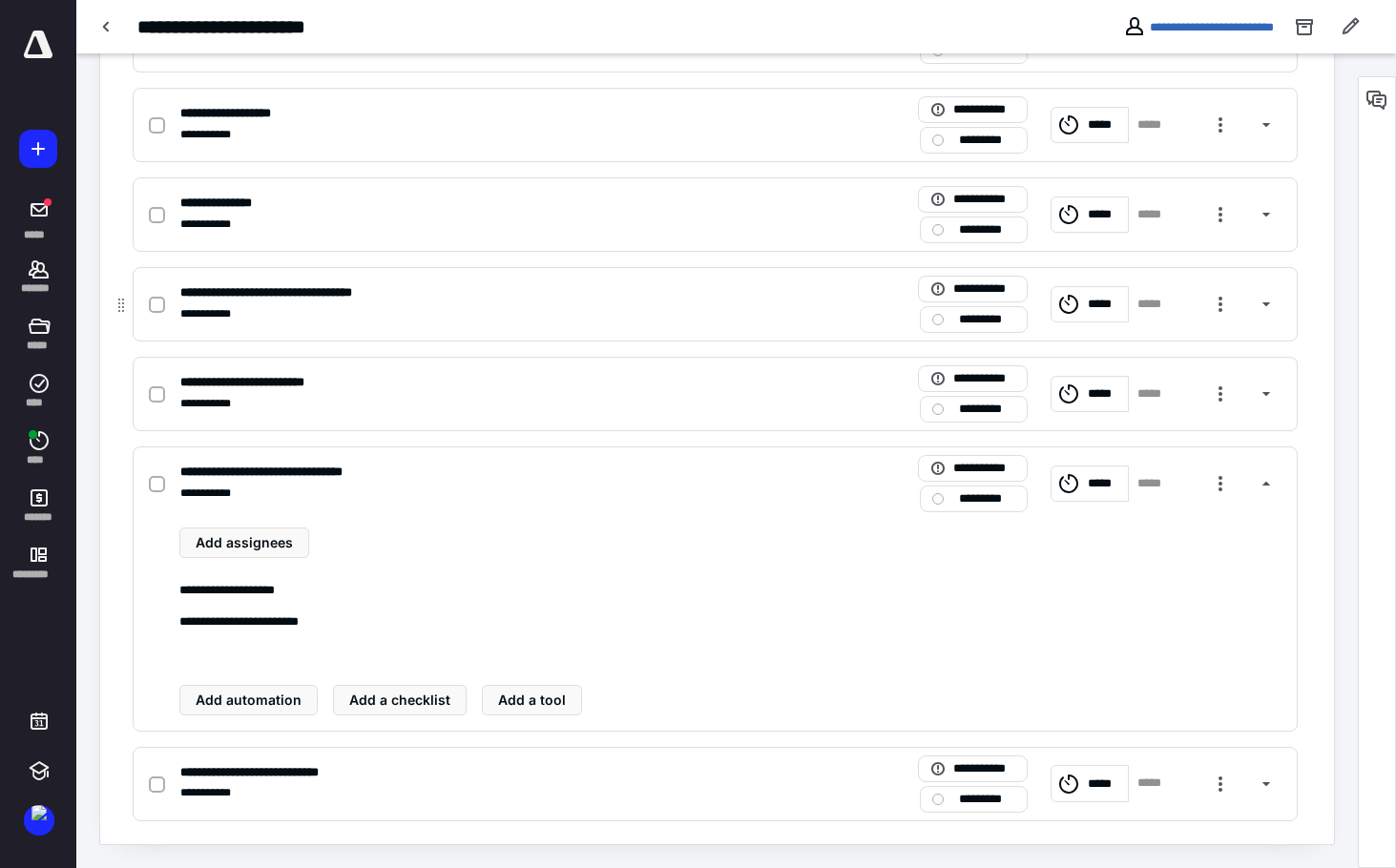 scroll, scrollTop: 432, scrollLeft: 0, axis: vertical 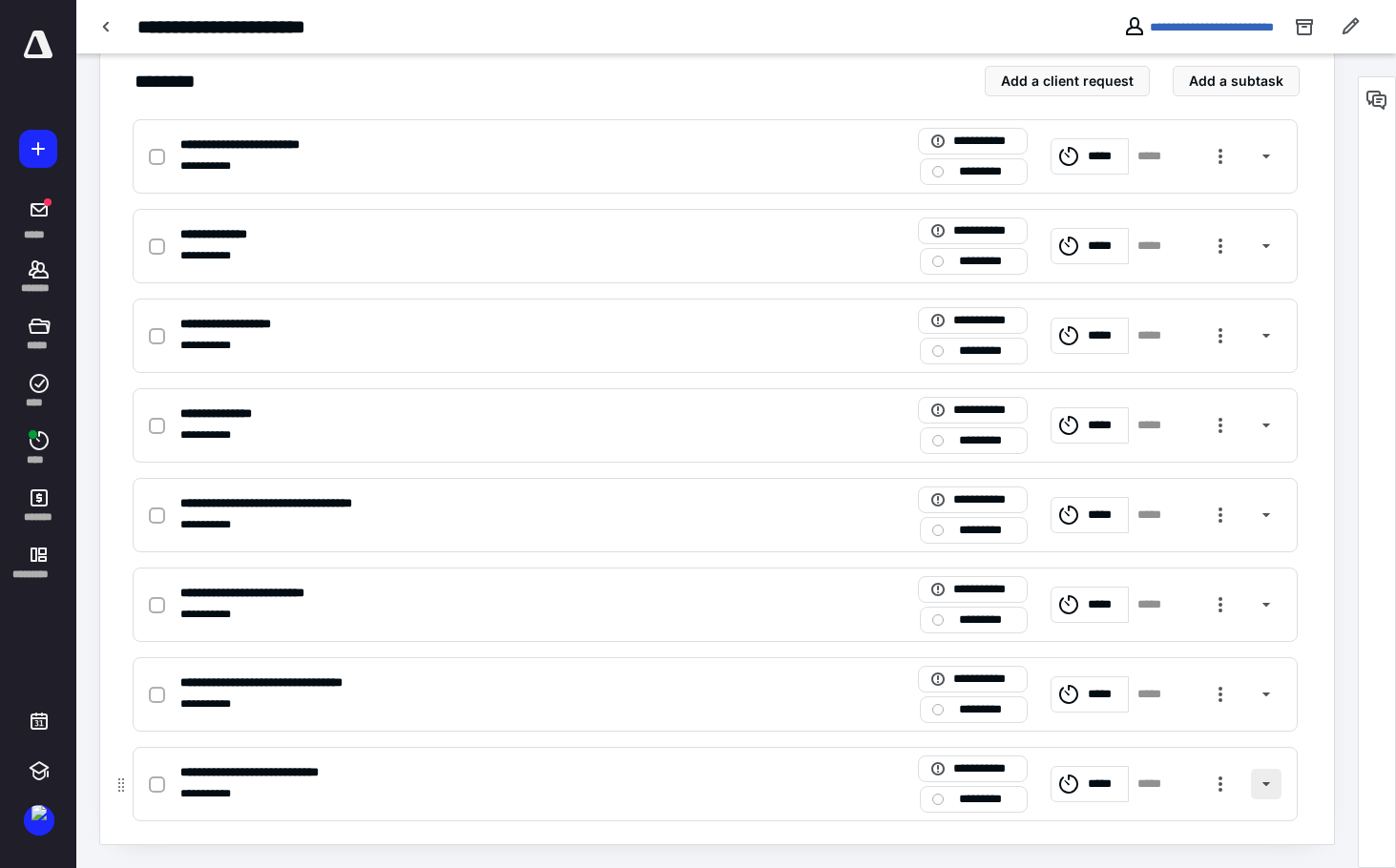 click at bounding box center (1266, 784) 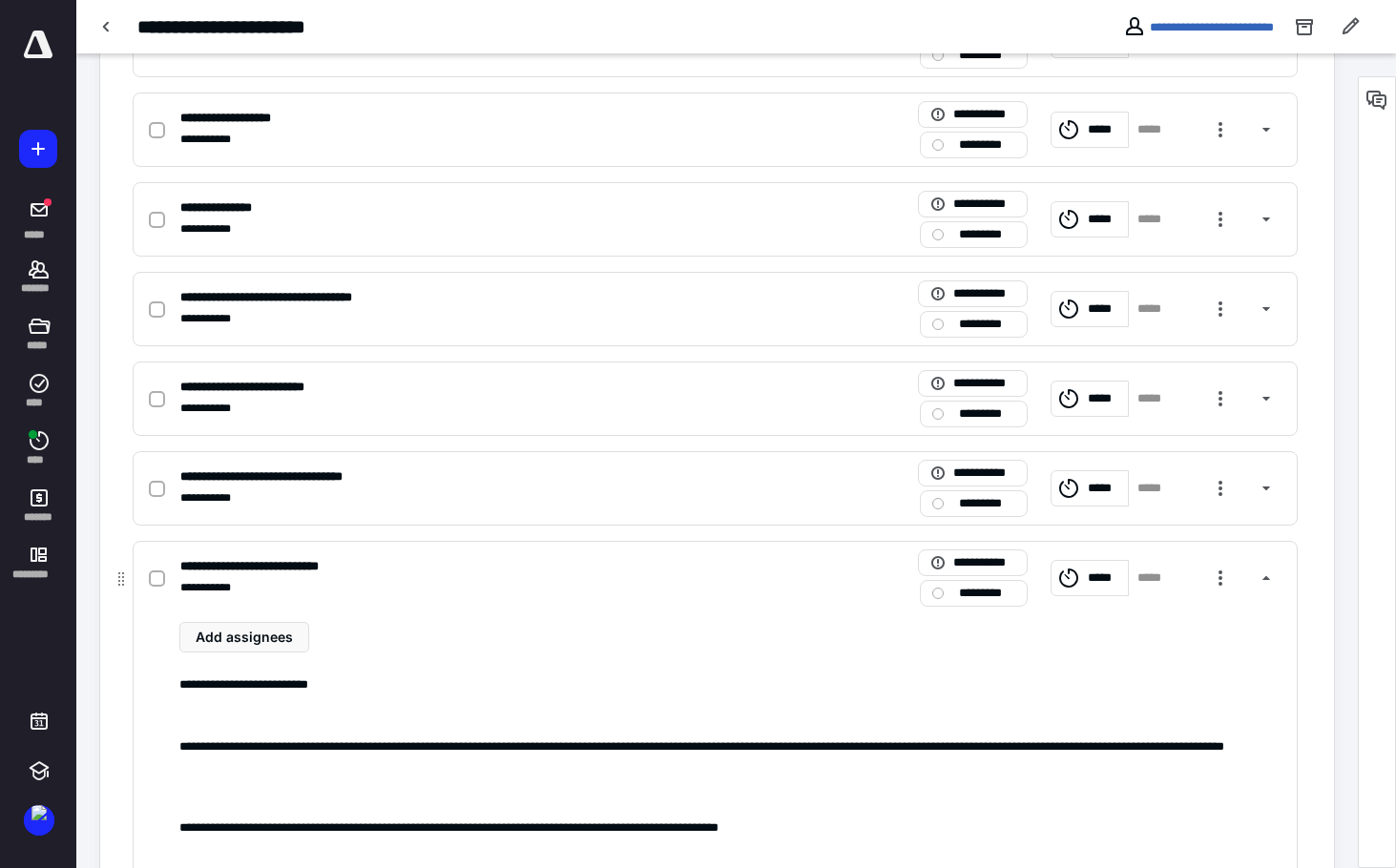 scroll, scrollTop: 816, scrollLeft: 0, axis: vertical 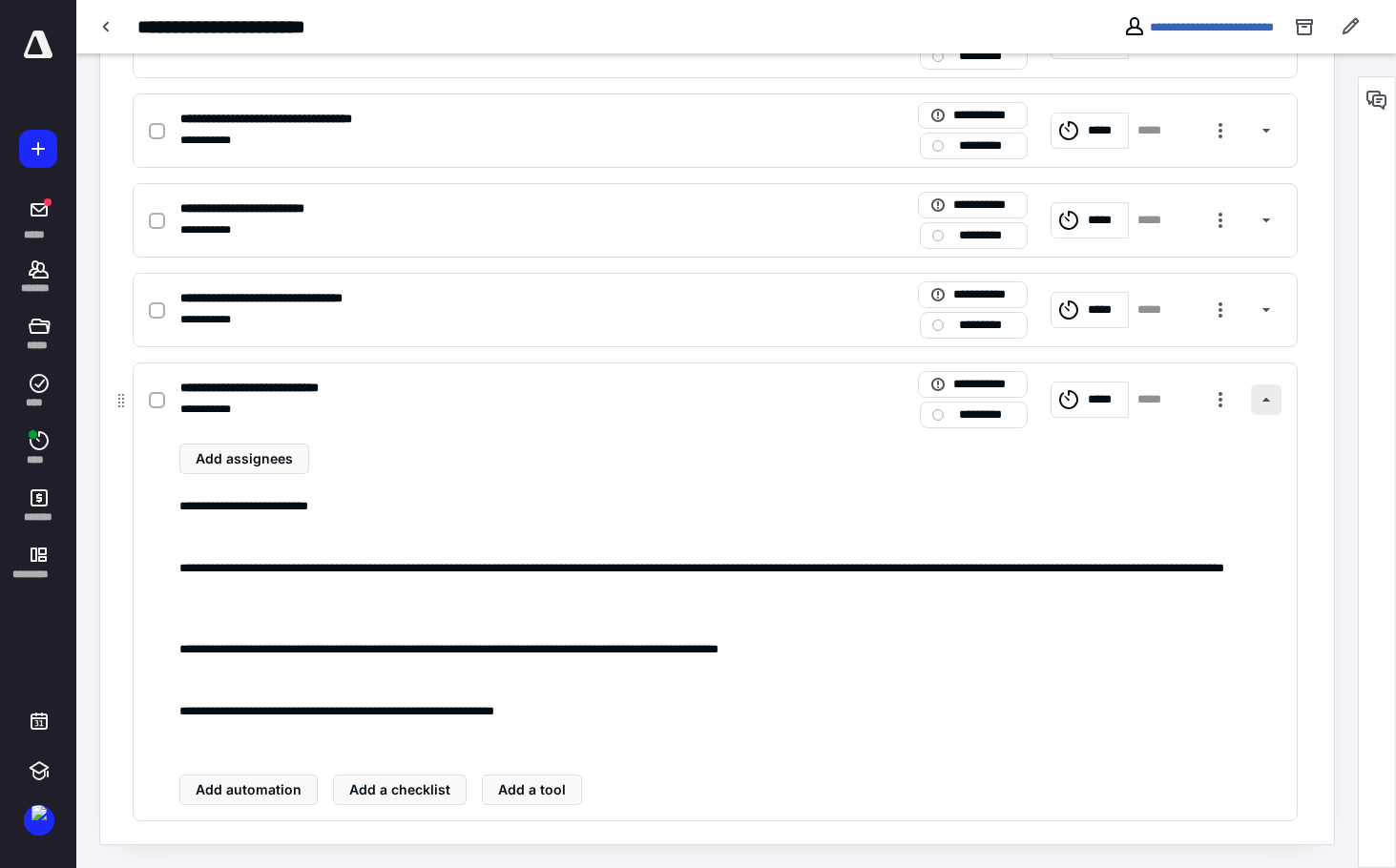 click at bounding box center [1266, 400] 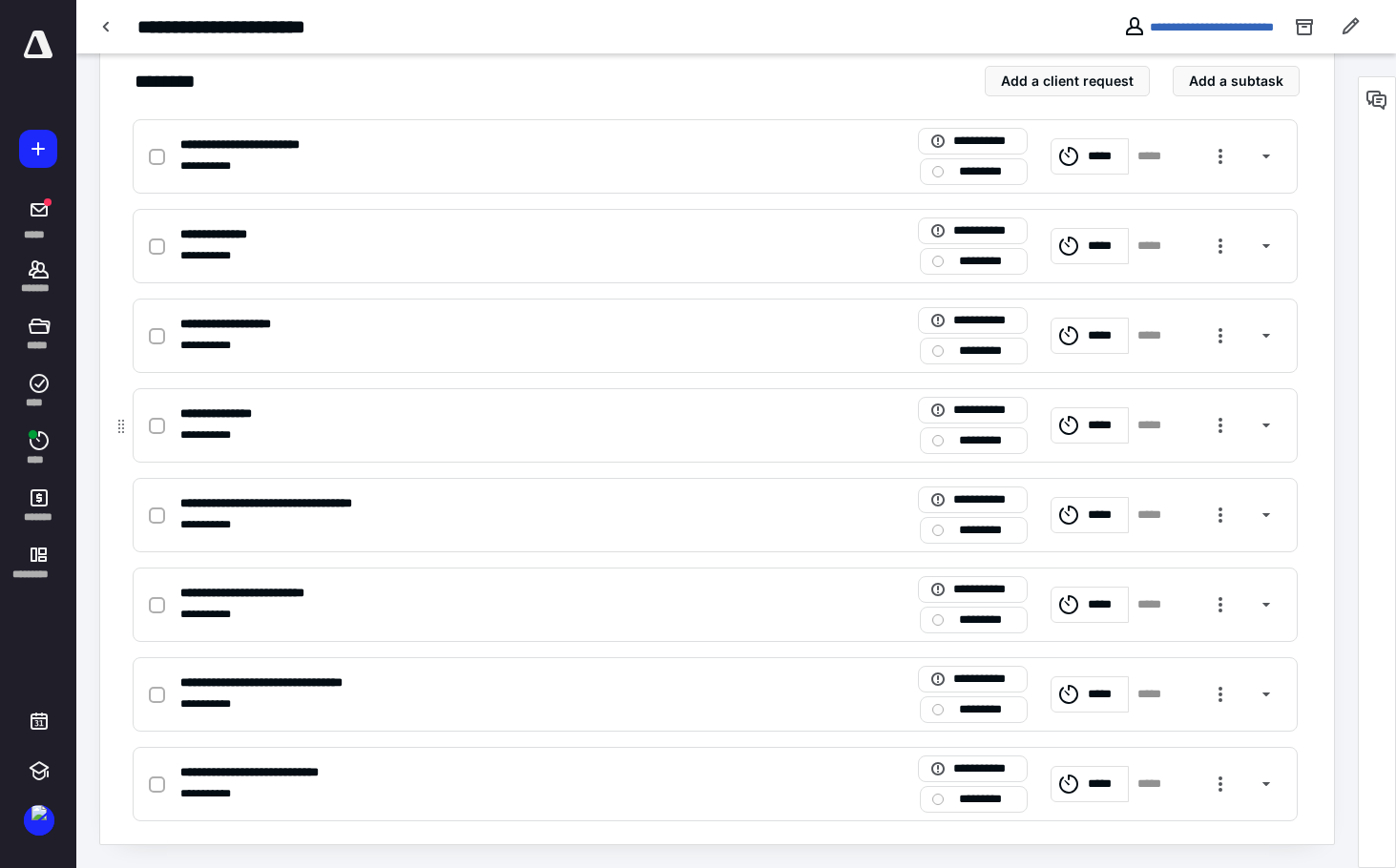 scroll, scrollTop: 432, scrollLeft: 0, axis: vertical 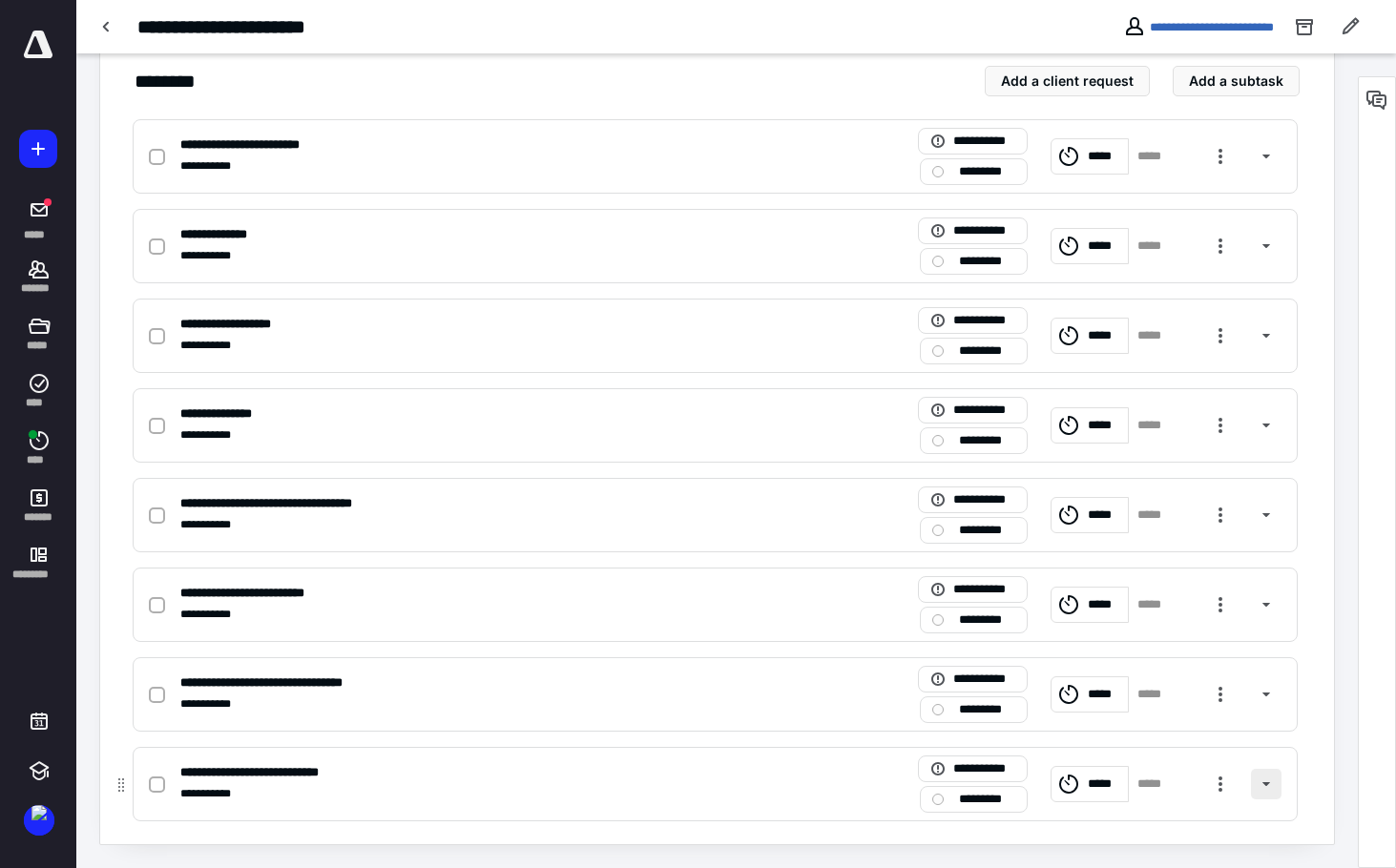 click at bounding box center [1266, 784] 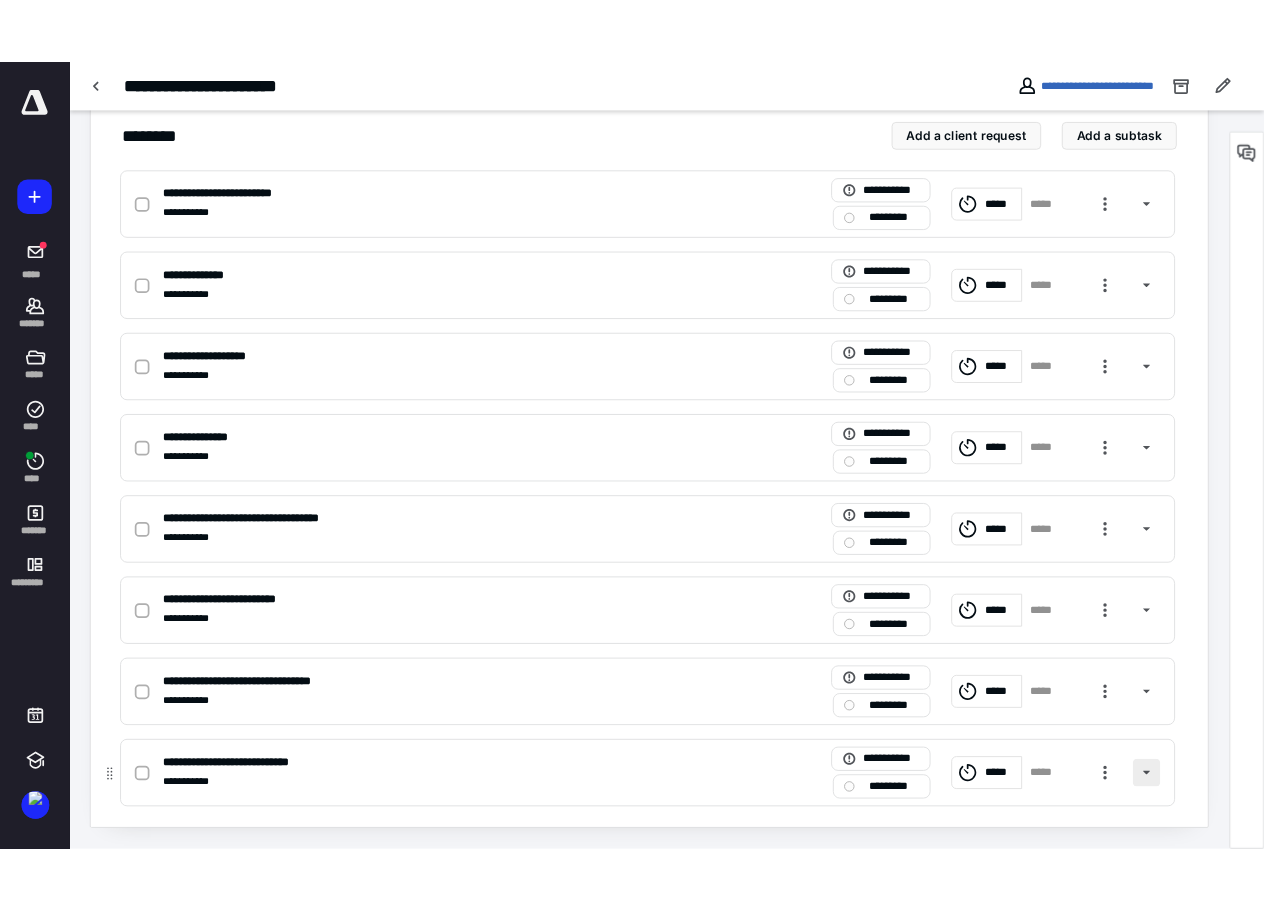 scroll, scrollTop: 856, scrollLeft: 0, axis: vertical 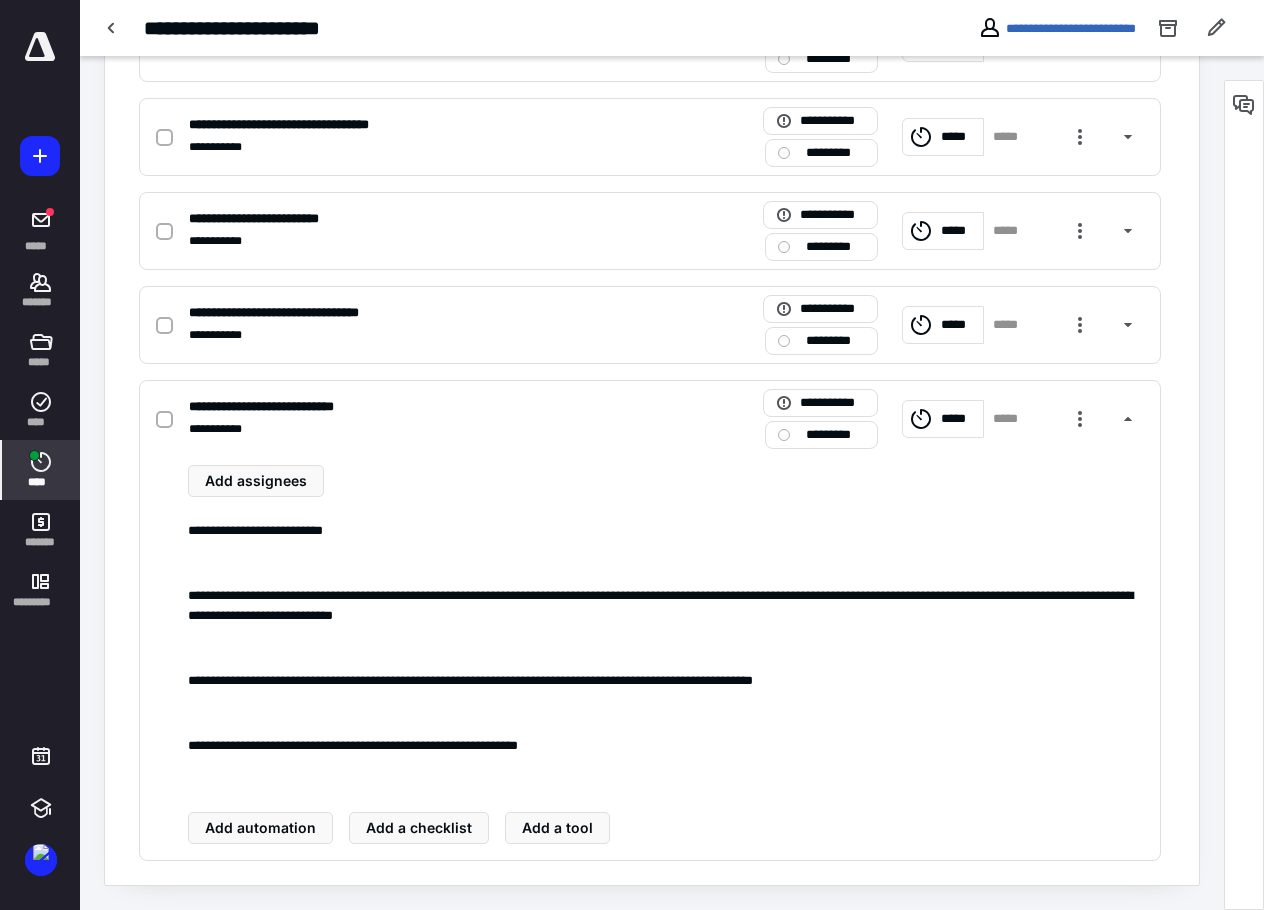 click on "****" at bounding box center (41, 470) 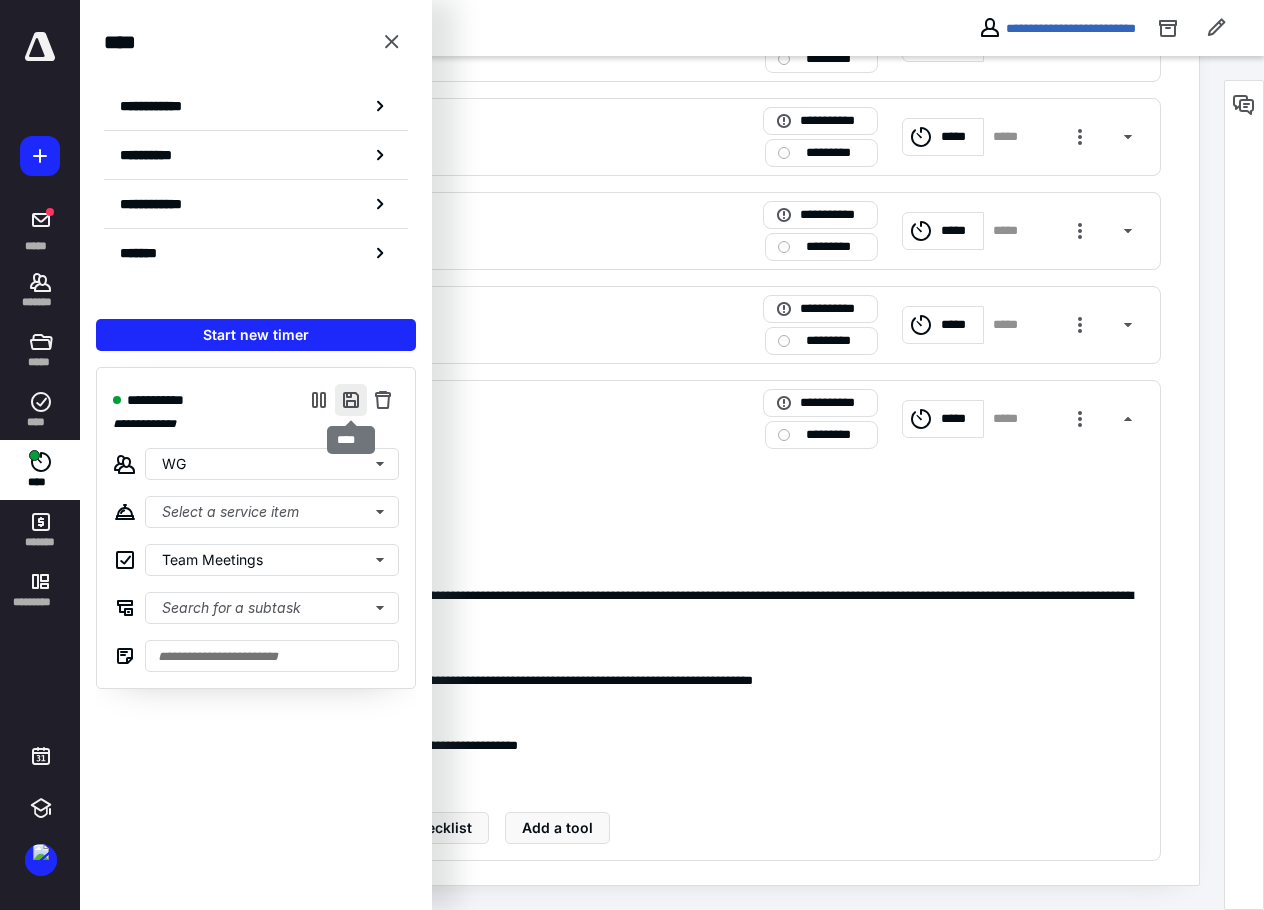 click at bounding box center (351, 400) 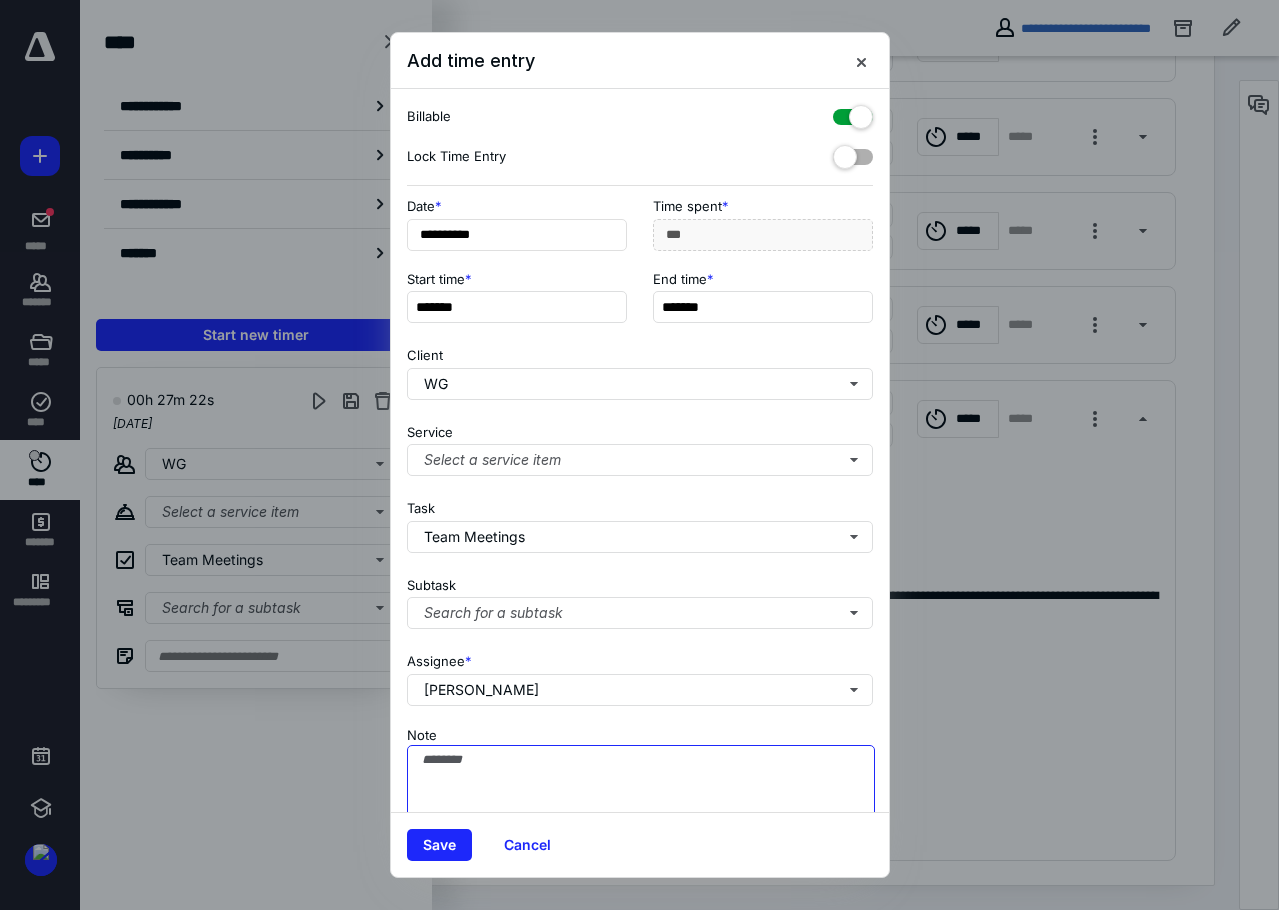 click on "Note" at bounding box center (641, 795) 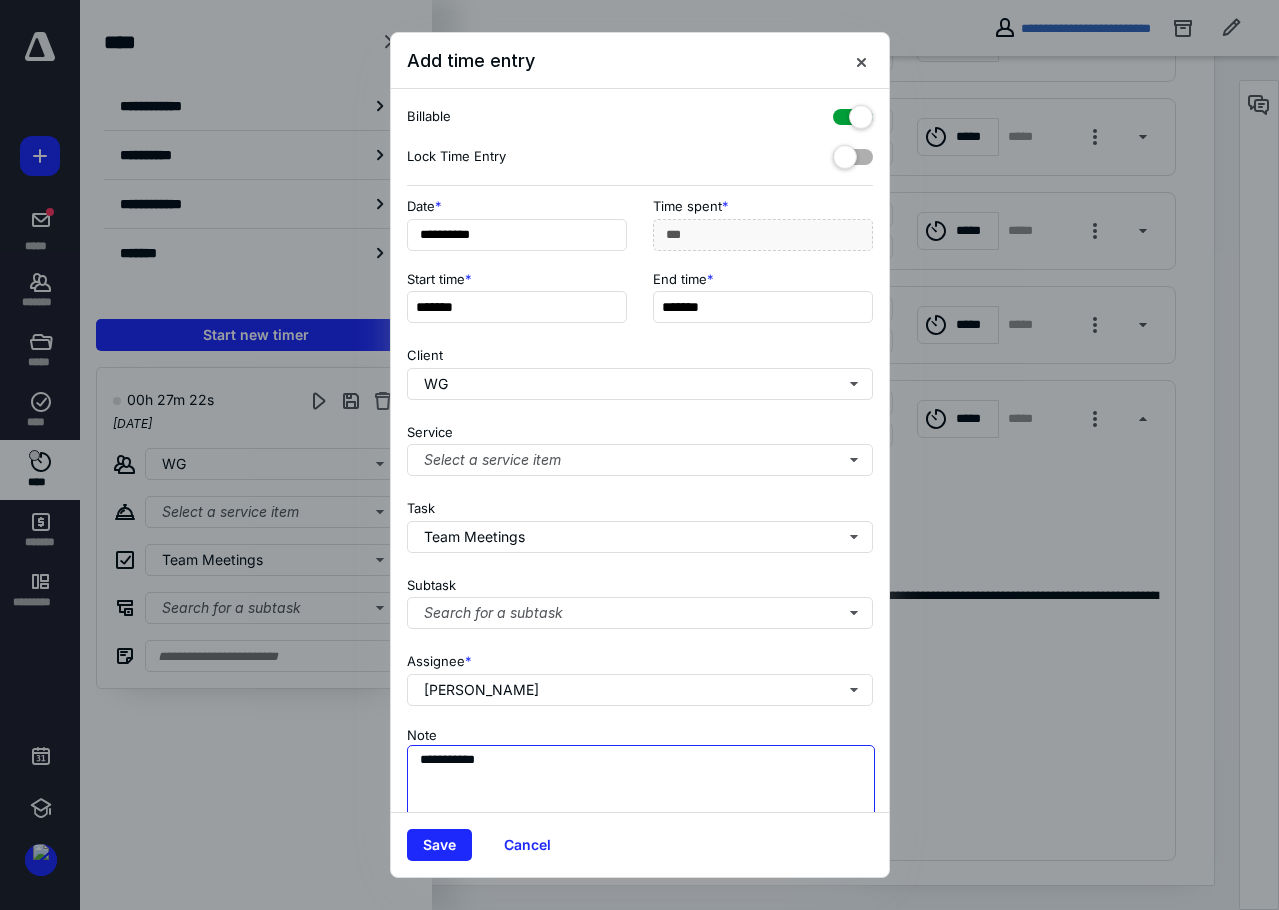 type on "**********" 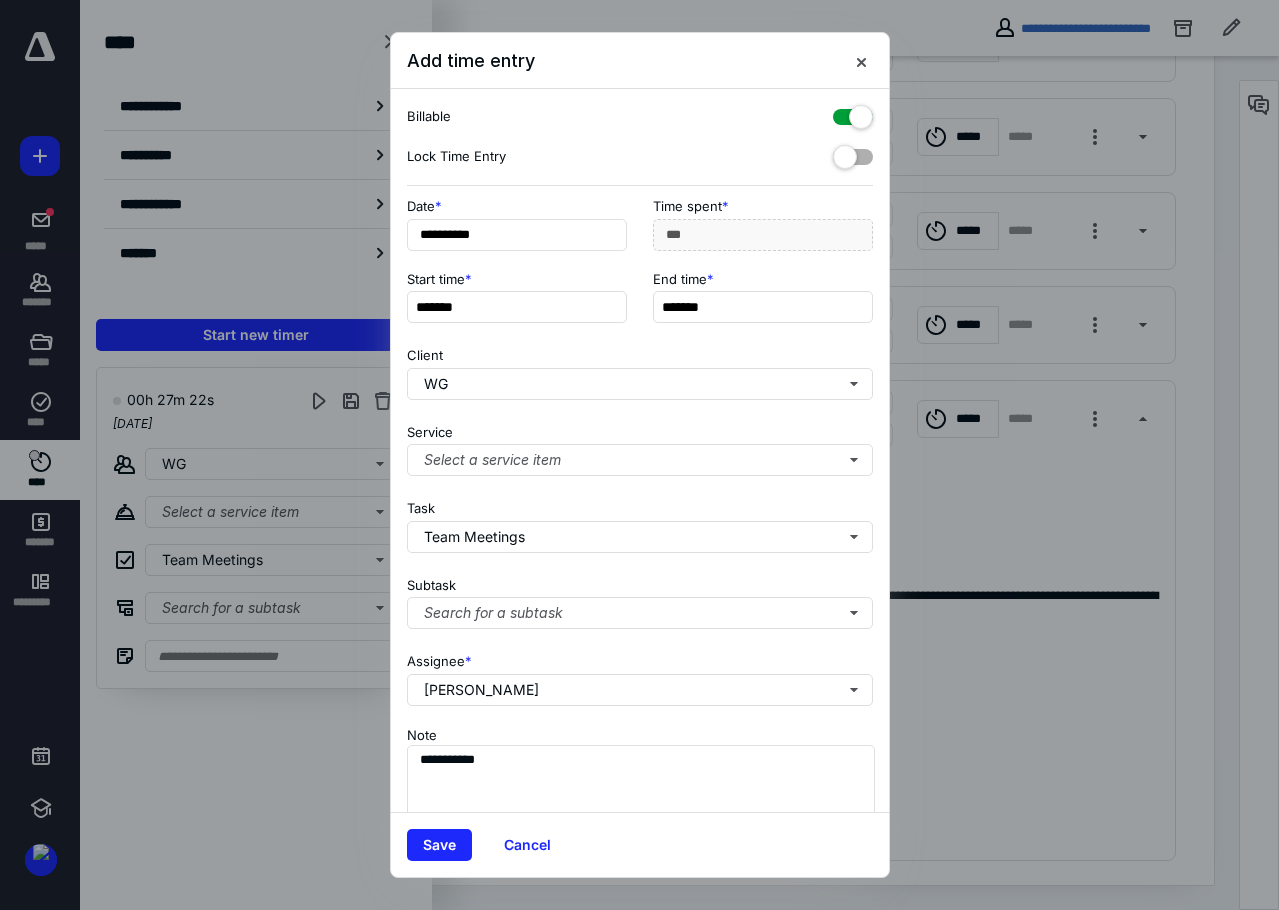 click at bounding box center (853, 113) 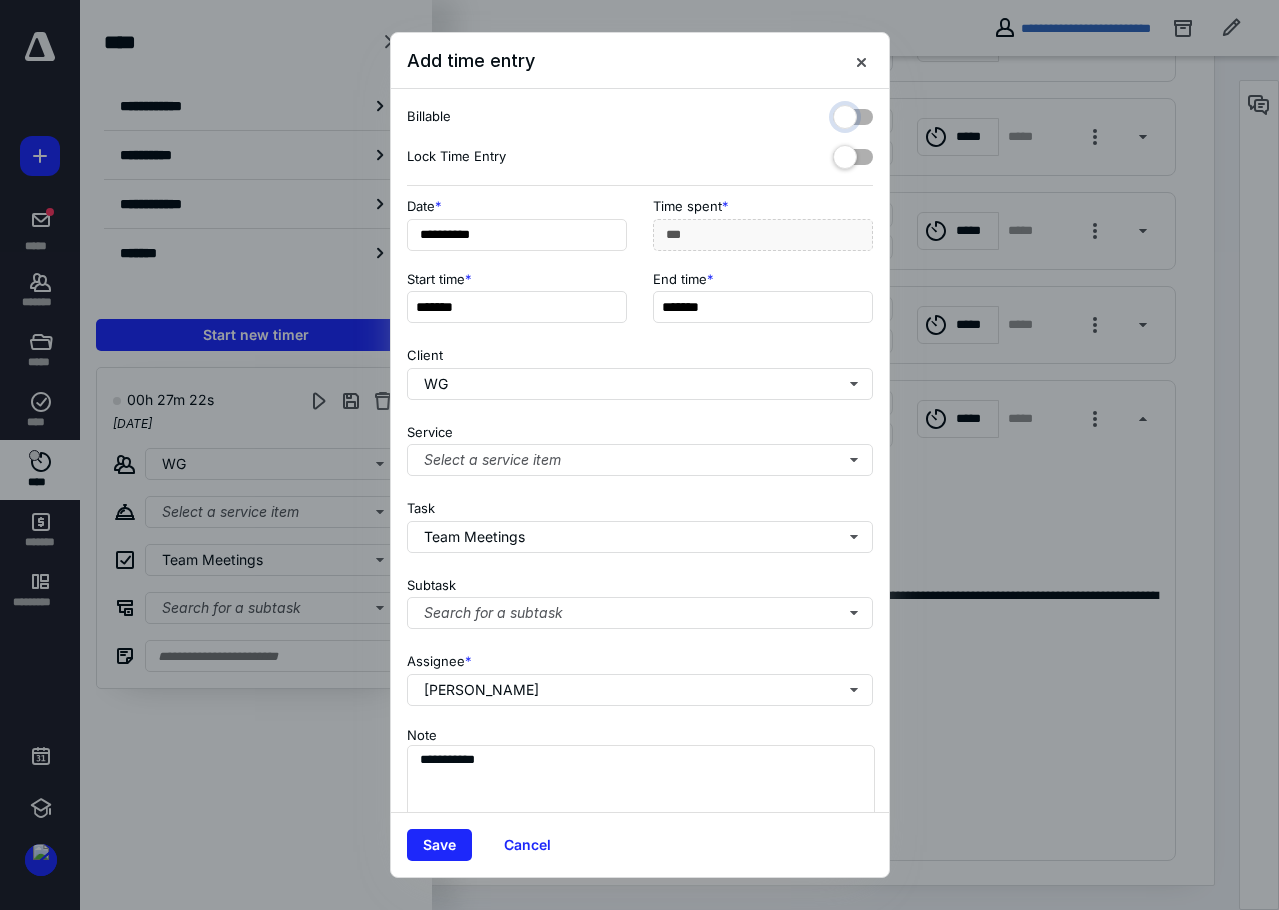 checkbox on "false" 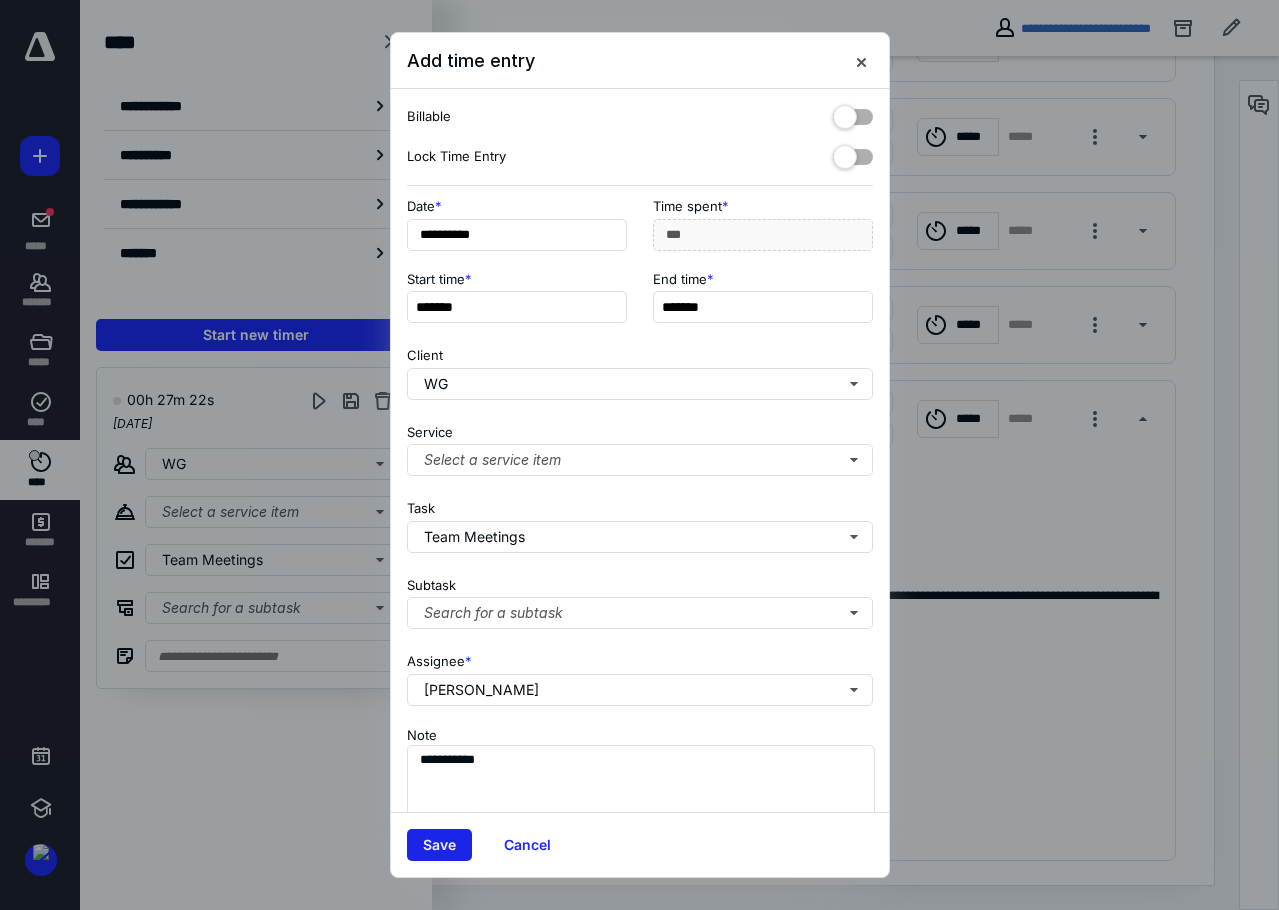 click on "Save" at bounding box center [439, 845] 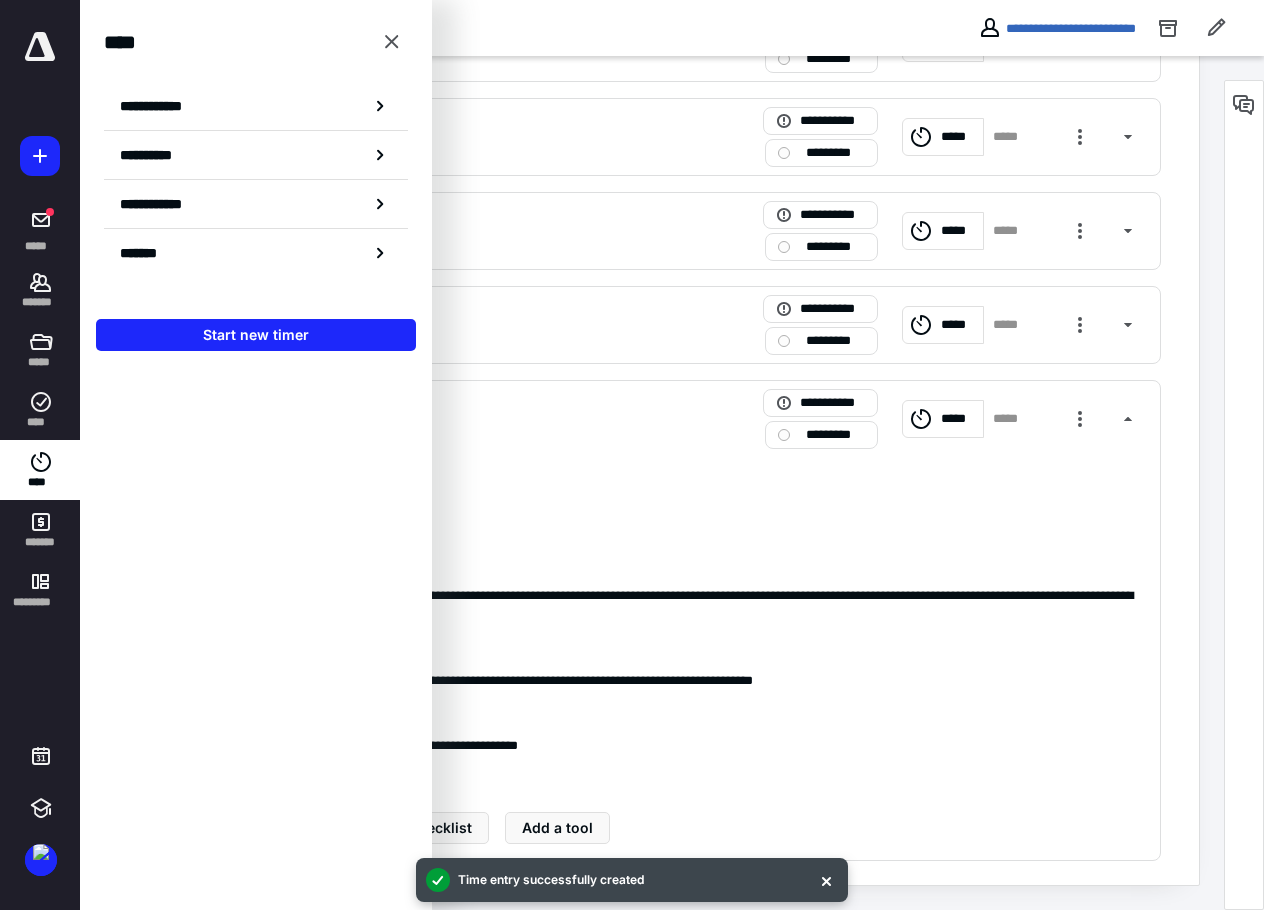 drag, startPoint x: 398, startPoint y: 51, endPoint x: 966, endPoint y: 3, distance: 570.02454 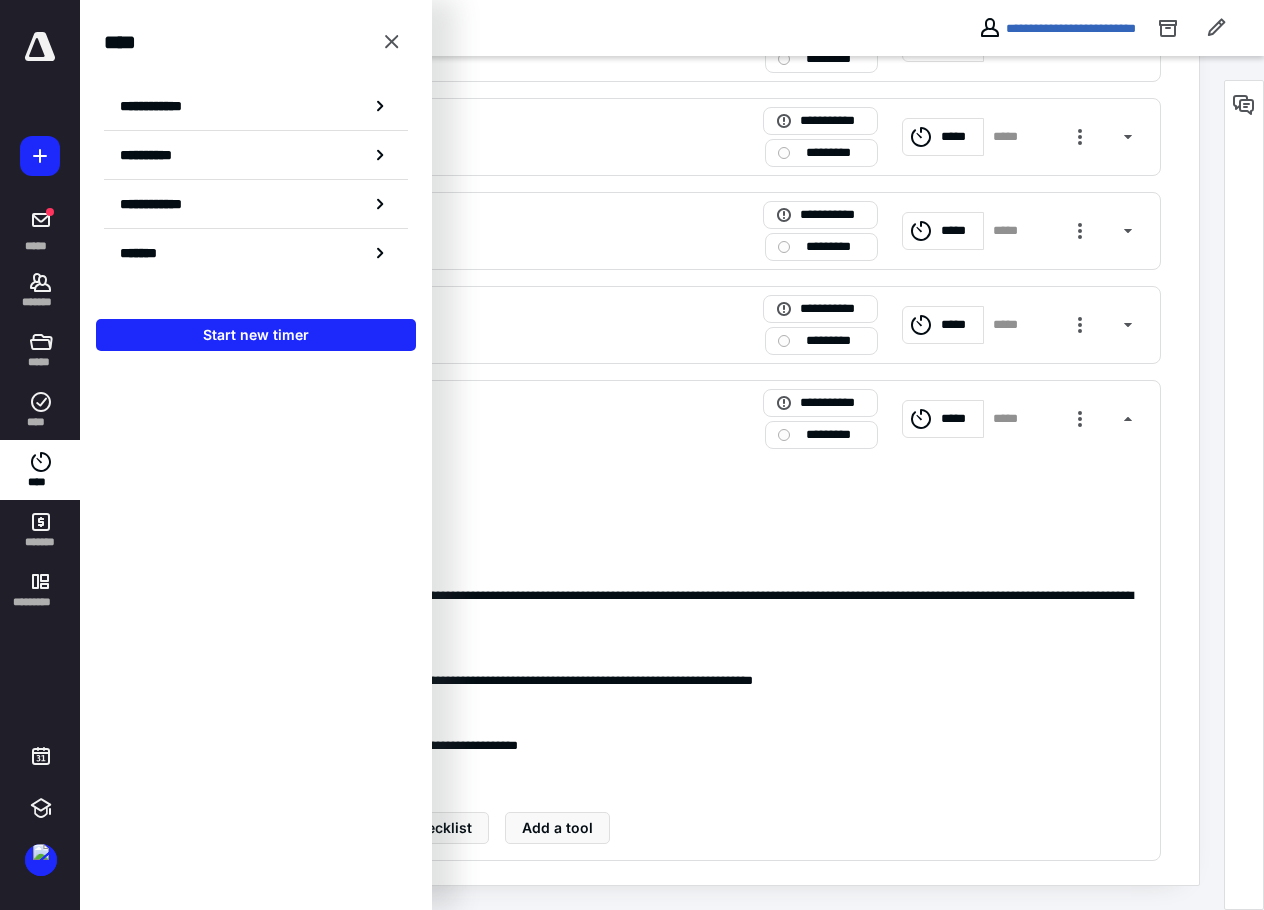 drag, startPoint x: 395, startPoint y: 44, endPoint x: 1238, endPoint y: 197, distance: 856.77185 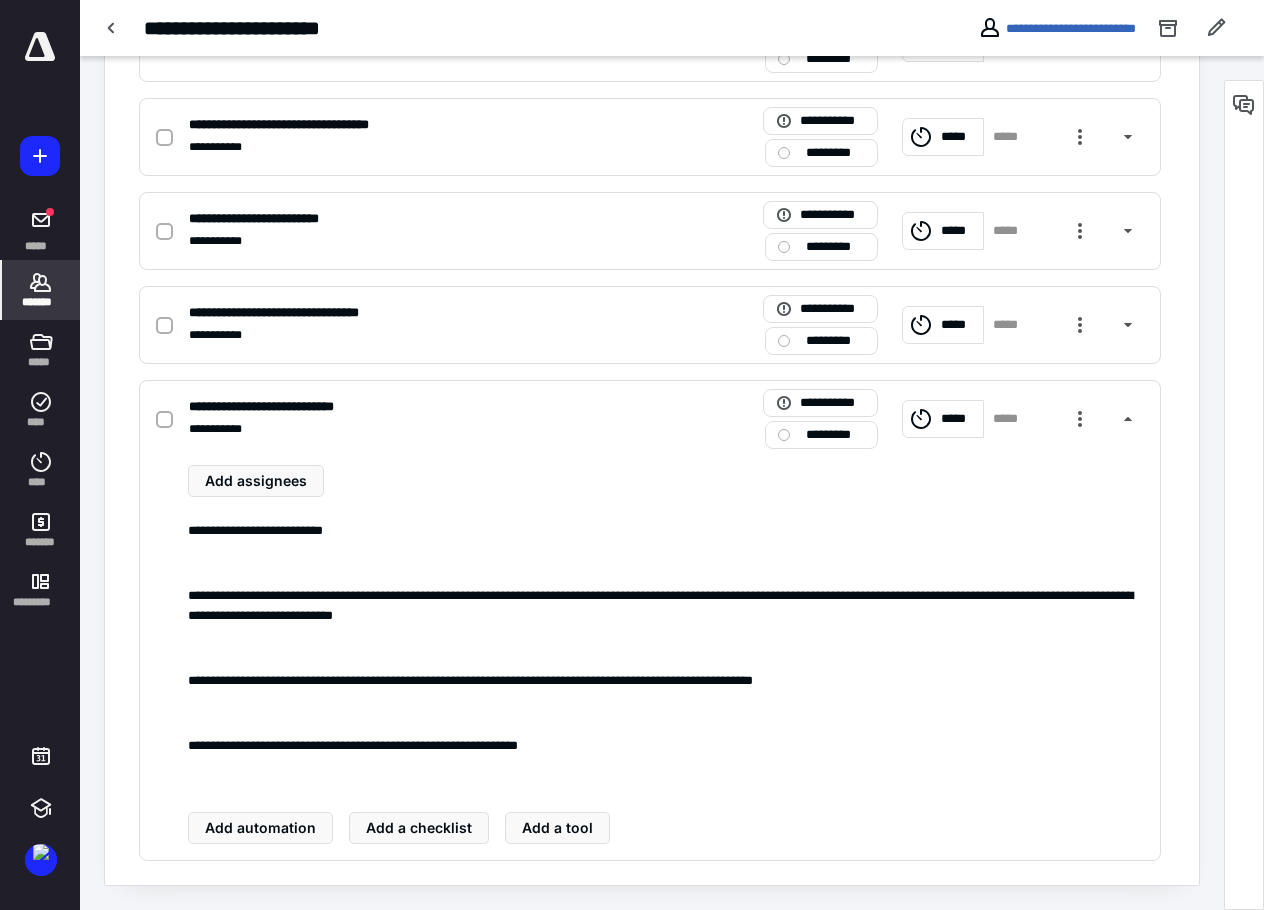 click on "*******" at bounding box center [41, 290] 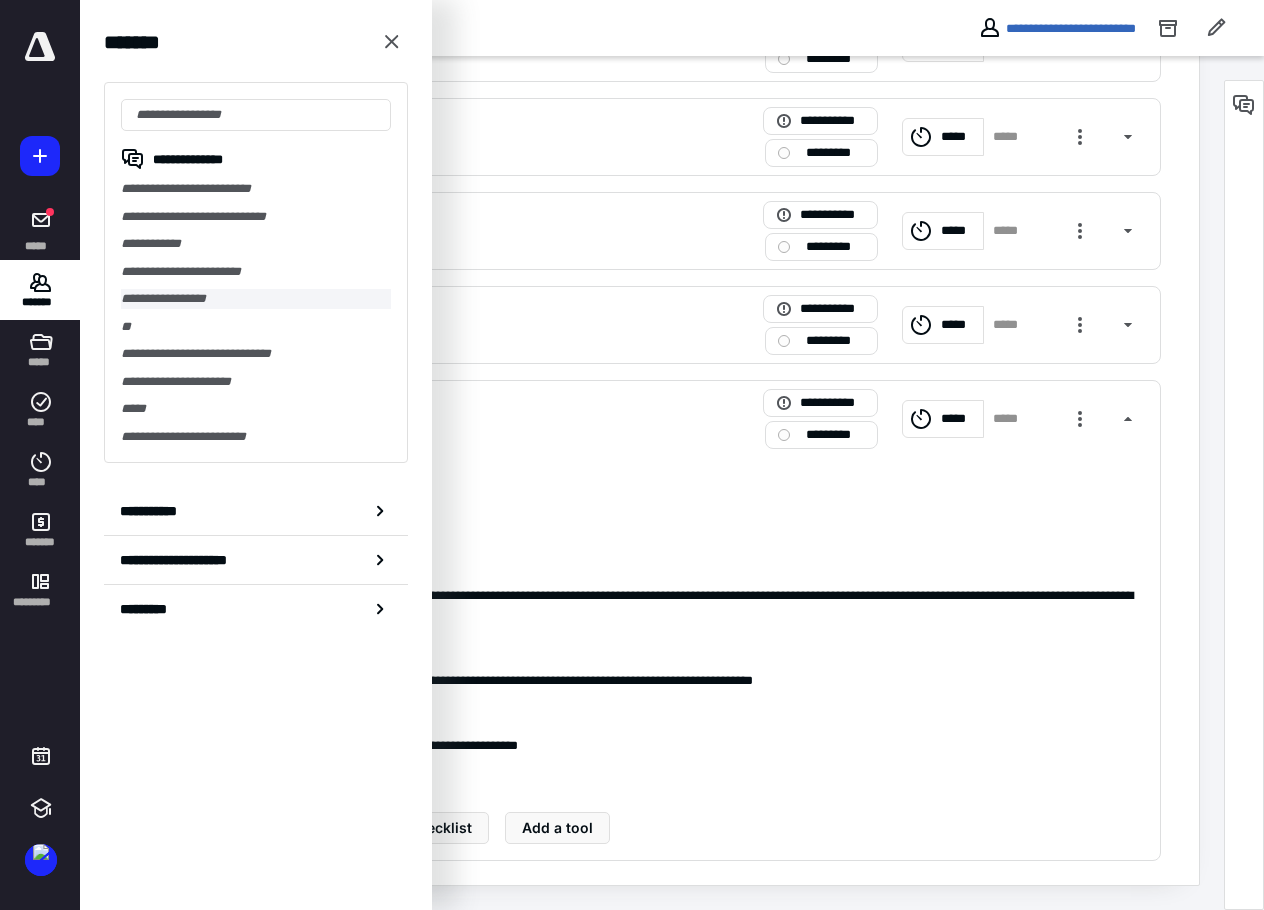 click on "**********" at bounding box center (256, 299) 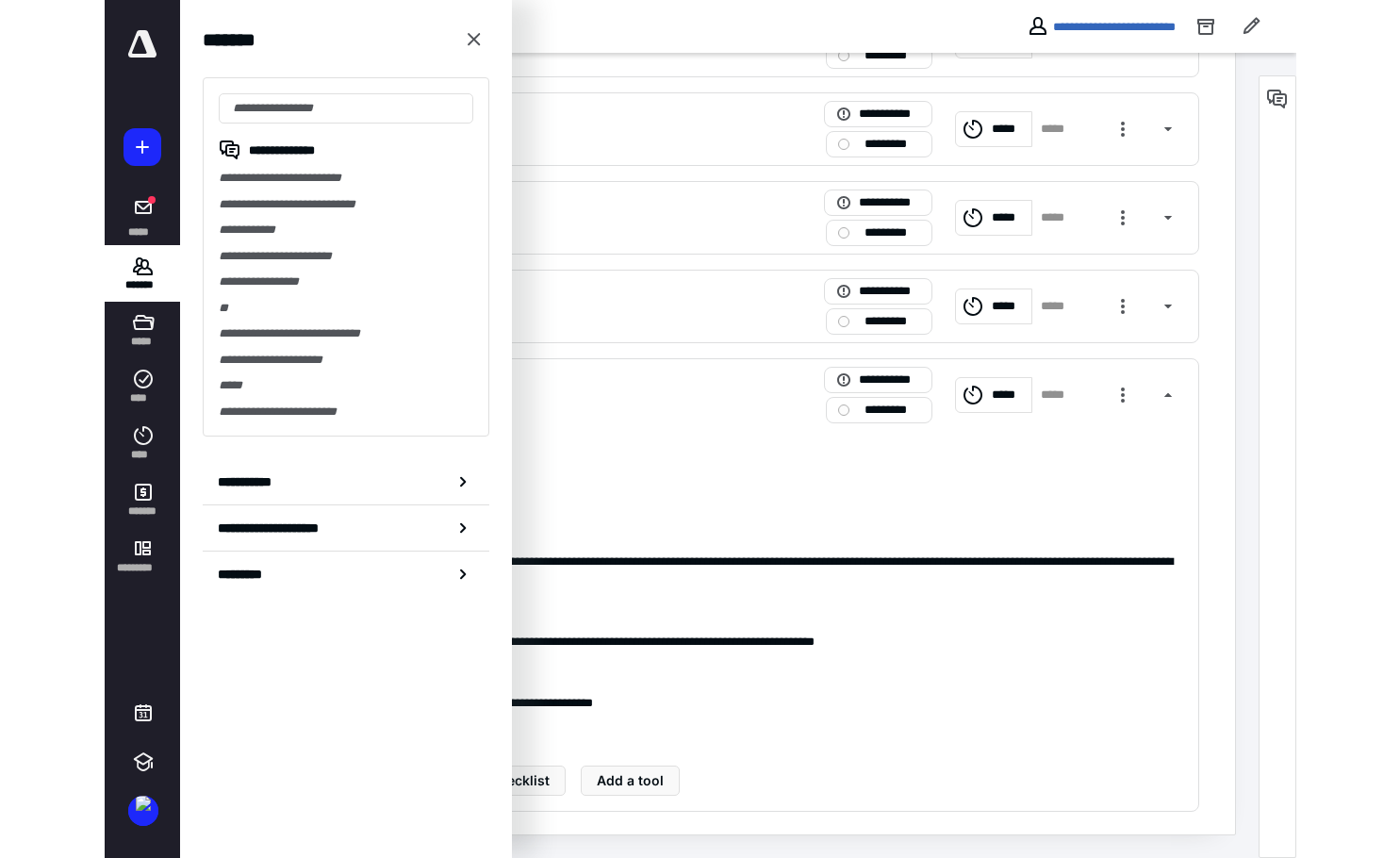 scroll, scrollTop: 0, scrollLeft: 0, axis: both 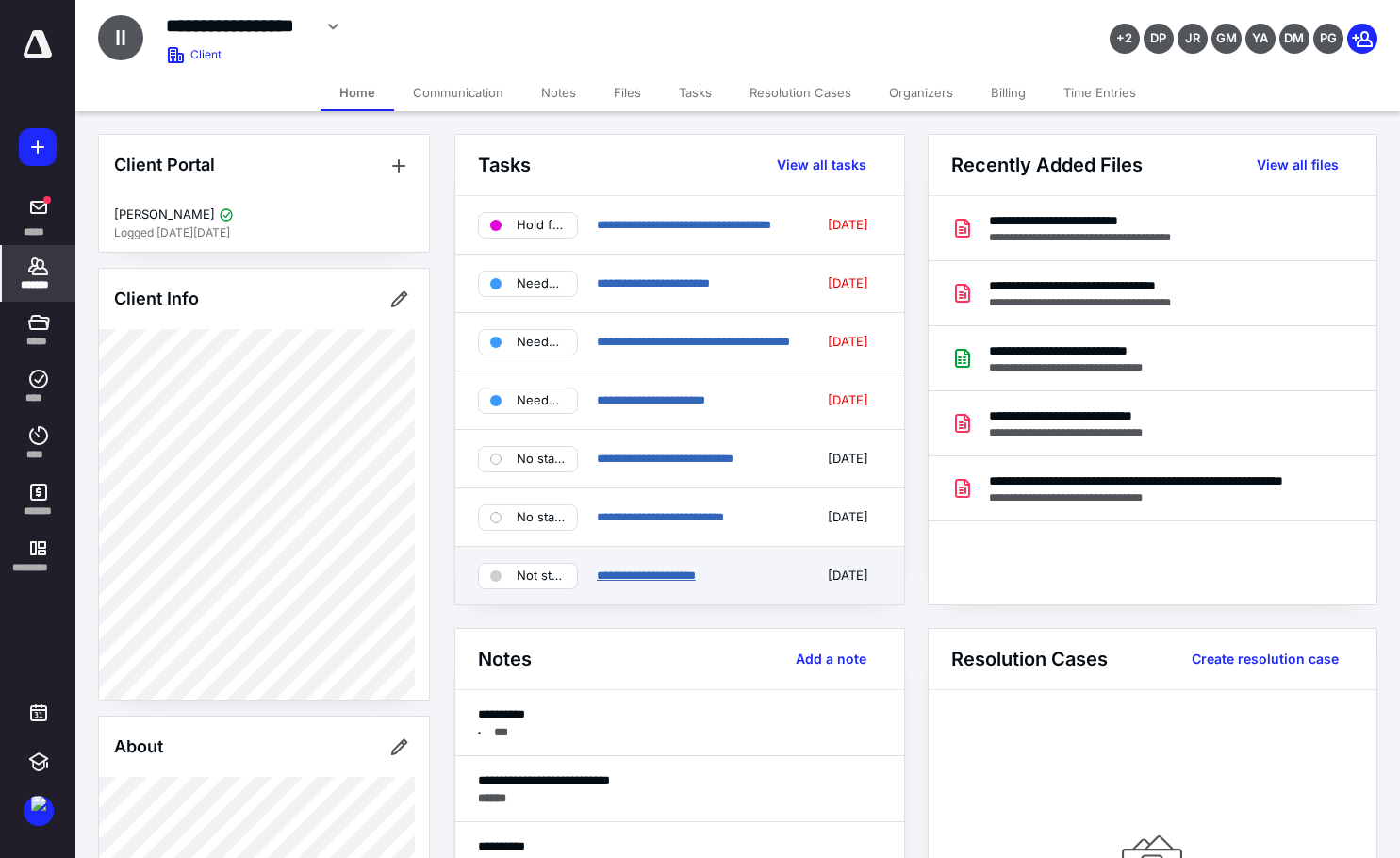 click on "**********" at bounding box center [646, 575] 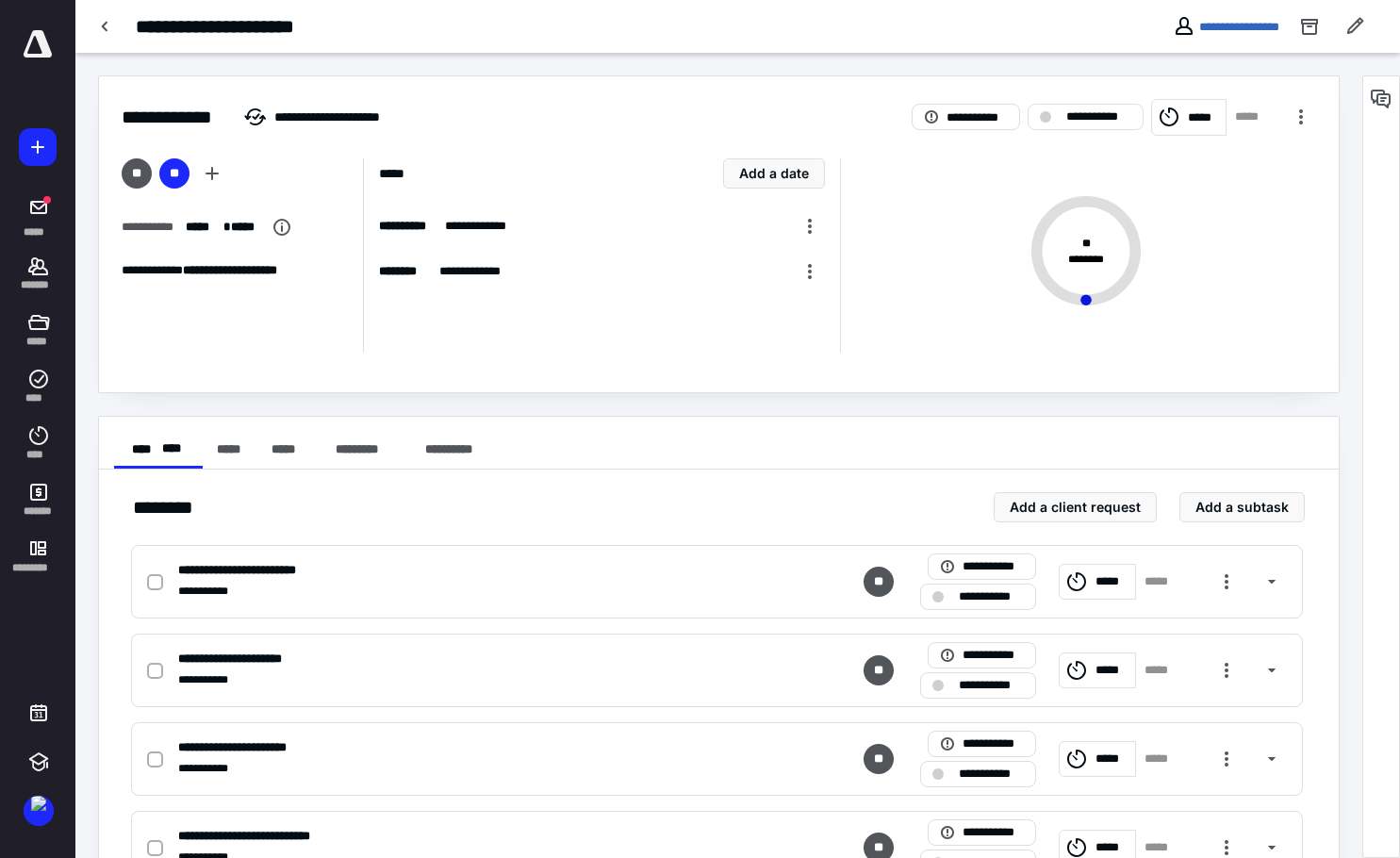 drag, startPoint x: 594, startPoint y: 41, endPoint x: 611, endPoint y: 37, distance: 17.464249 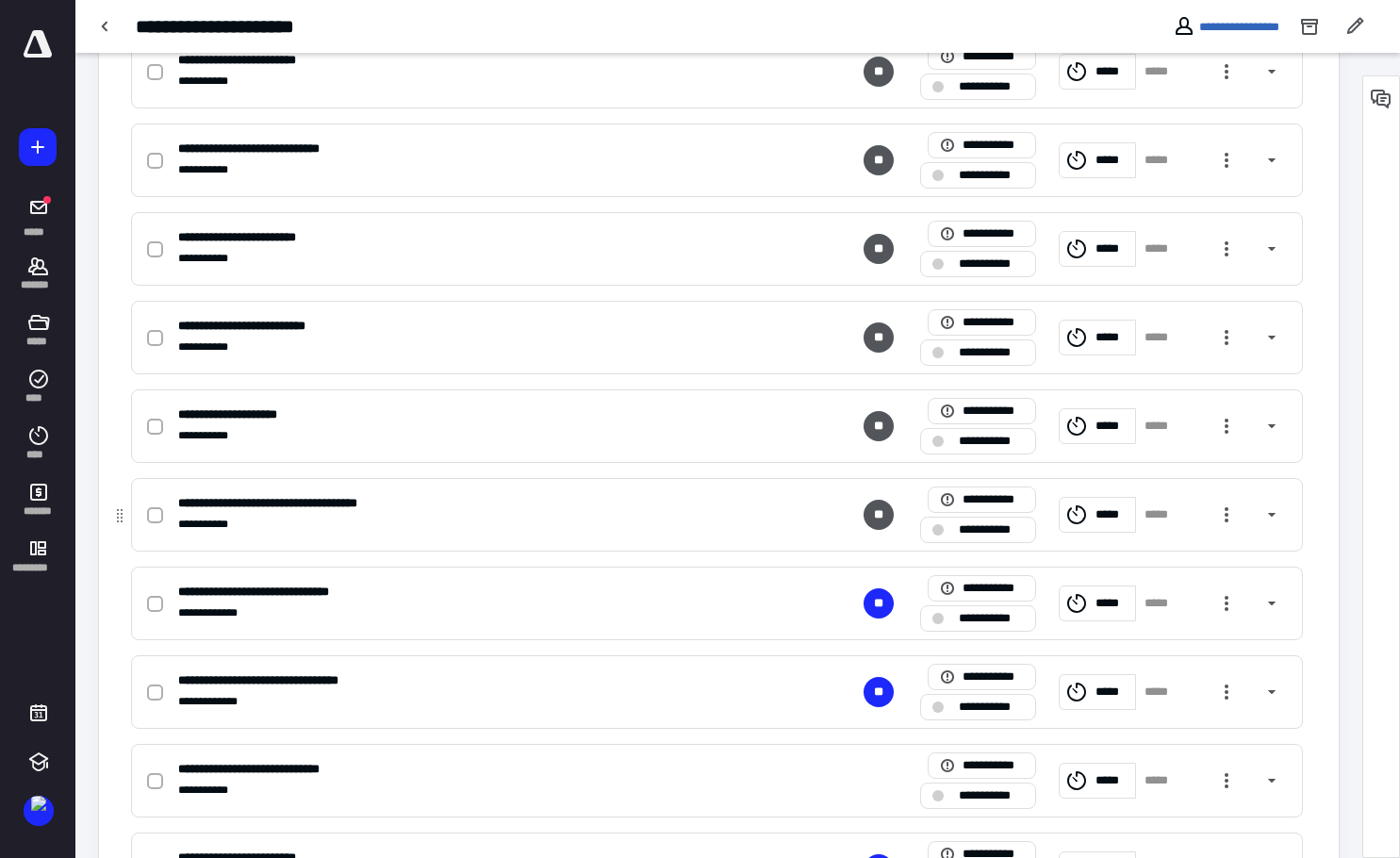 scroll, scrollTop: 1131, scrollLeft: 0, axis: vertical 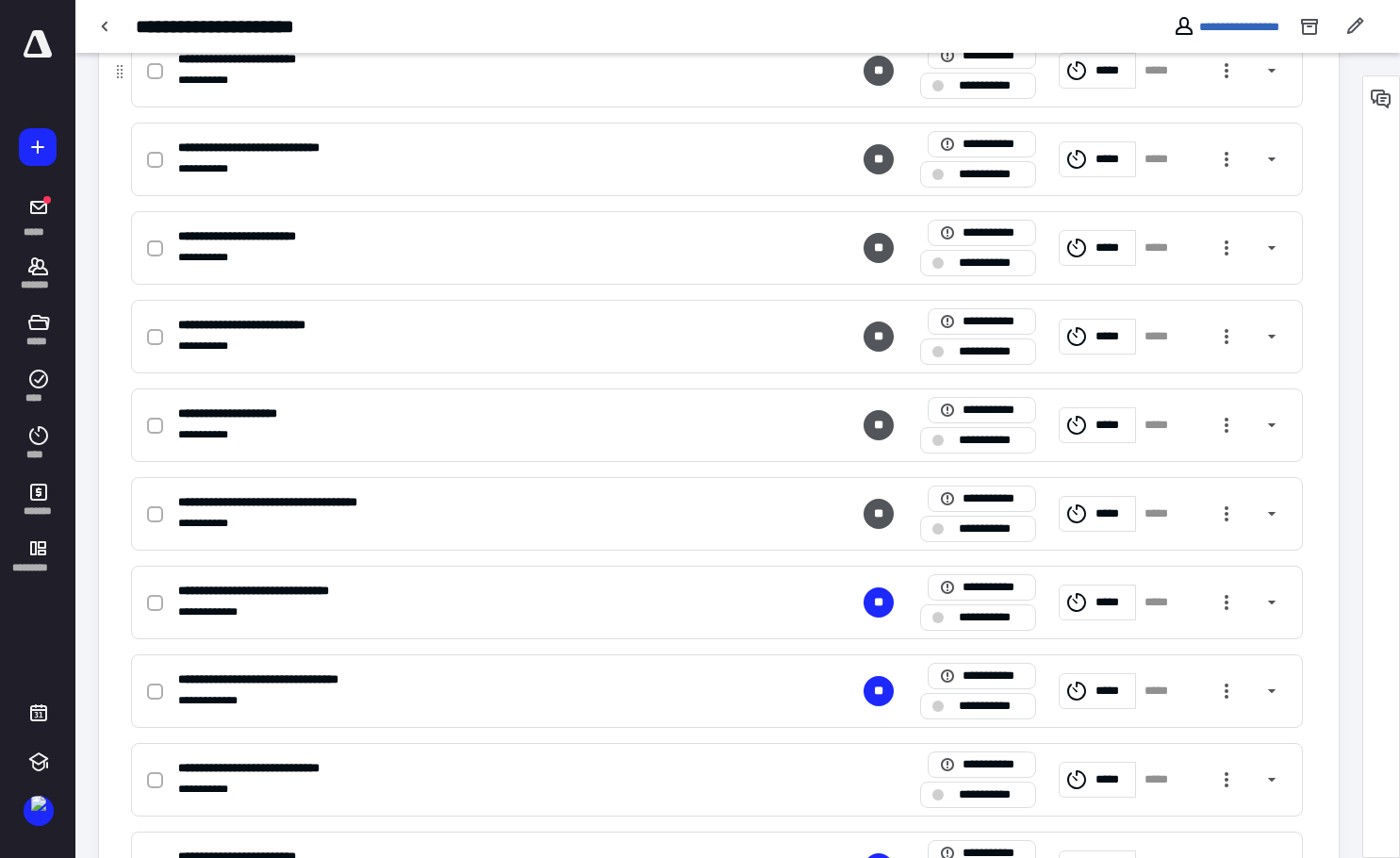 drag, startPoint x: 705, startPoint y: 53, endPoint x: 720, endPoint y: 73, distance: 25 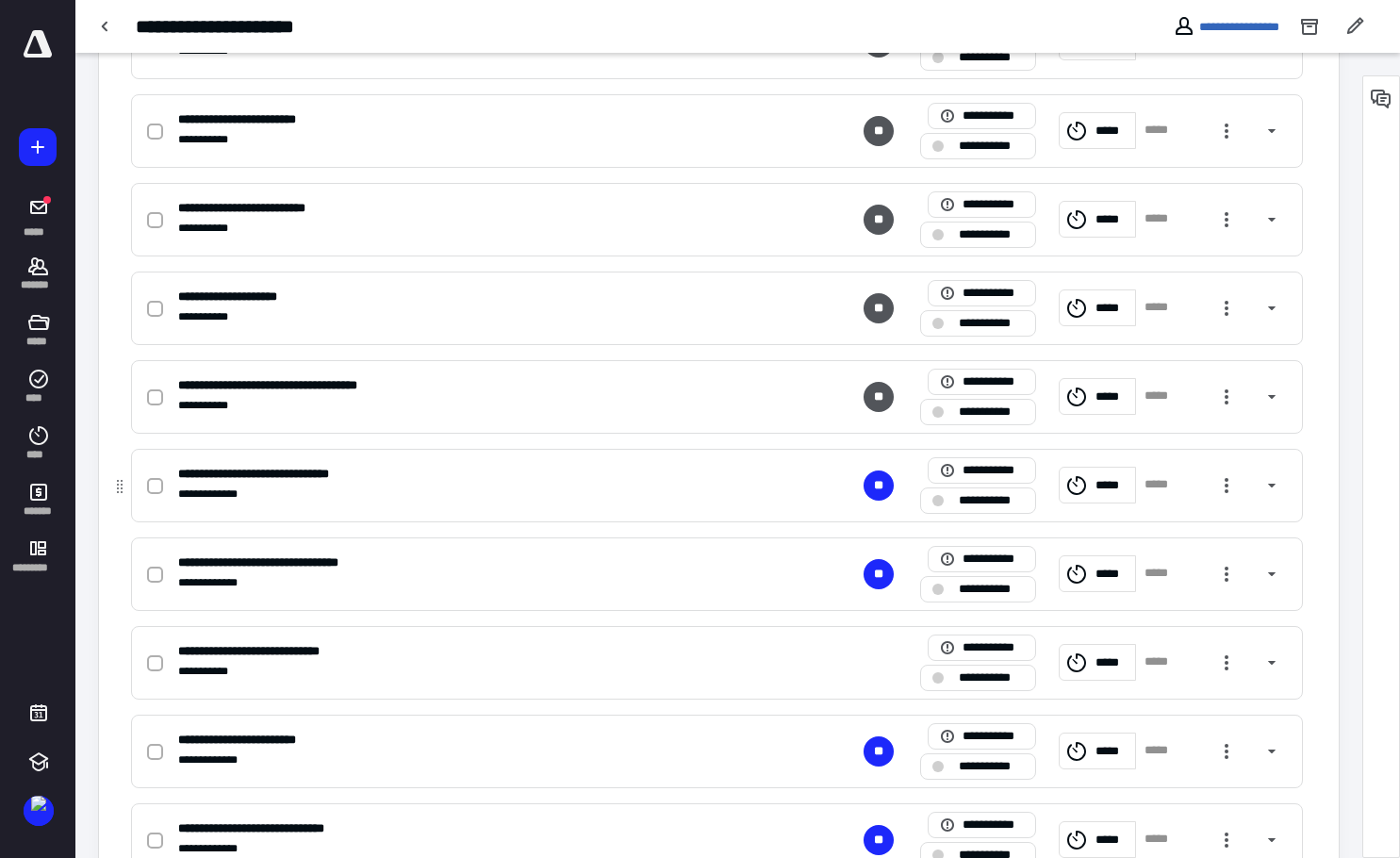 scroll, scrollTop: 1603, scrollLeft: 0, axis: vertical 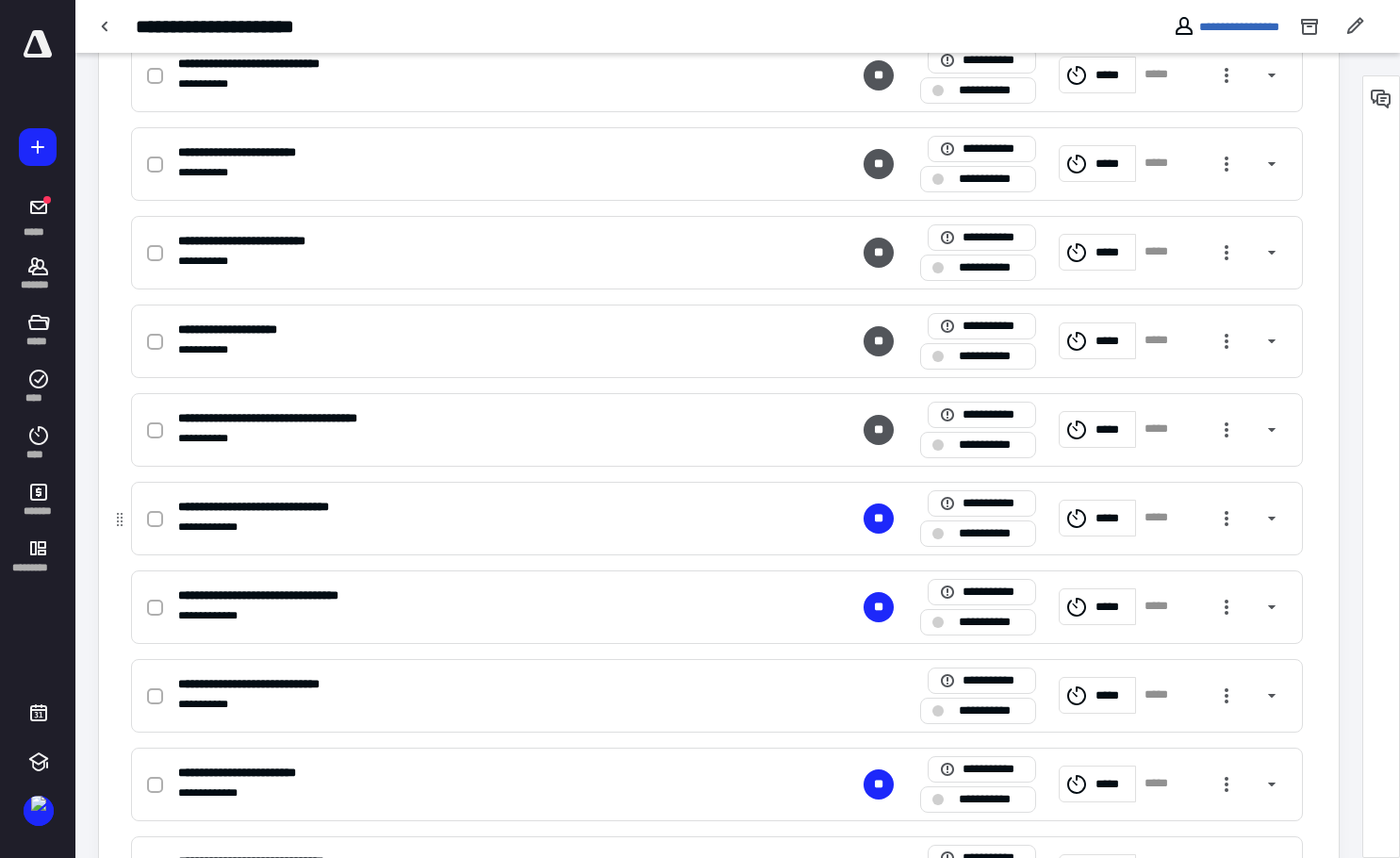 click on "**********" at bounding box center [991, 534] 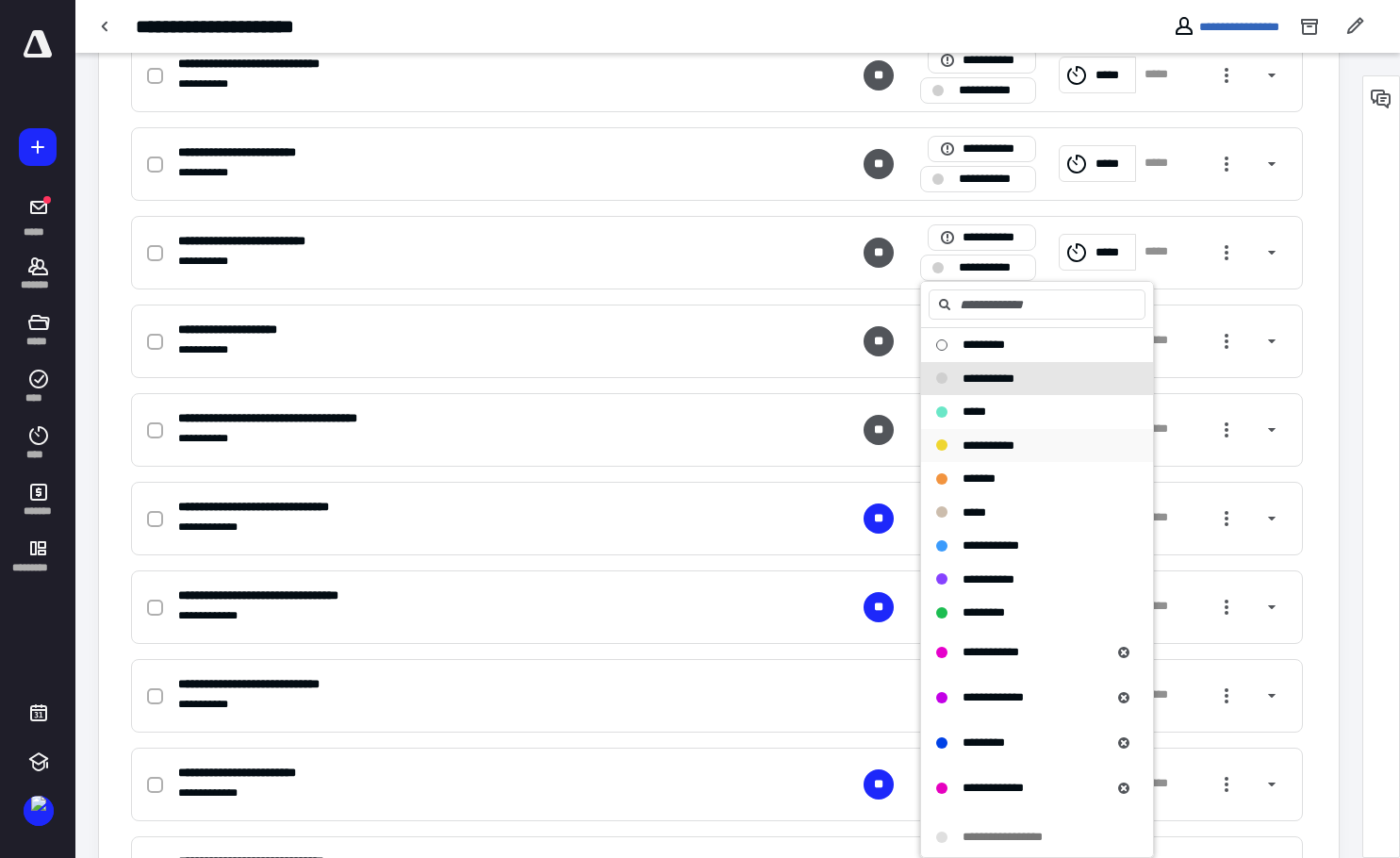 click on "**********" at bounding box center (988, 445) 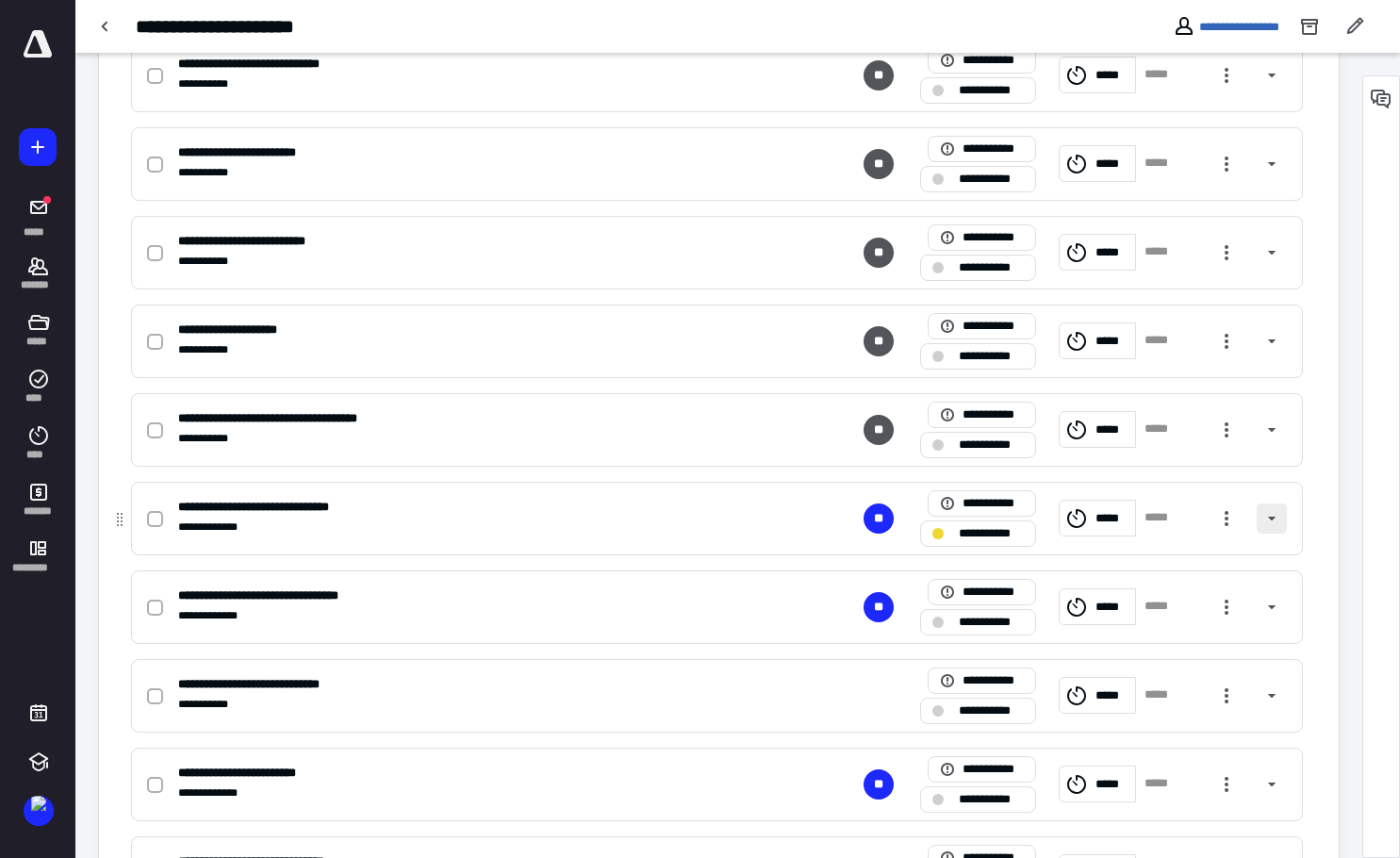 click at bounding box center [1272, 519] 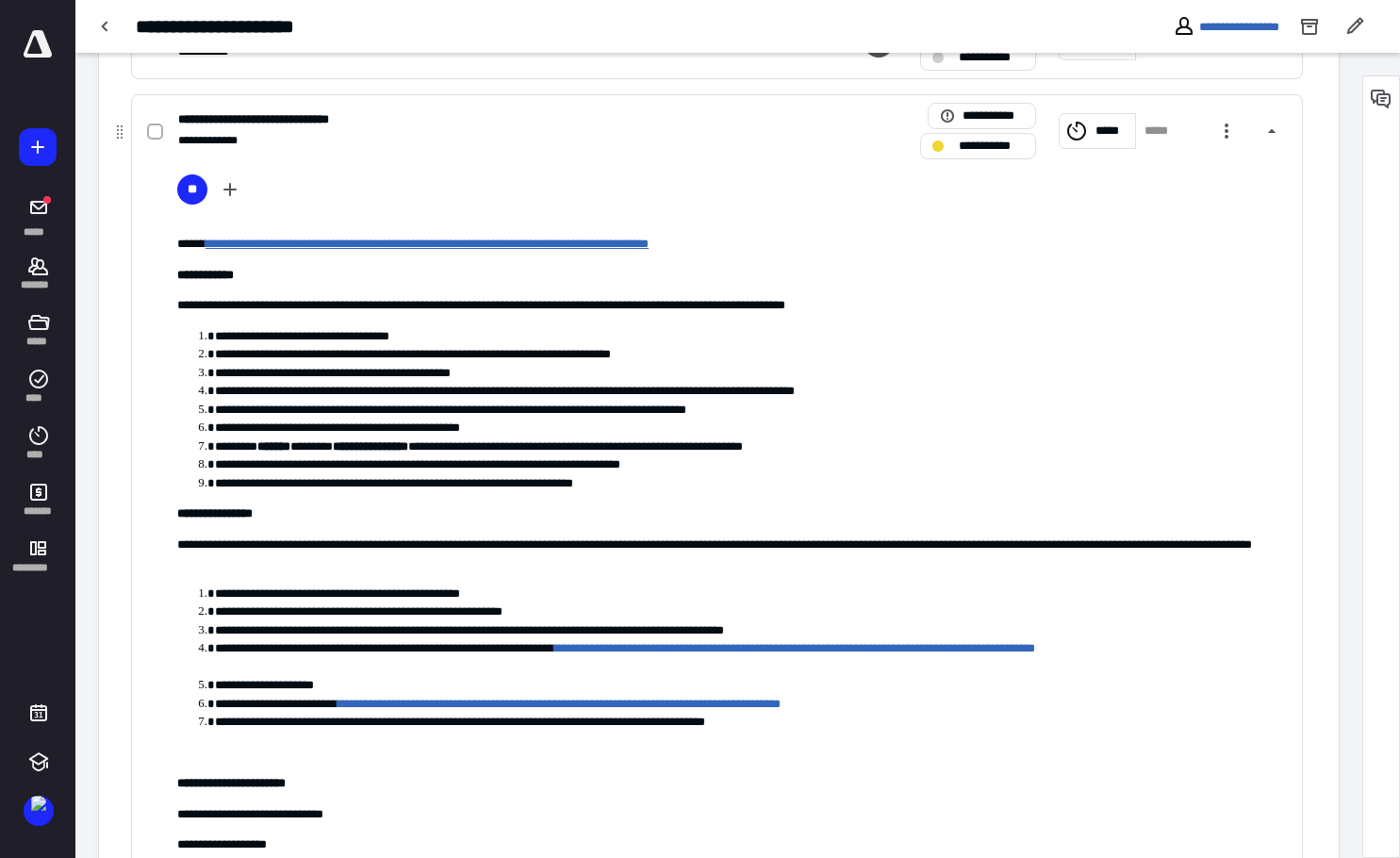 click on "**********" at bounding box center [427, 243] 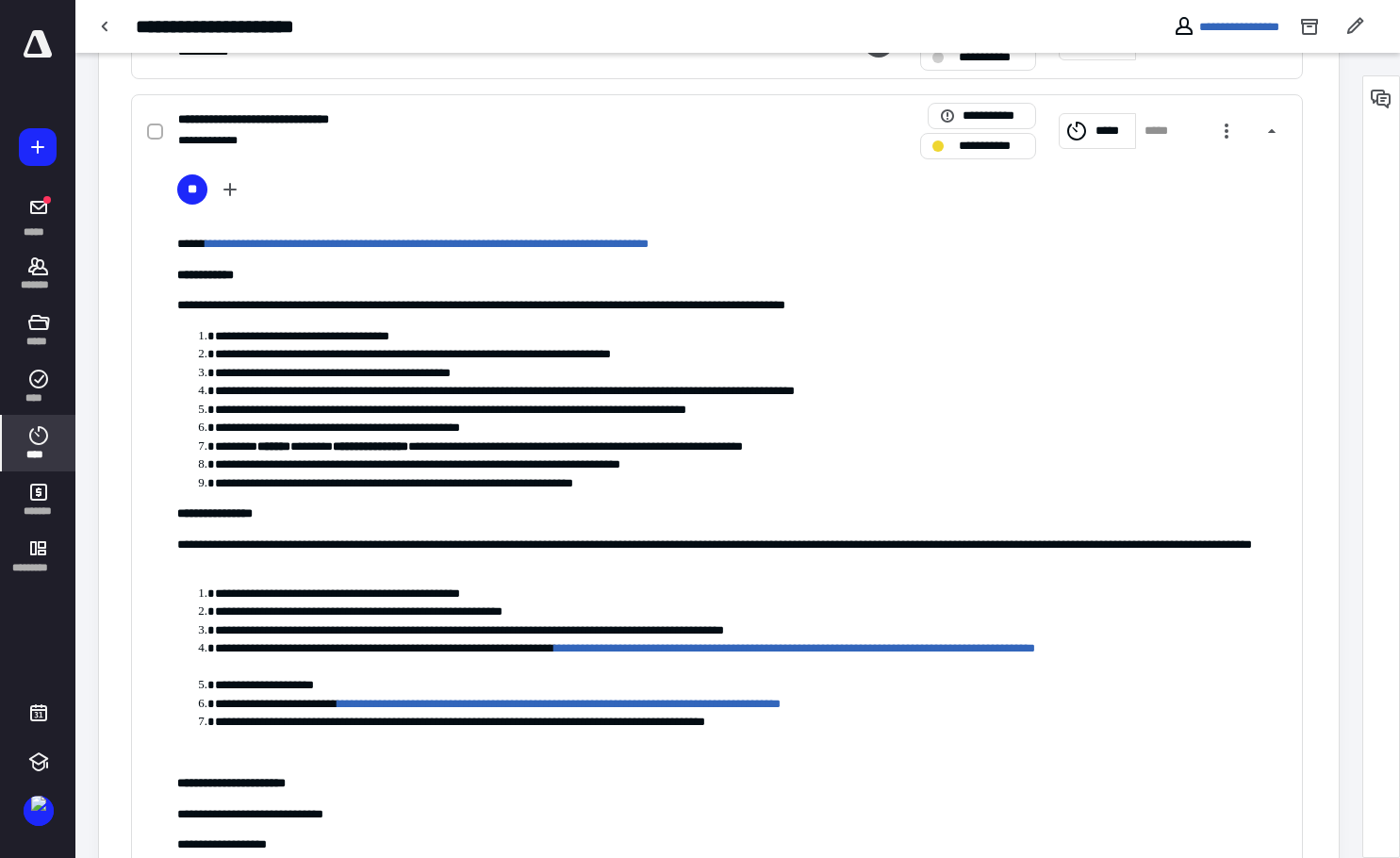 click on "****" at bounding box center [39, 443] 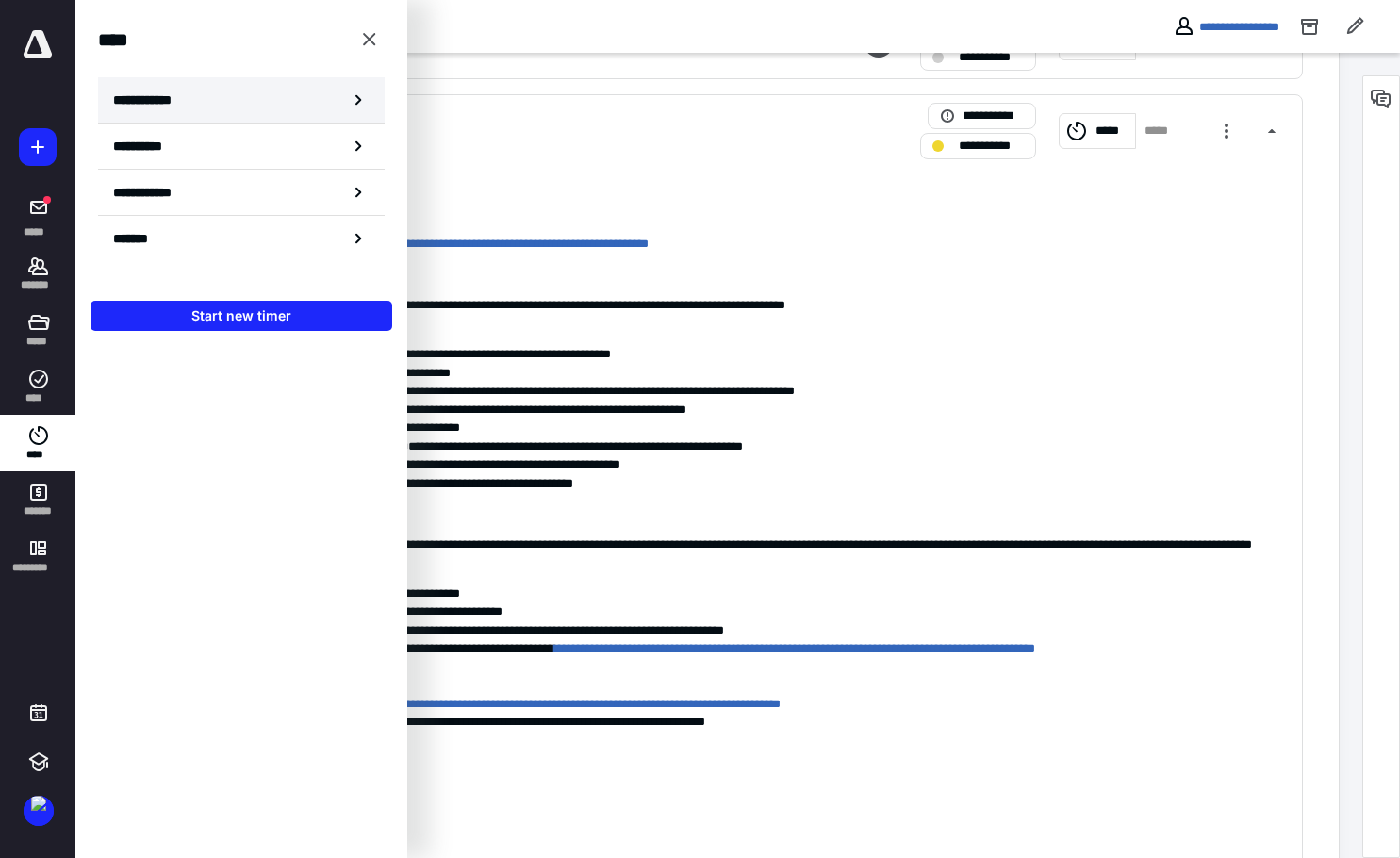 click on "**********" at bounding box center [241, 100] 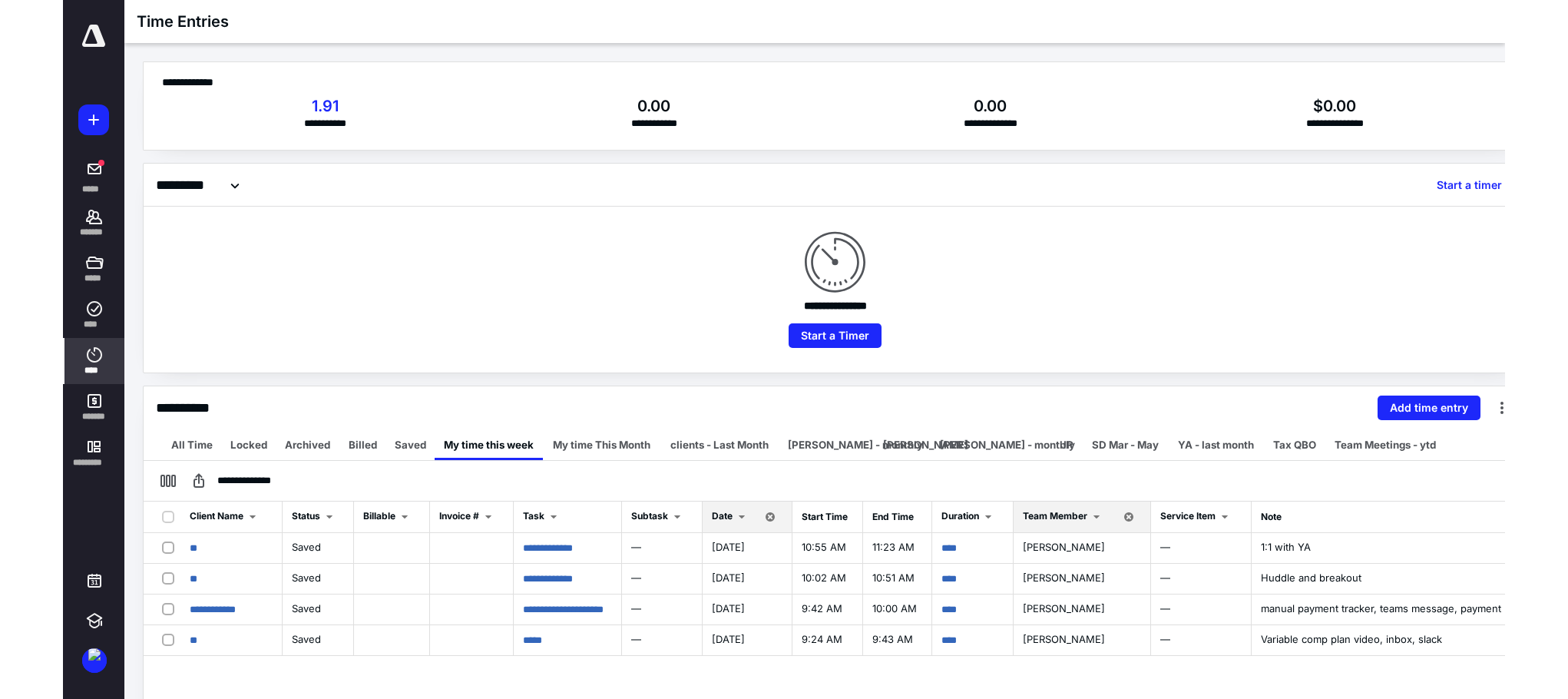 scroll, scrollTop: 0, scrollLeft: 0, axis: both 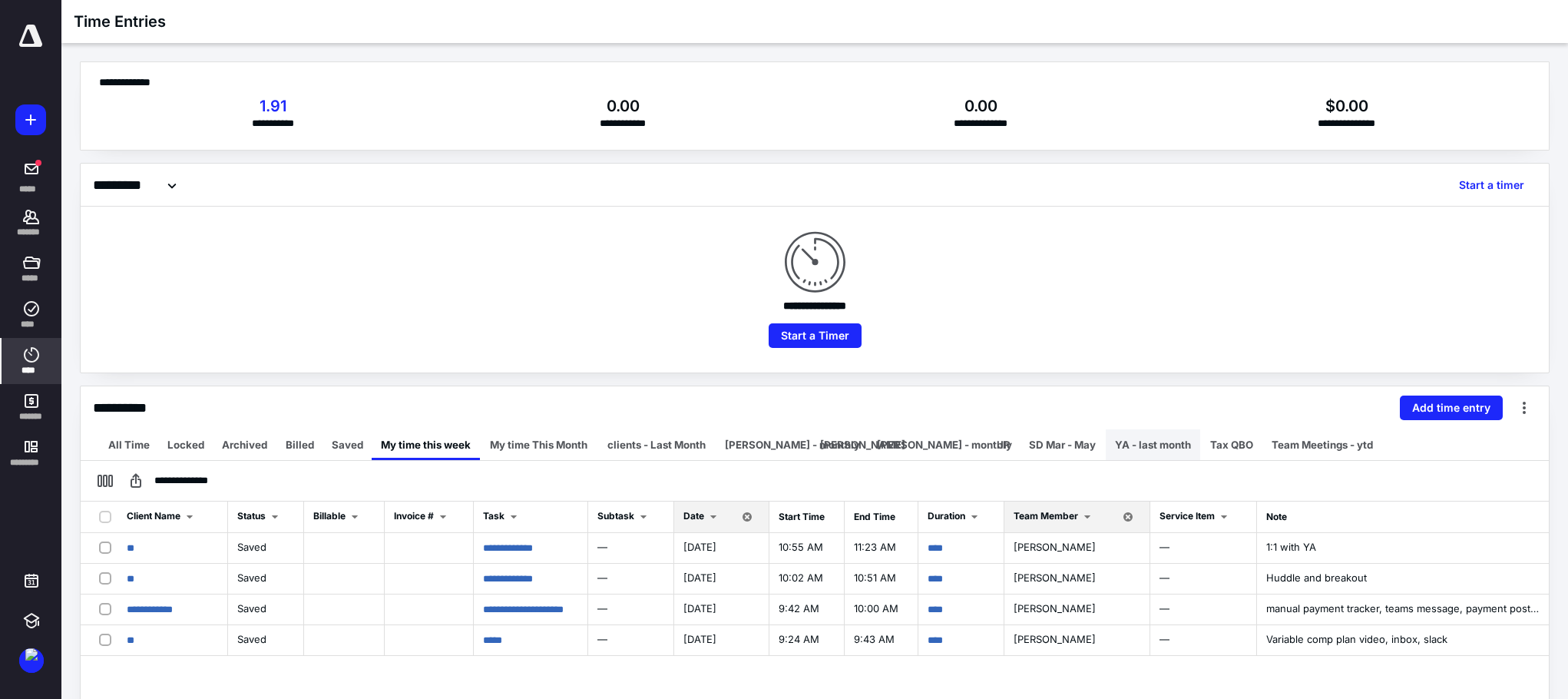 click on "YA - last month" at bounding box center [1153, 445] 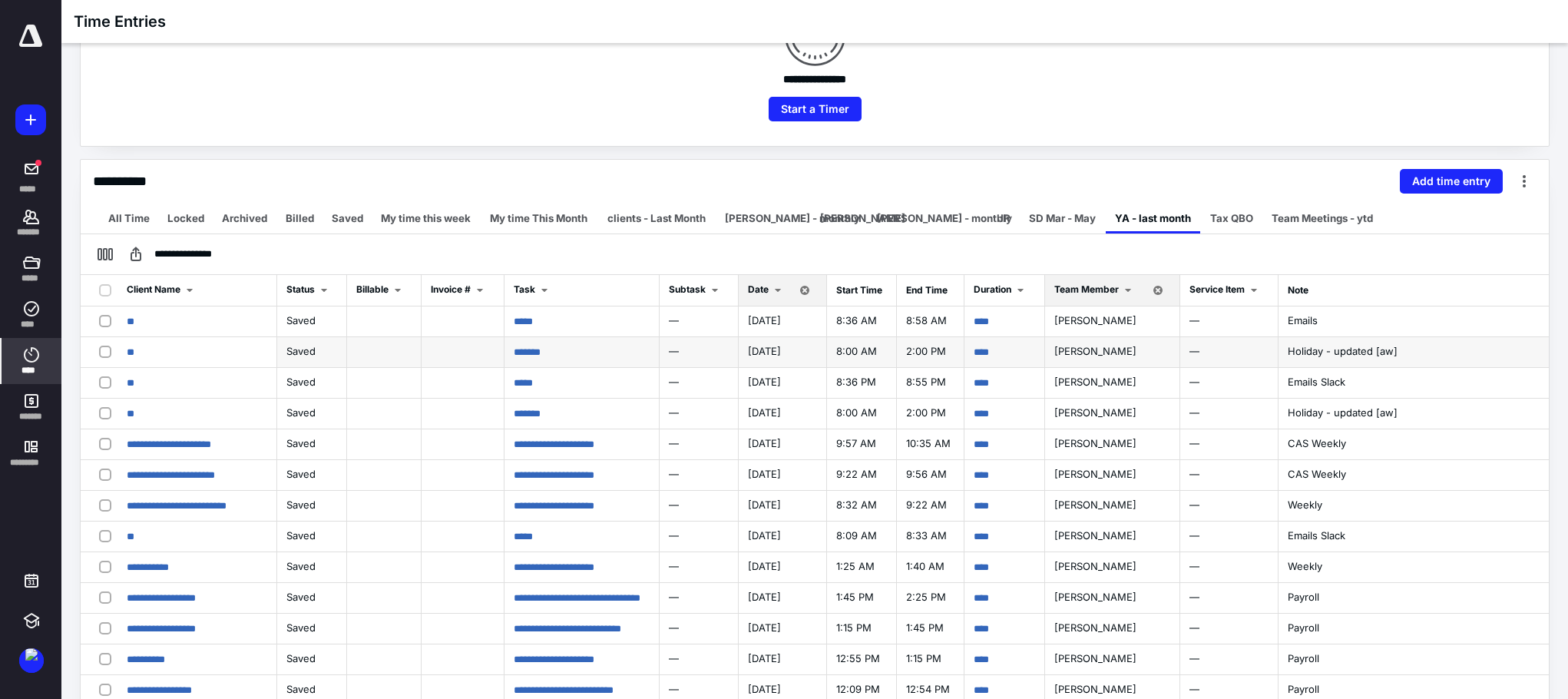 scroll, scrollTop: 230, scrollLeft: 0, axis: vertical 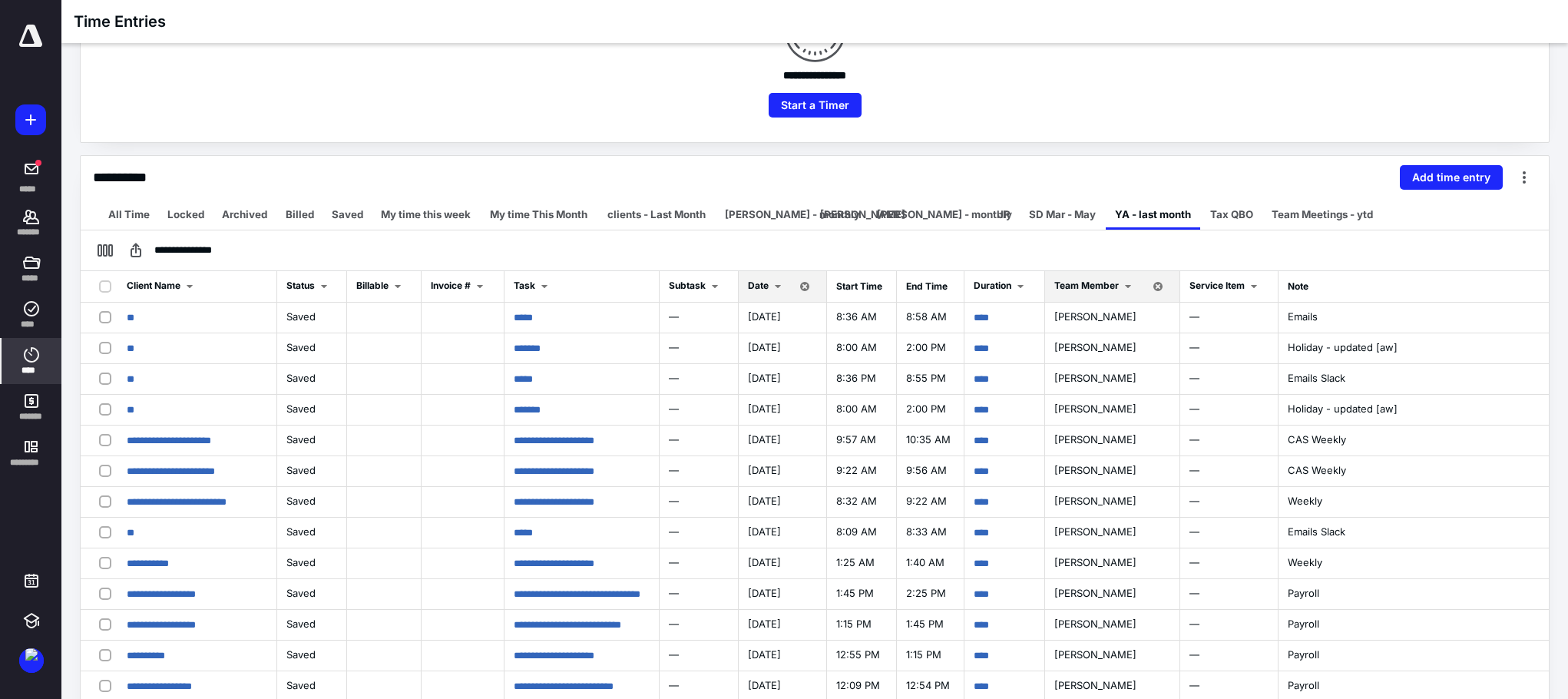 click at bounding box center (778, 287) 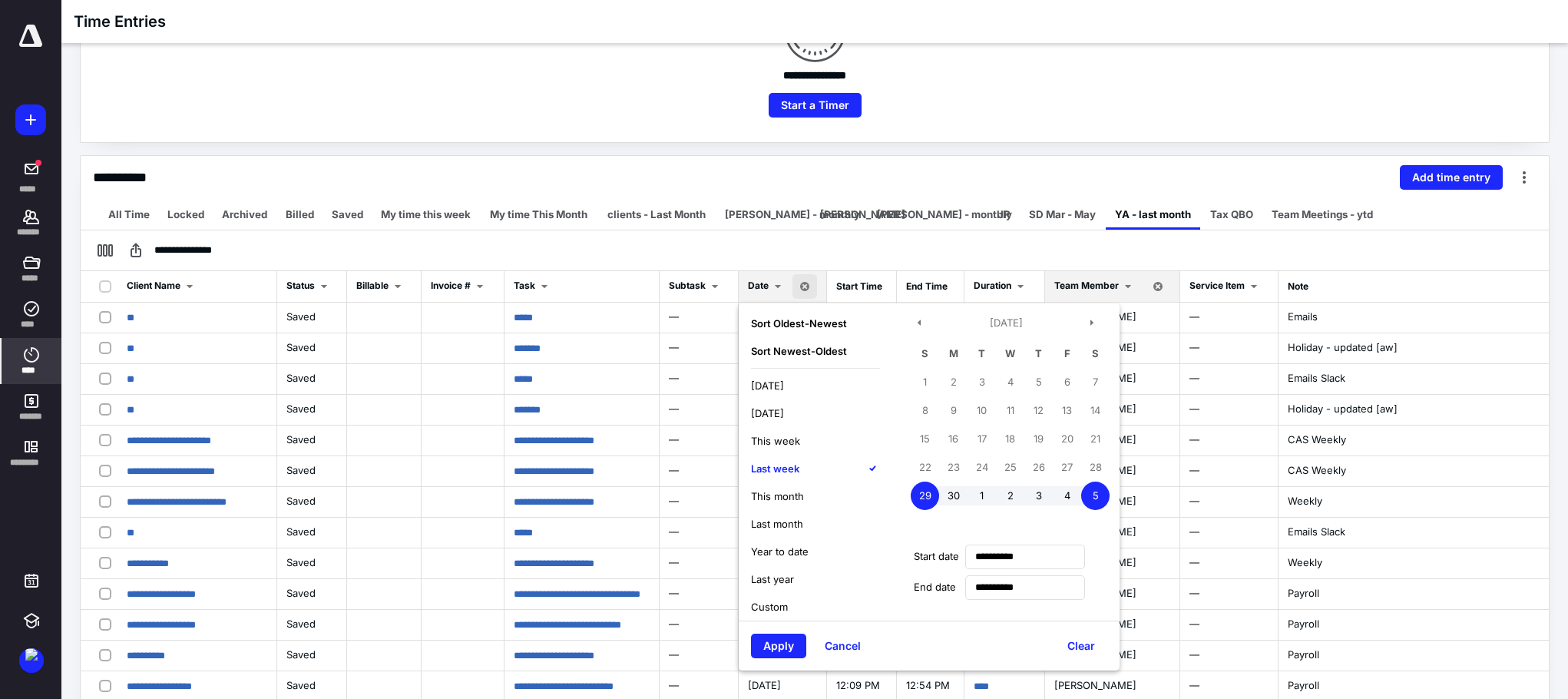 drag, startPoint x: 792, startPoint y: 437, endPoint x: 811, endPoint y: 513, distance: 78.33901 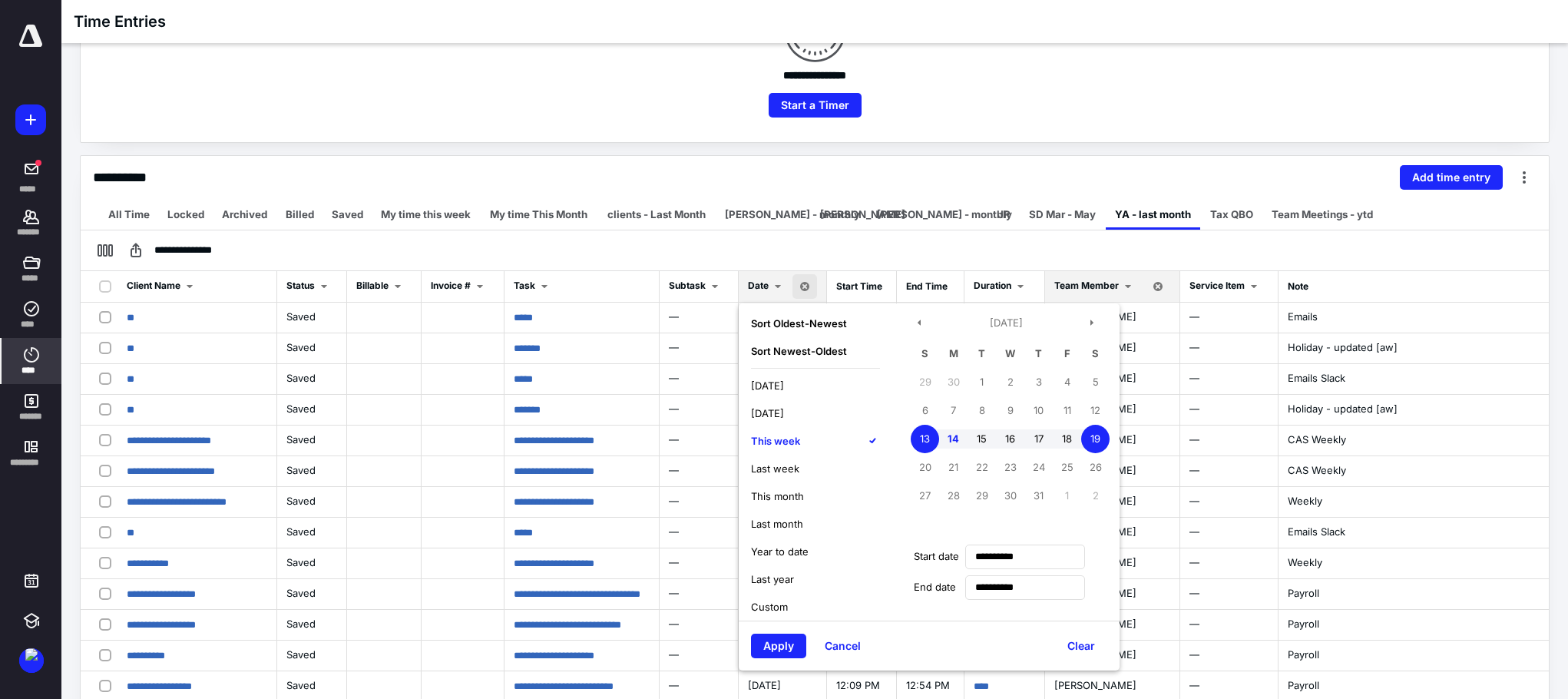 click on "Apply" at bounding box center (779, 646) 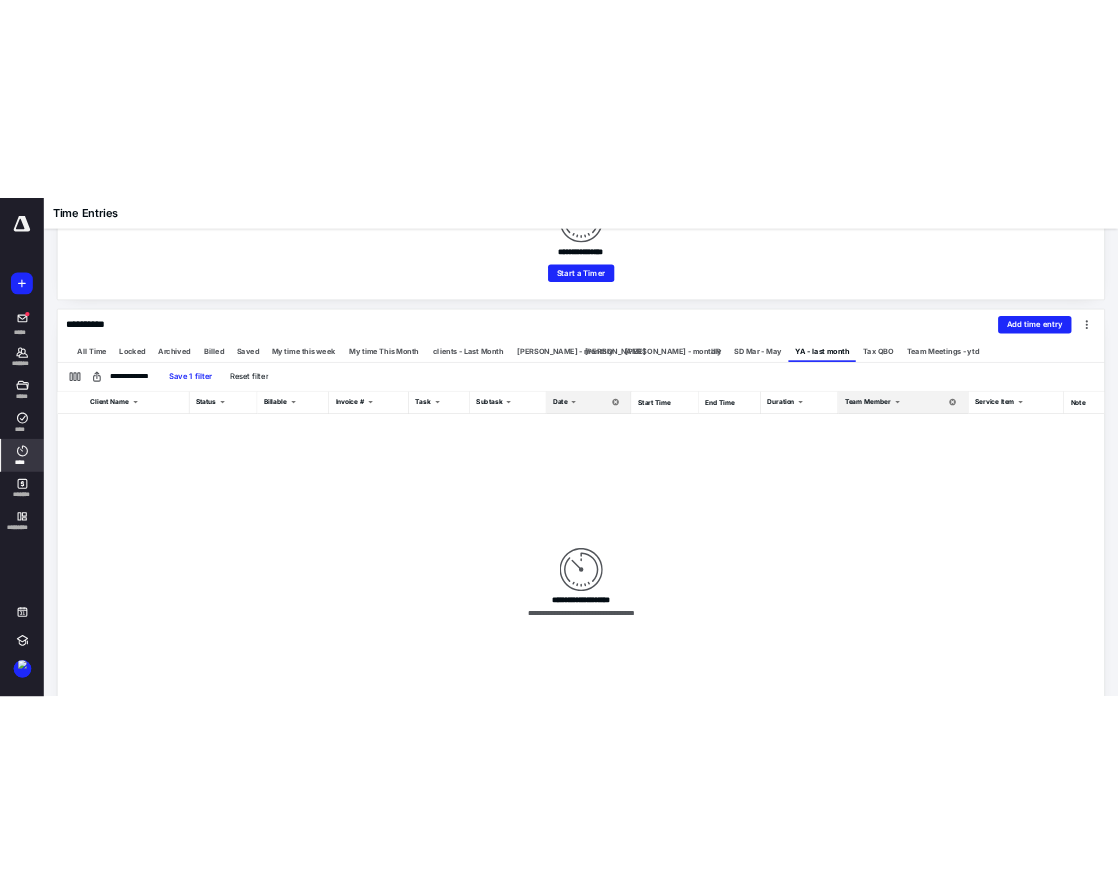 scroll, scrollTop: 0, scrollLeft: 0, axis: both 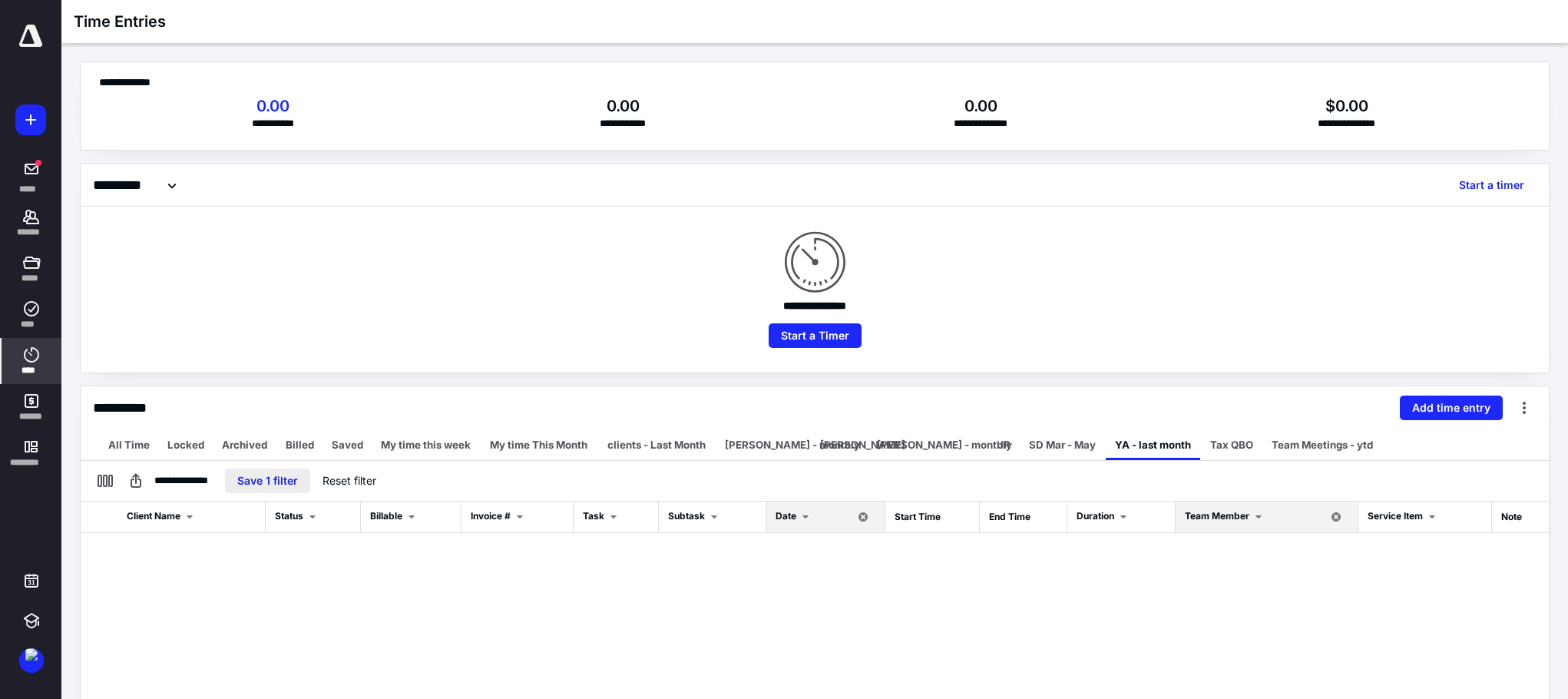 click on "Save 1 filter" at bounding box center [267, 481] 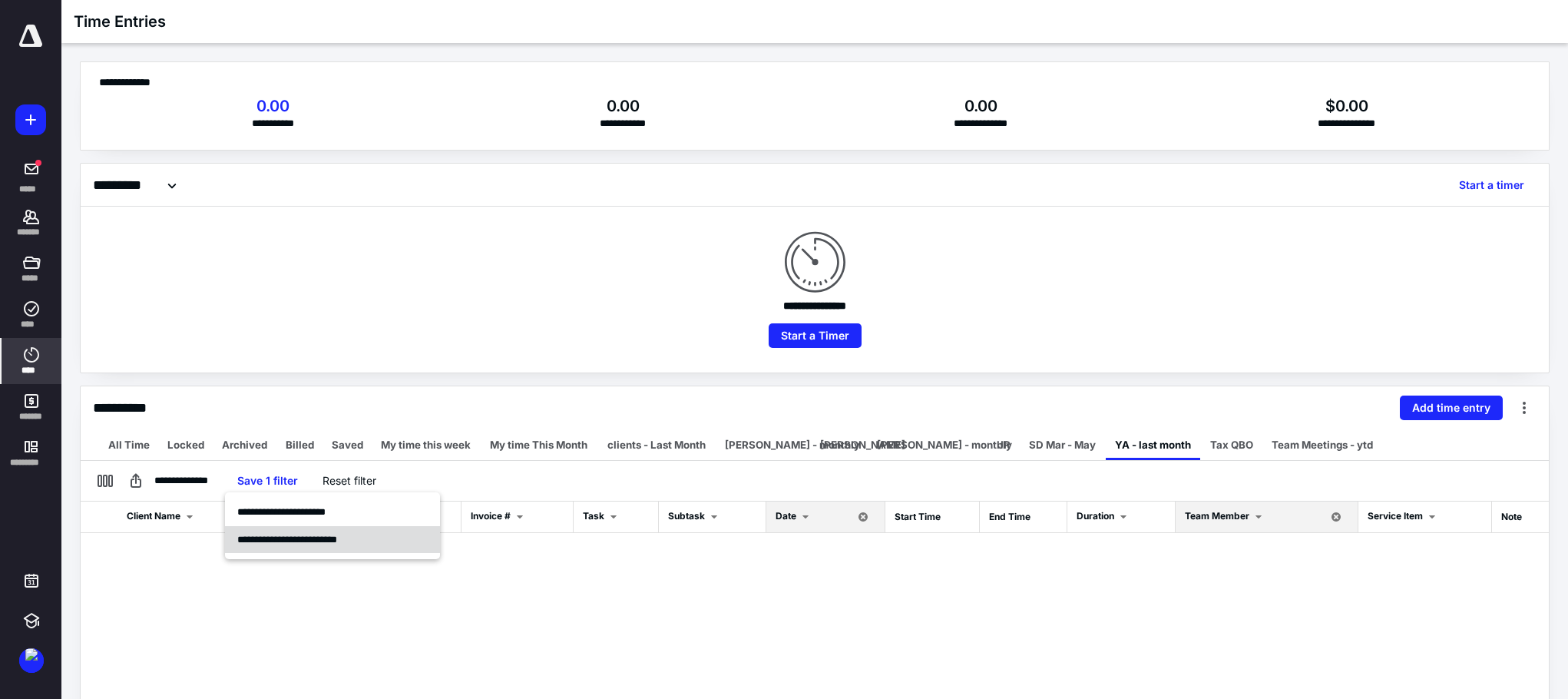 click on "**********" at bounding box center (287, 539) 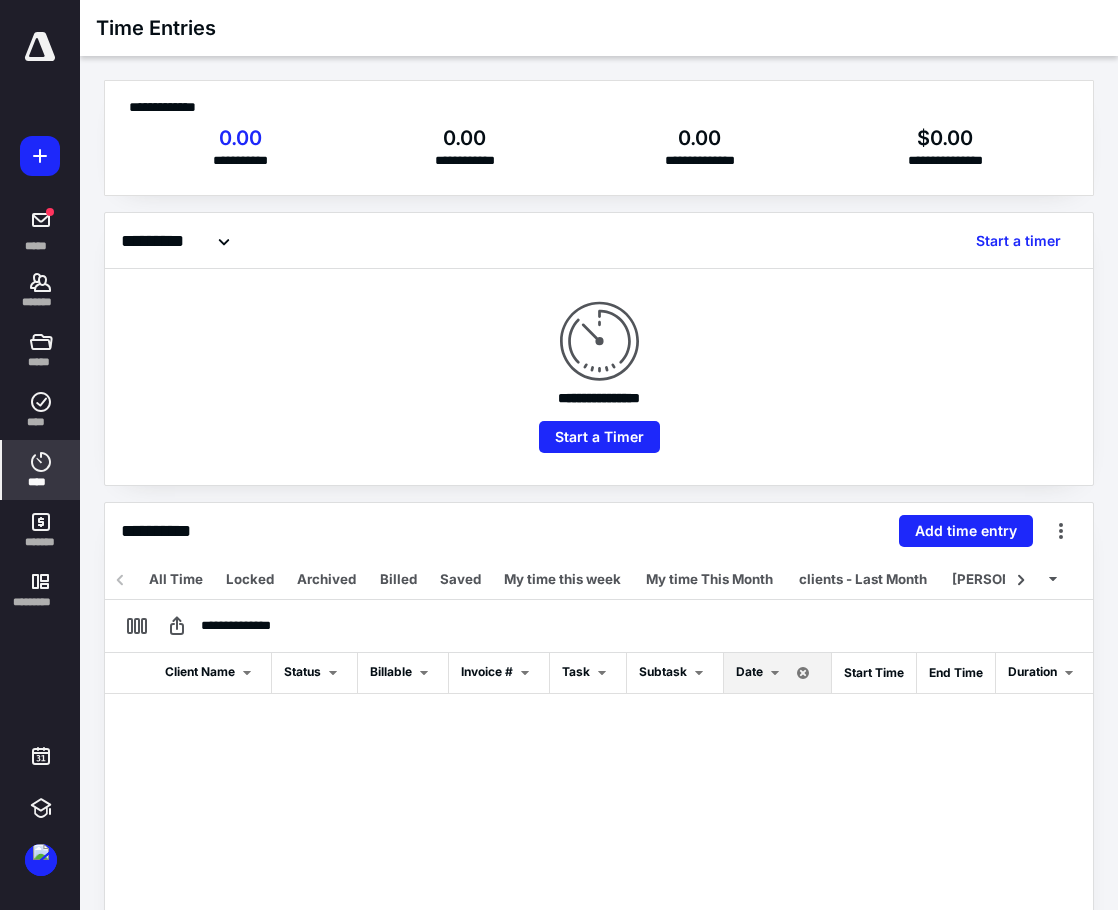 drag, startPoint x: 315, startPoint y: 29, endPoint x: 583, endPoint y: 94, distance: 275.76984 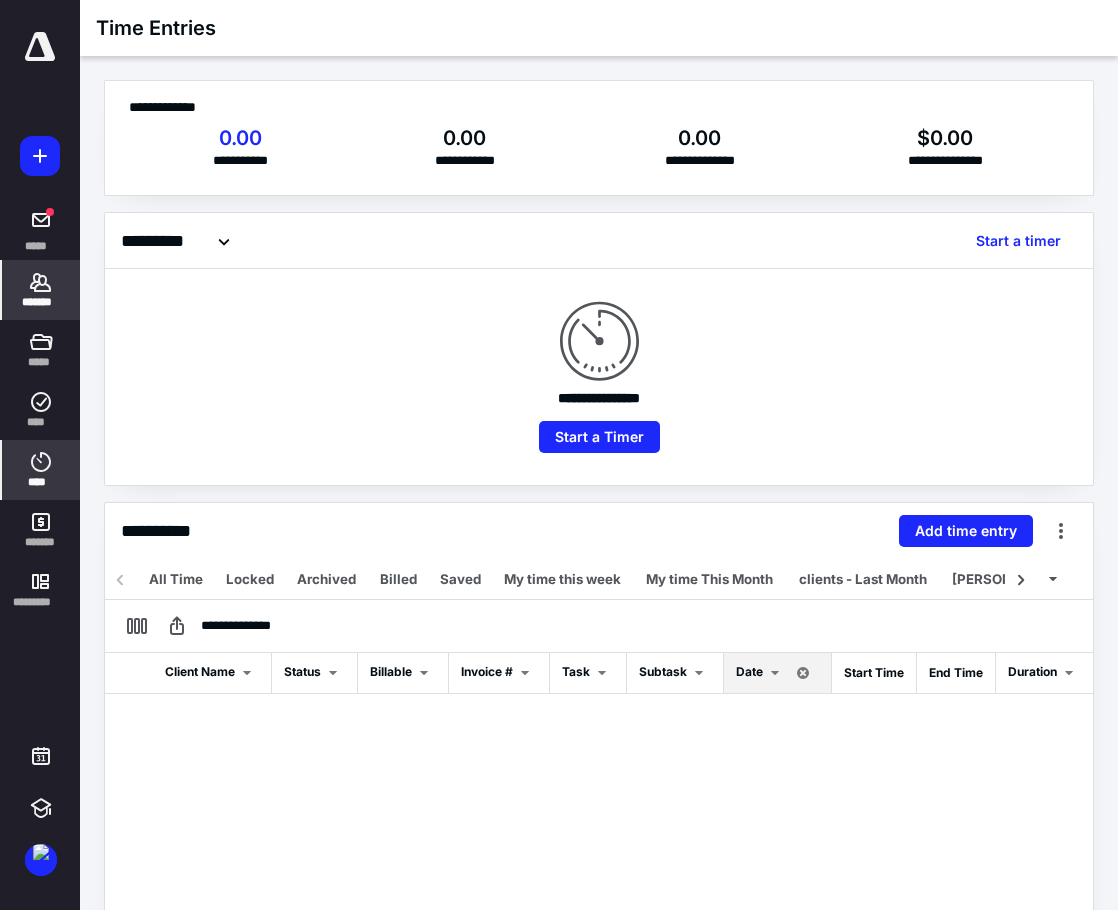 click on "*******" at bounding box center [41, 302] 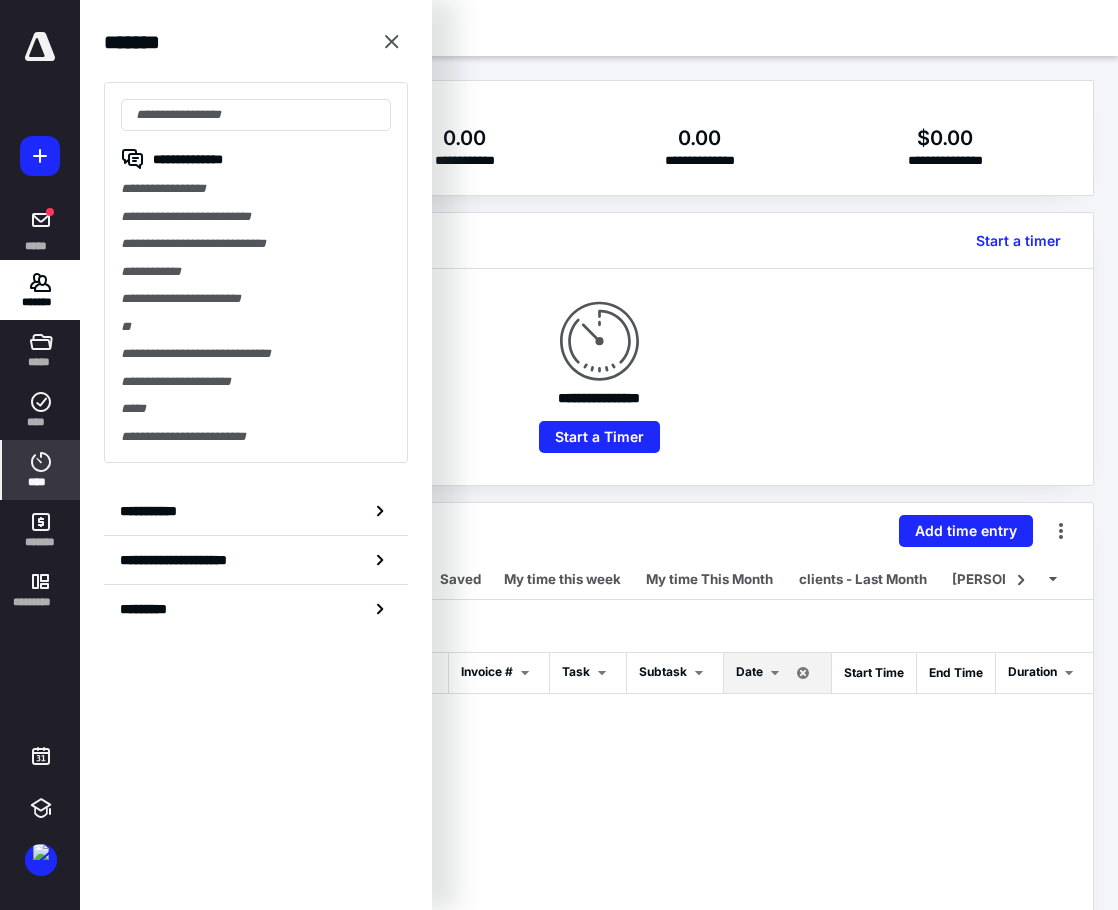 click on "**********" at bounding box center [256, 189] 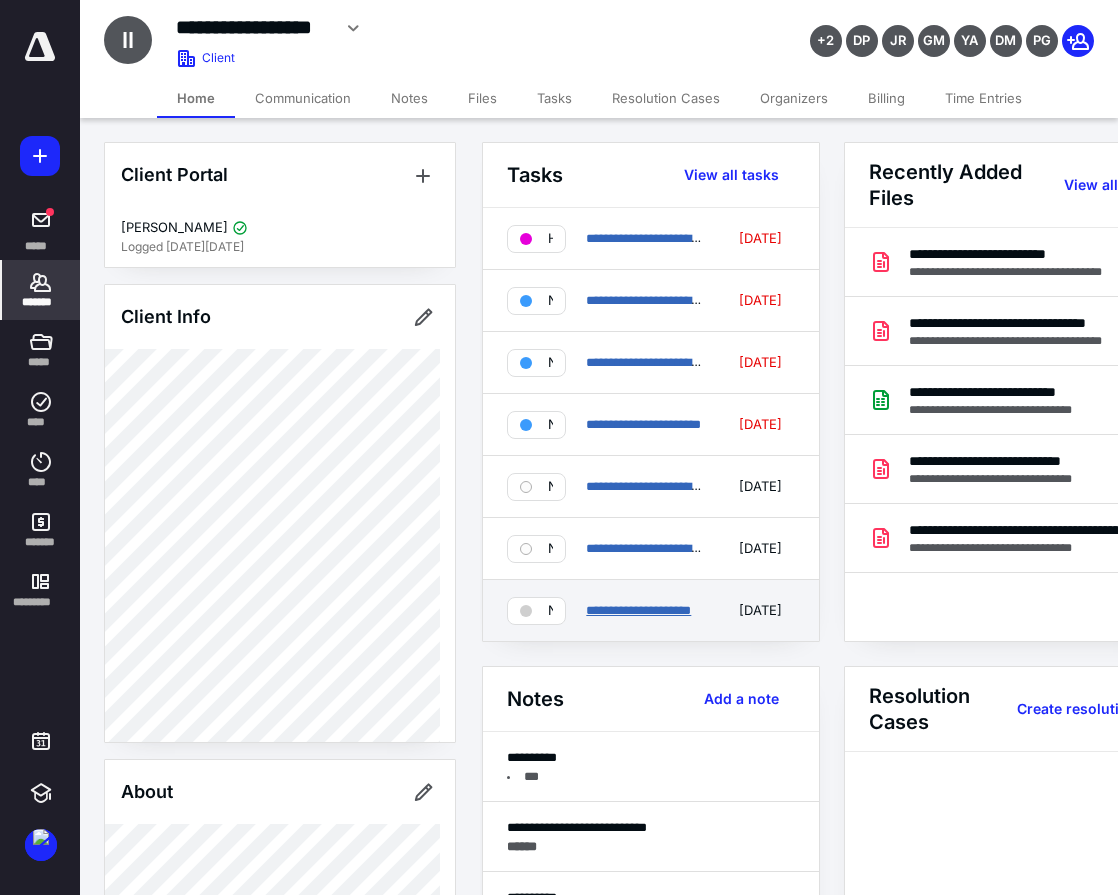 click on "**********" at bounding box center (638, 610) 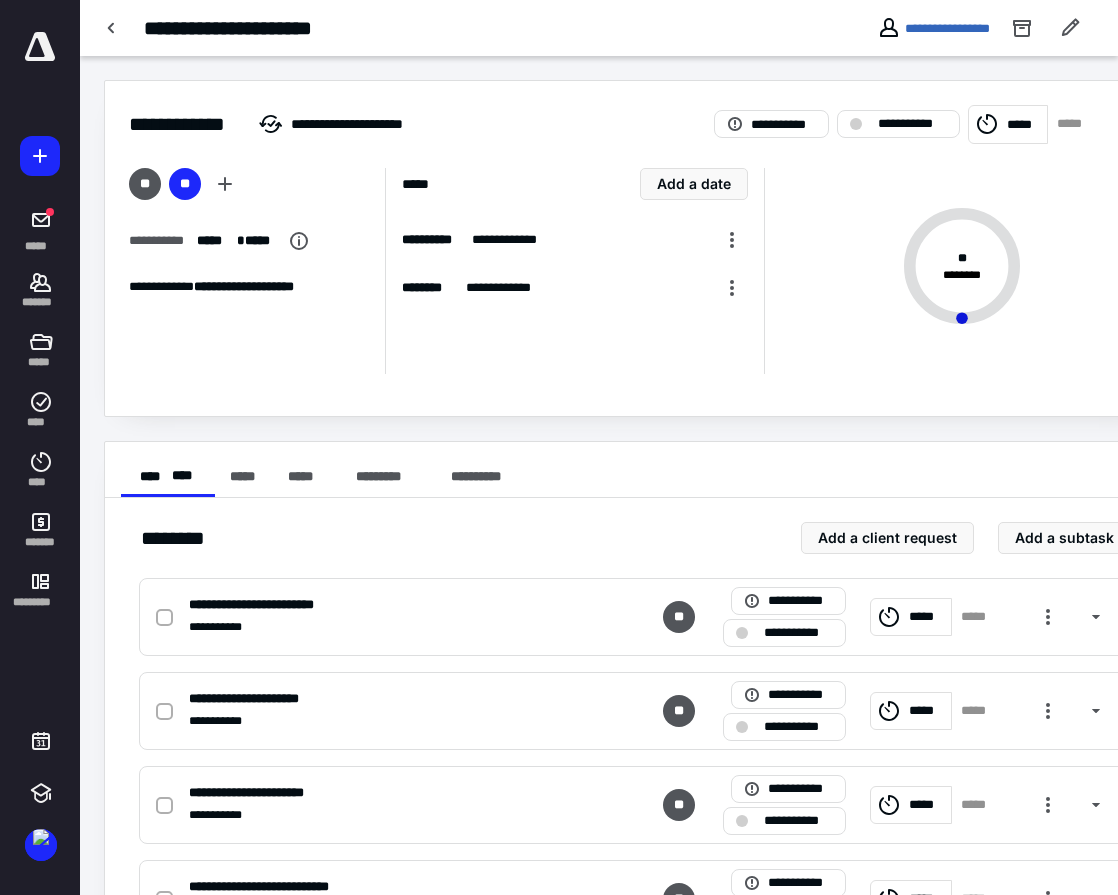 click on "*****" at bounding box center (1024, 125) 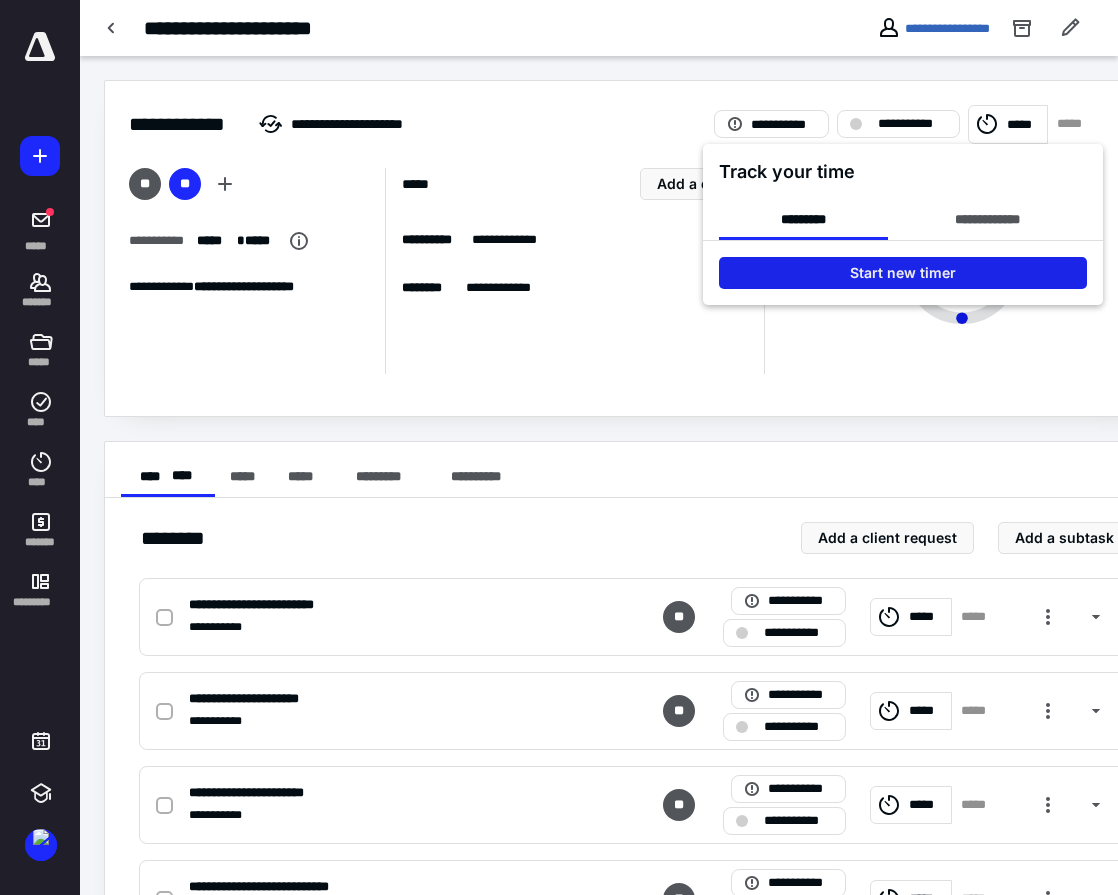 click on "Start new timer" at bounding box center [903, 273] 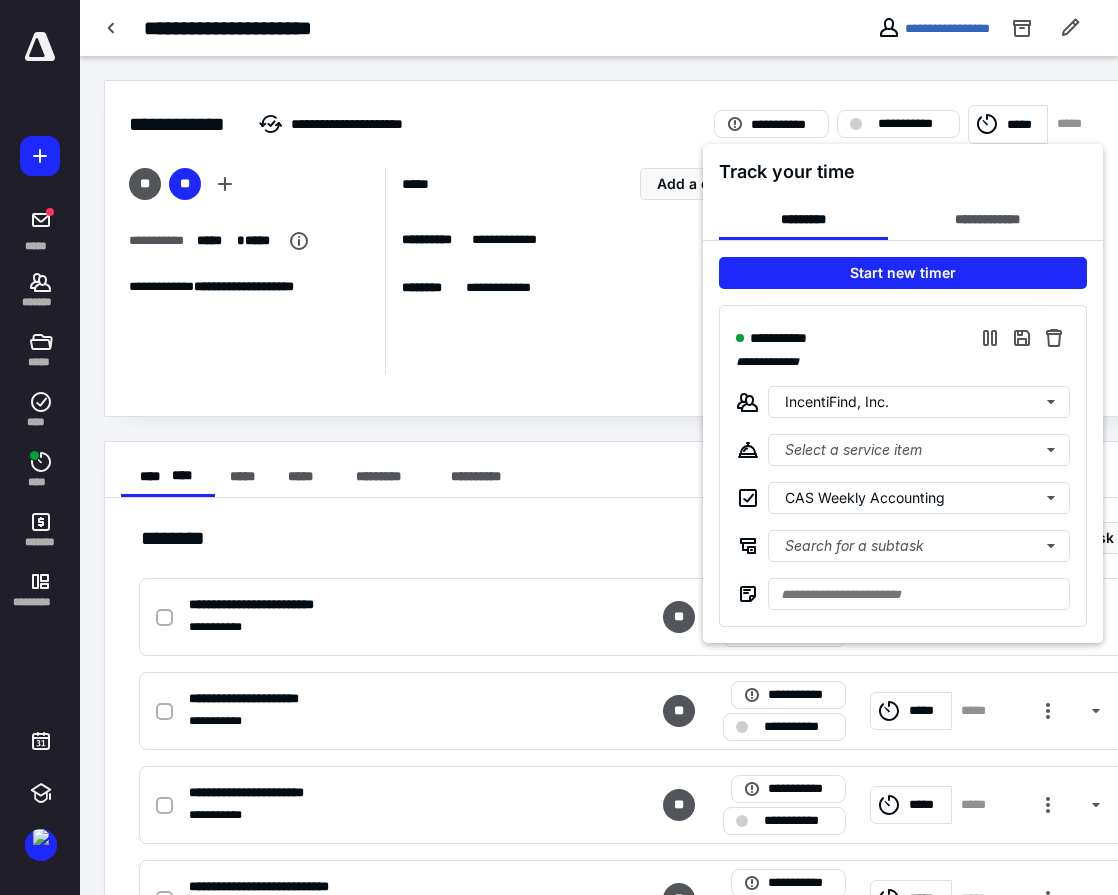 click at bounding box center [559, 447] 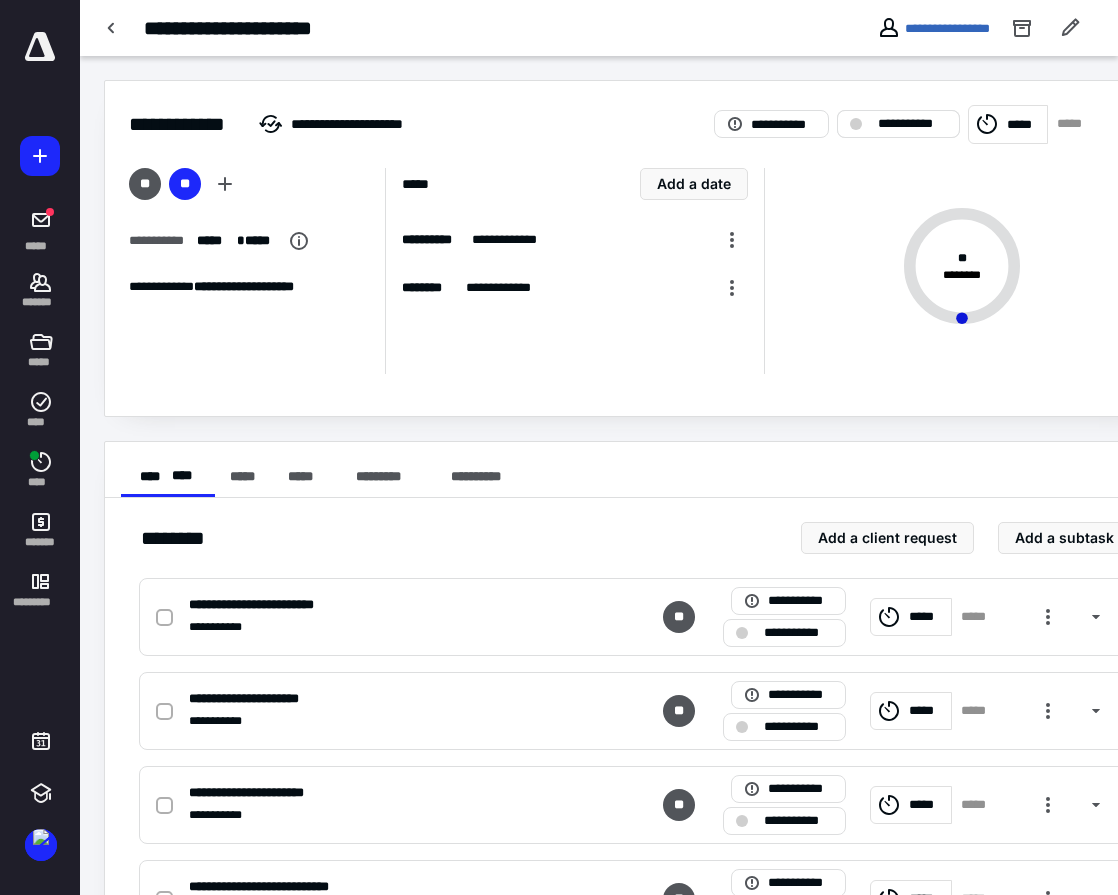 click on "**********" at bounding box center (912, 124) 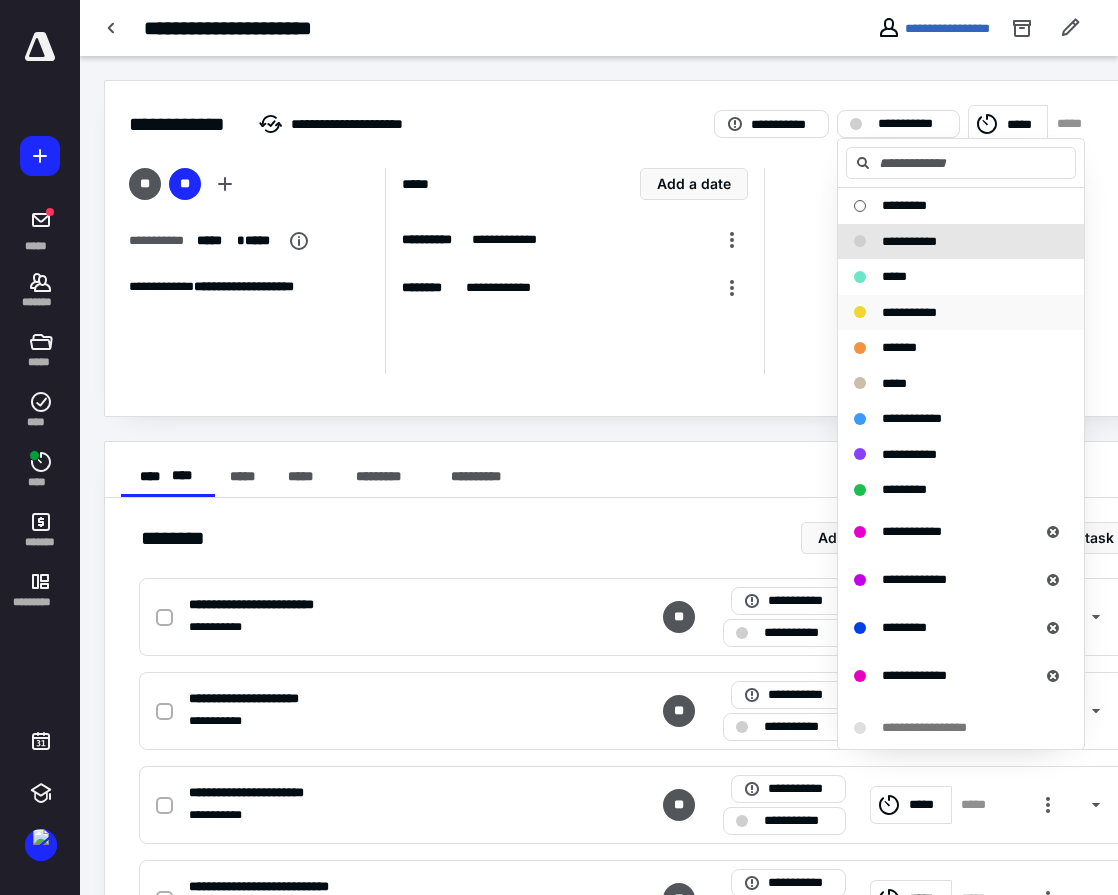 click on "**********" at bounding box center [961, 313] 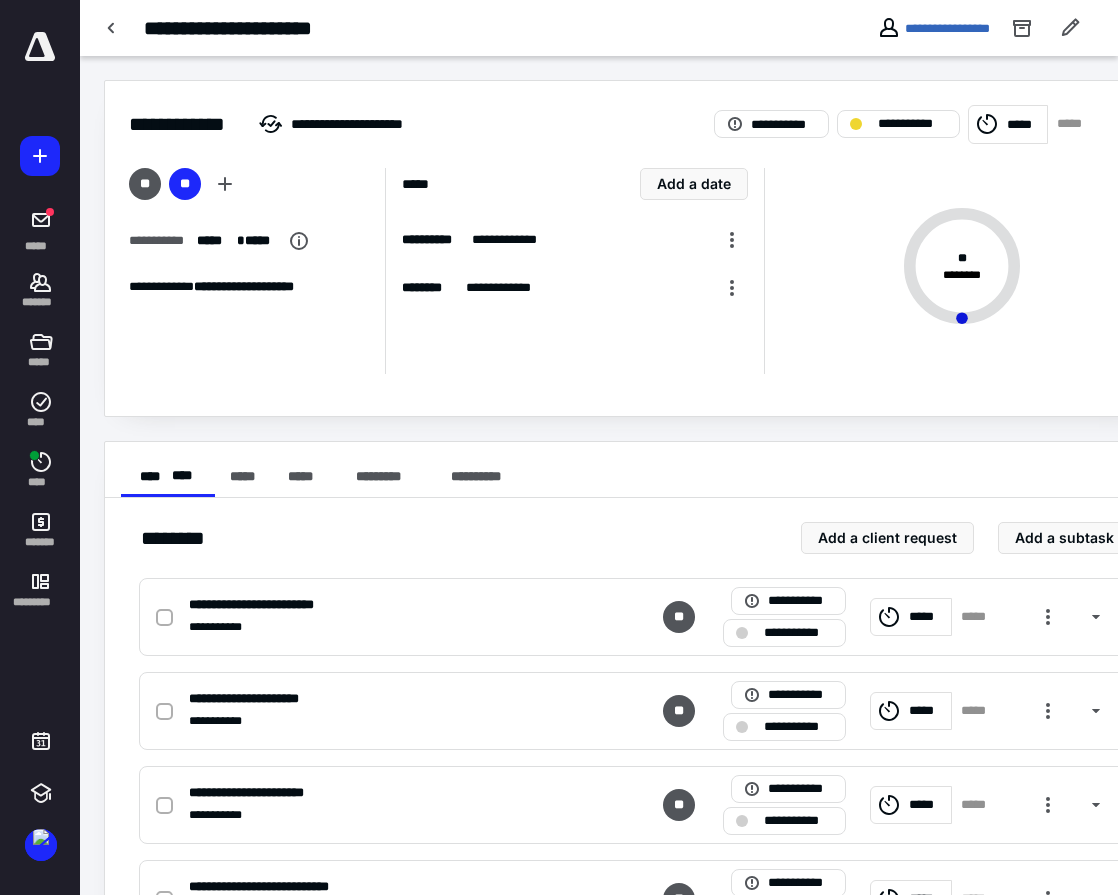 click on "**********" at bounding box center [599, 28] 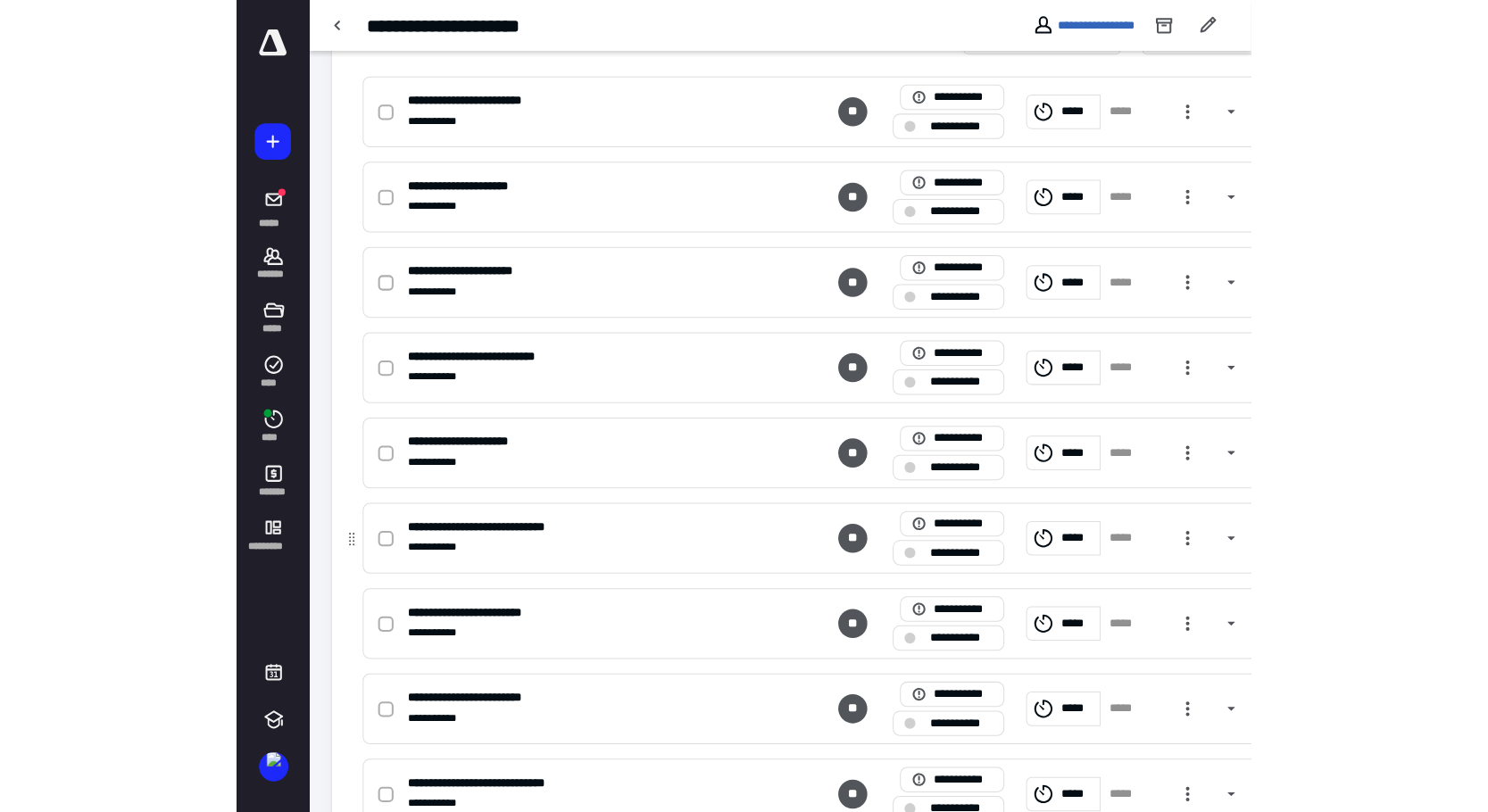 scroll, scrollTop: 446, scrollLeft: 0, axis: vertical 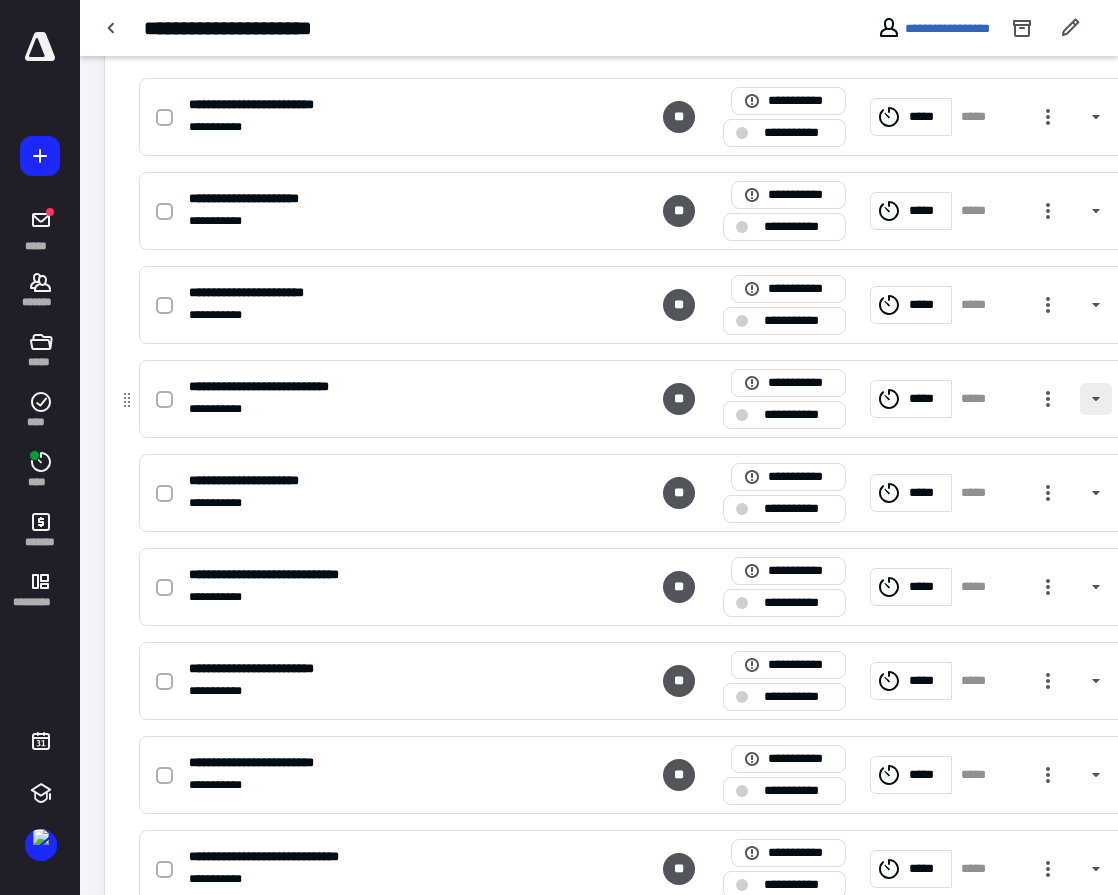 click at bounding box center [1096, 399] 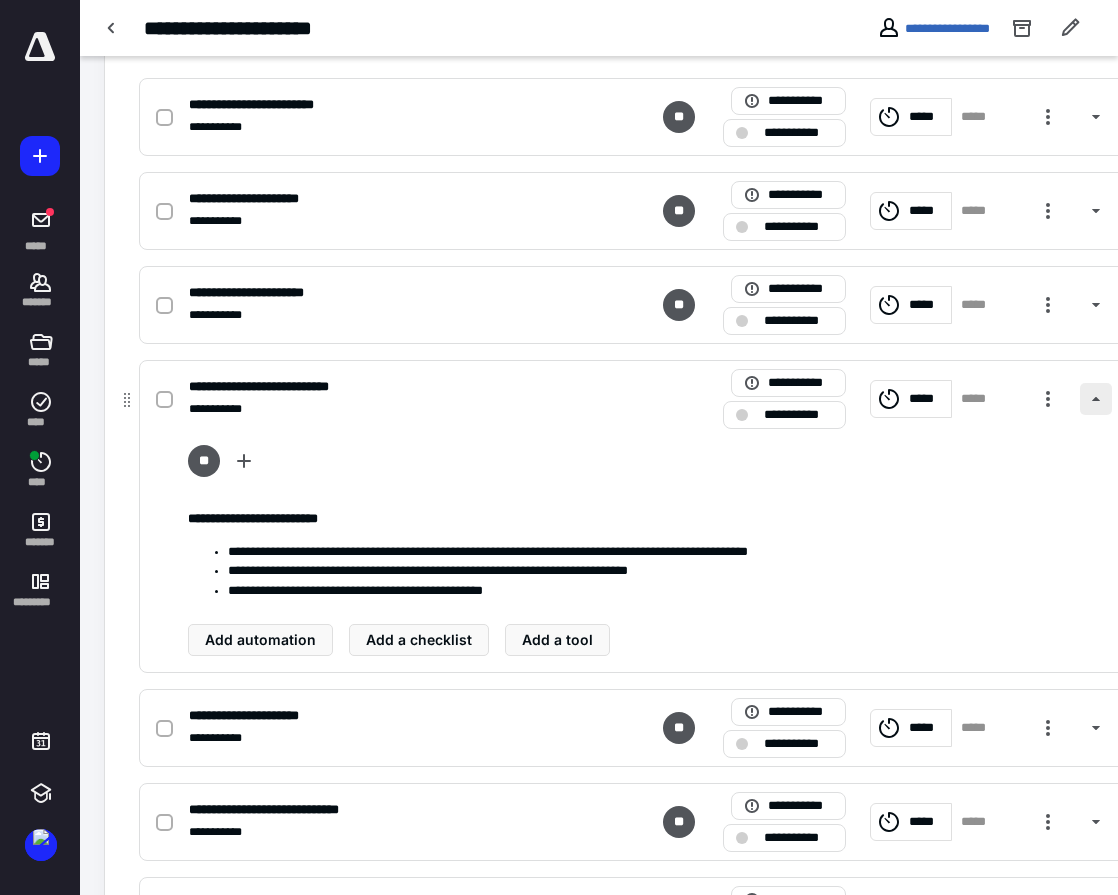 click at bounding box center [1096, 399] 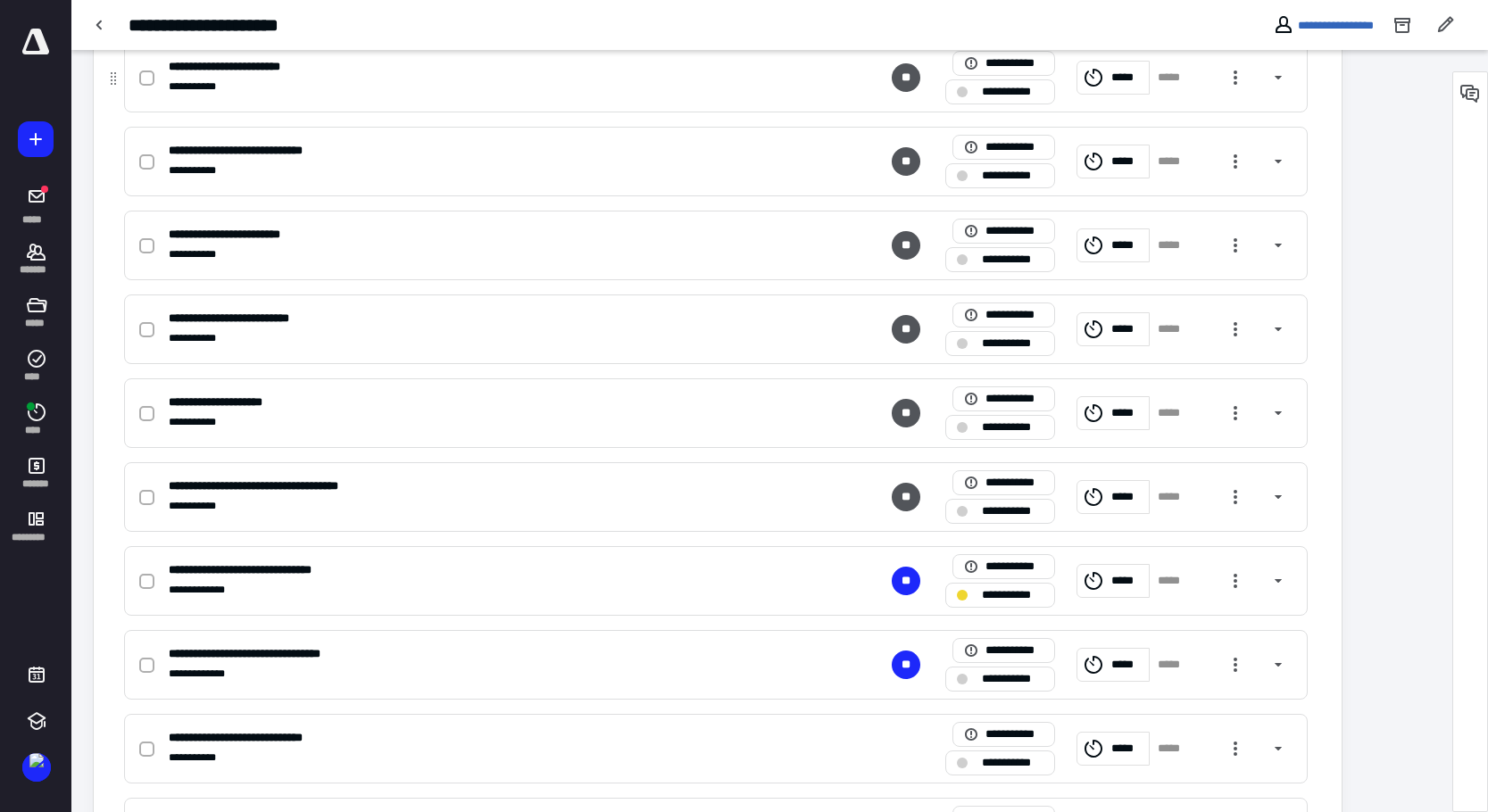 scroll, scrollTop: 1160, scrollLeft: 0, axis: vertical 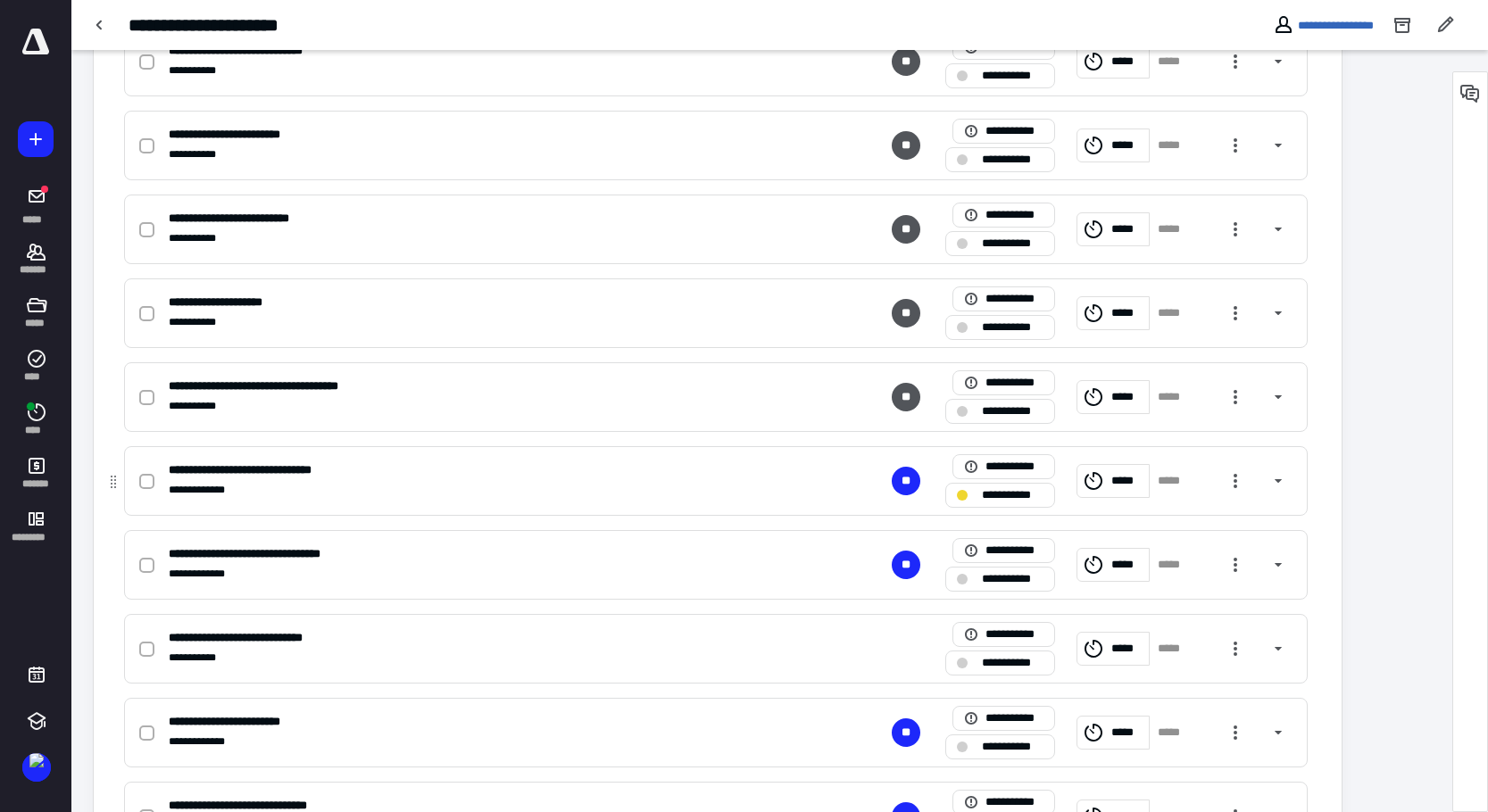 click 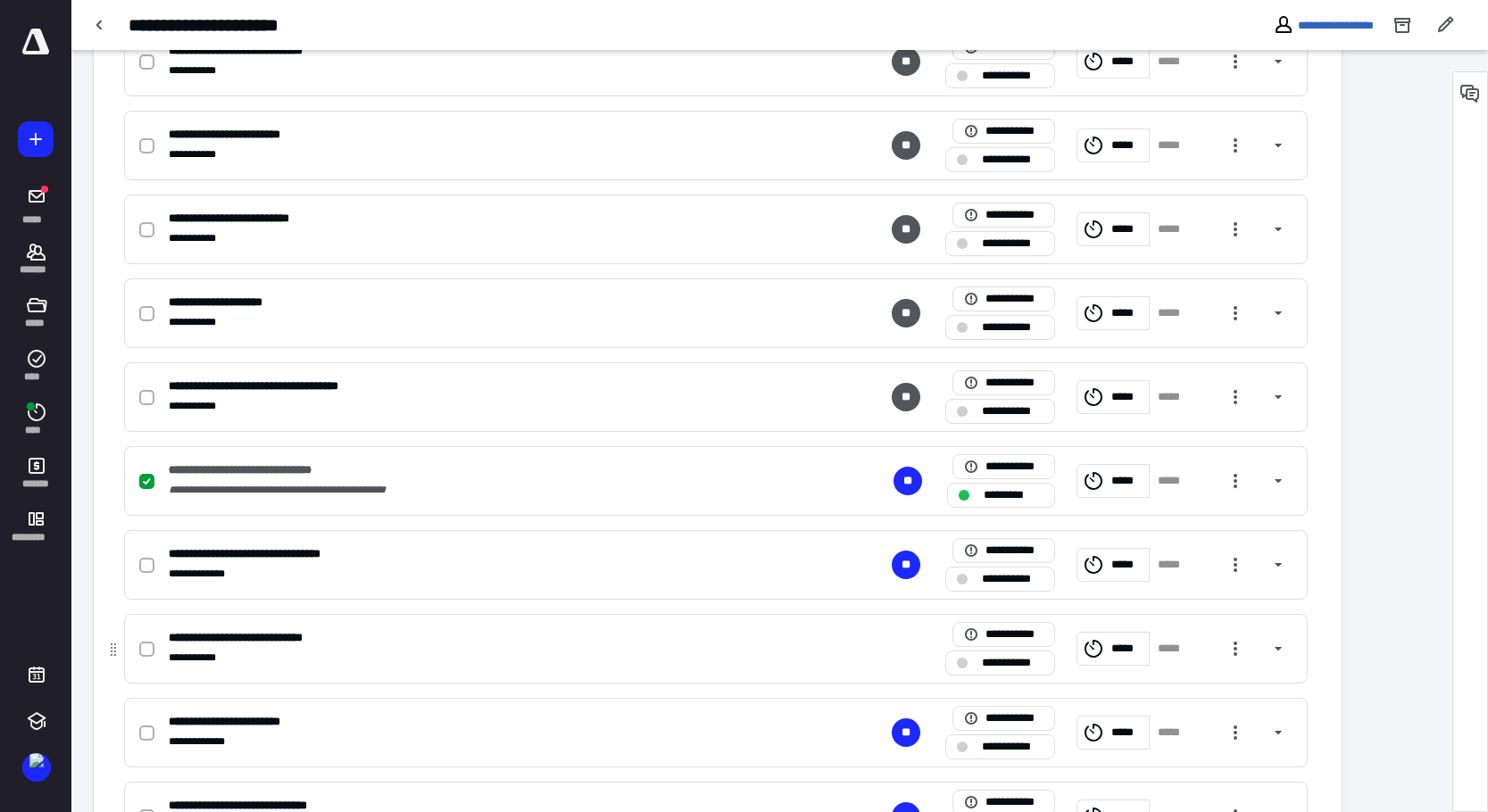click at bounding box center [146, 650] 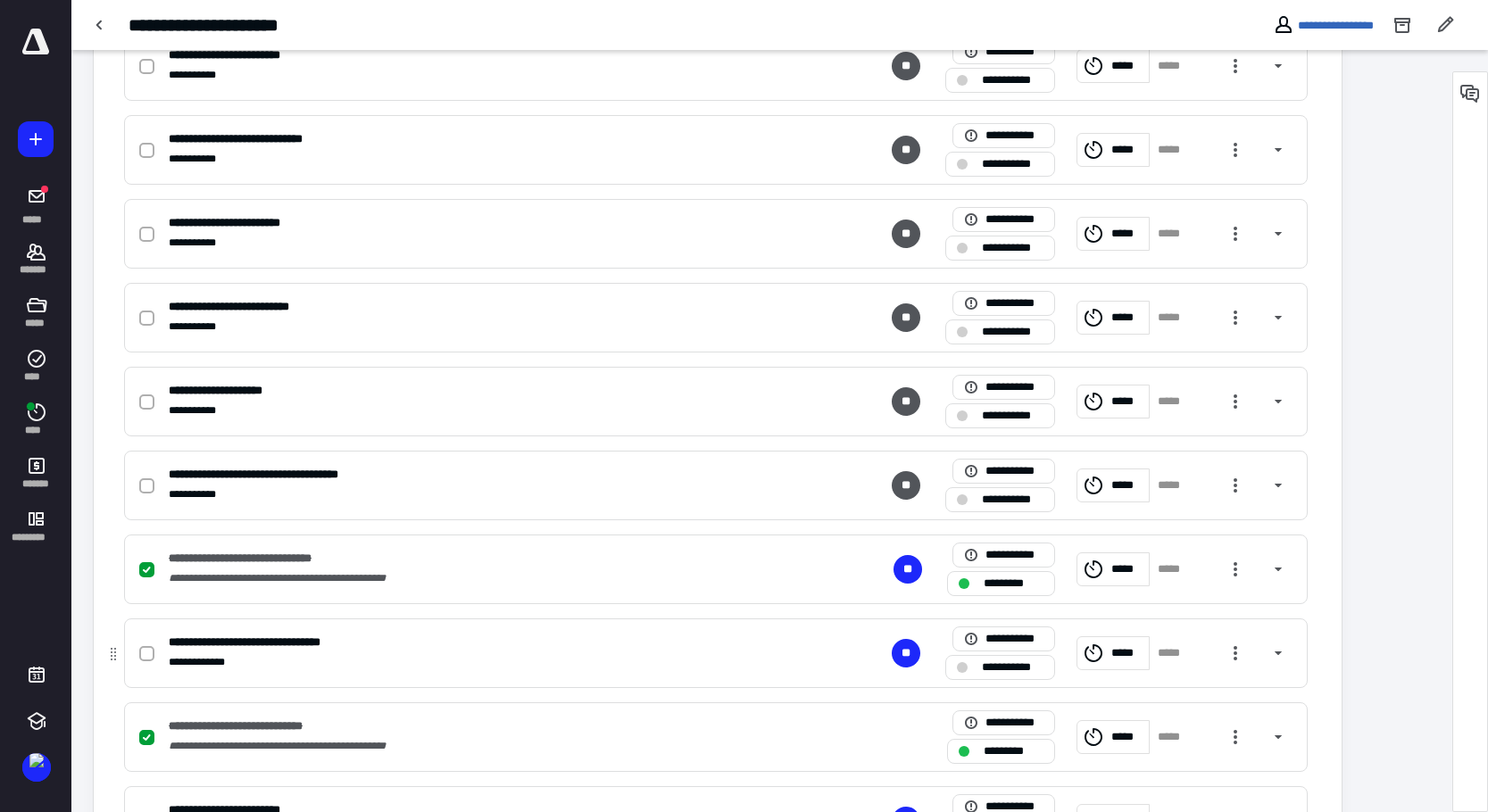 scroll, scrollTop: 982, scrollLeft: 0, axis: vertical 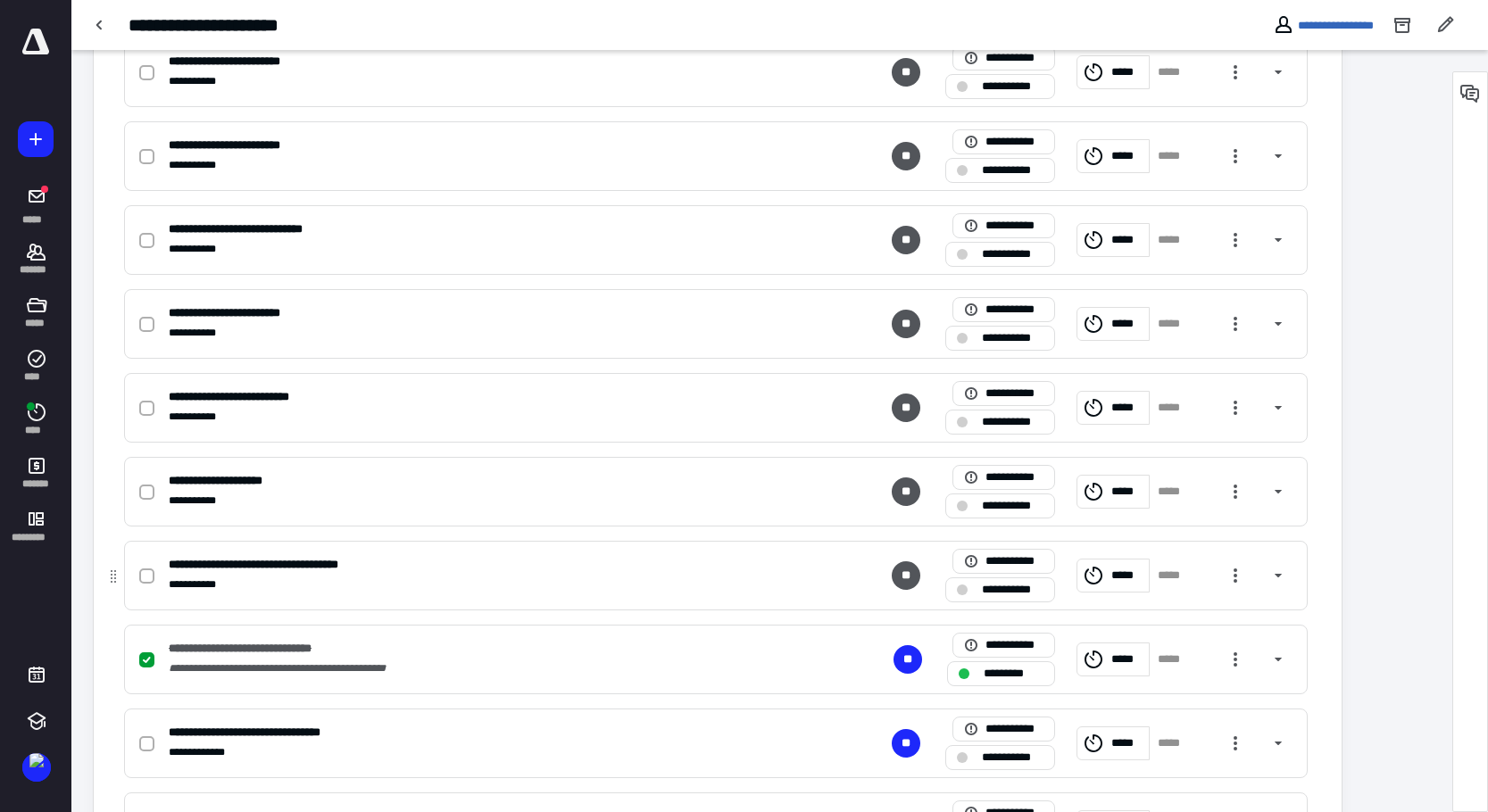 click at bounding box center (146, 576) 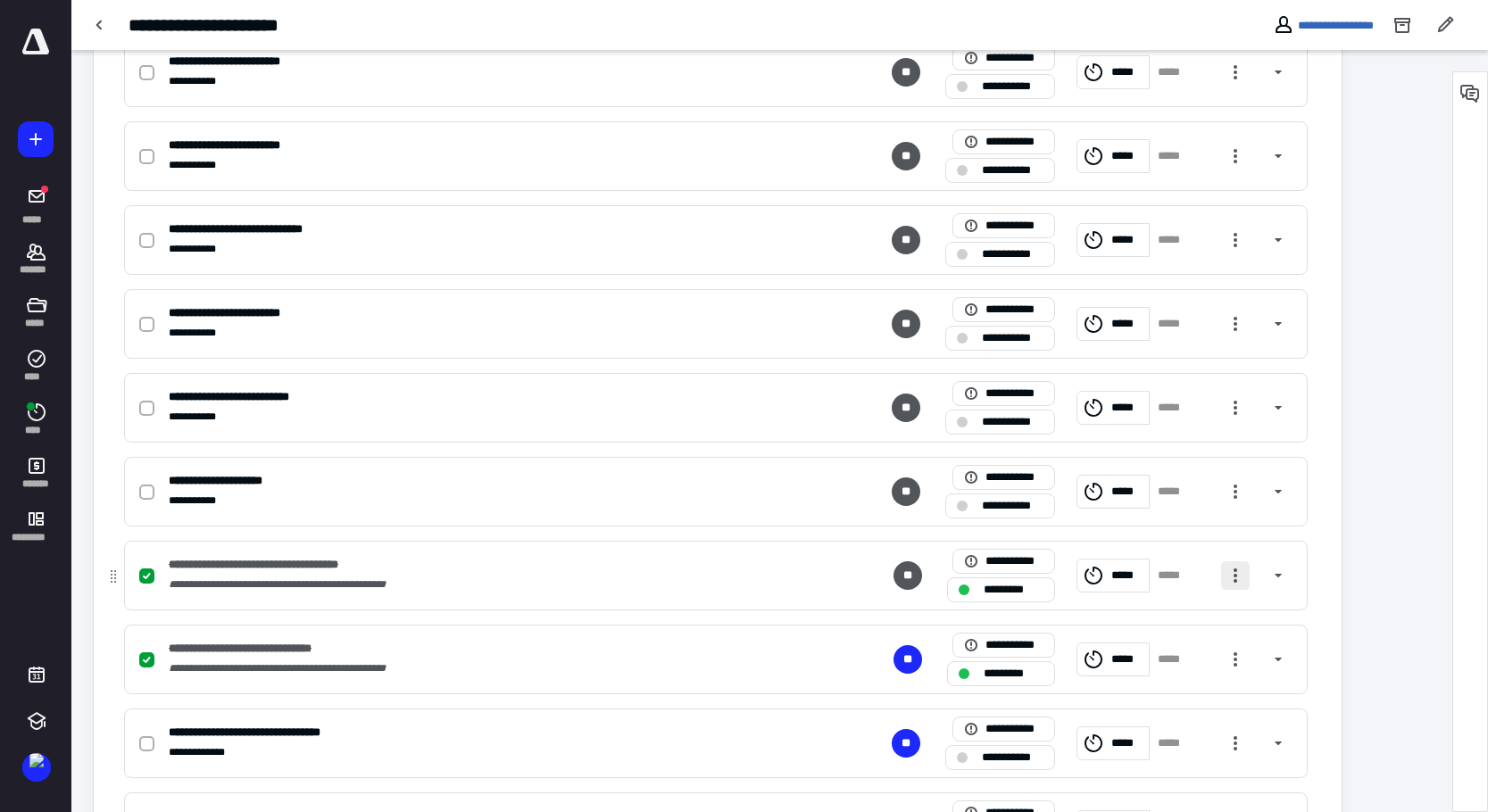 click at bounding box center [1235, 576] 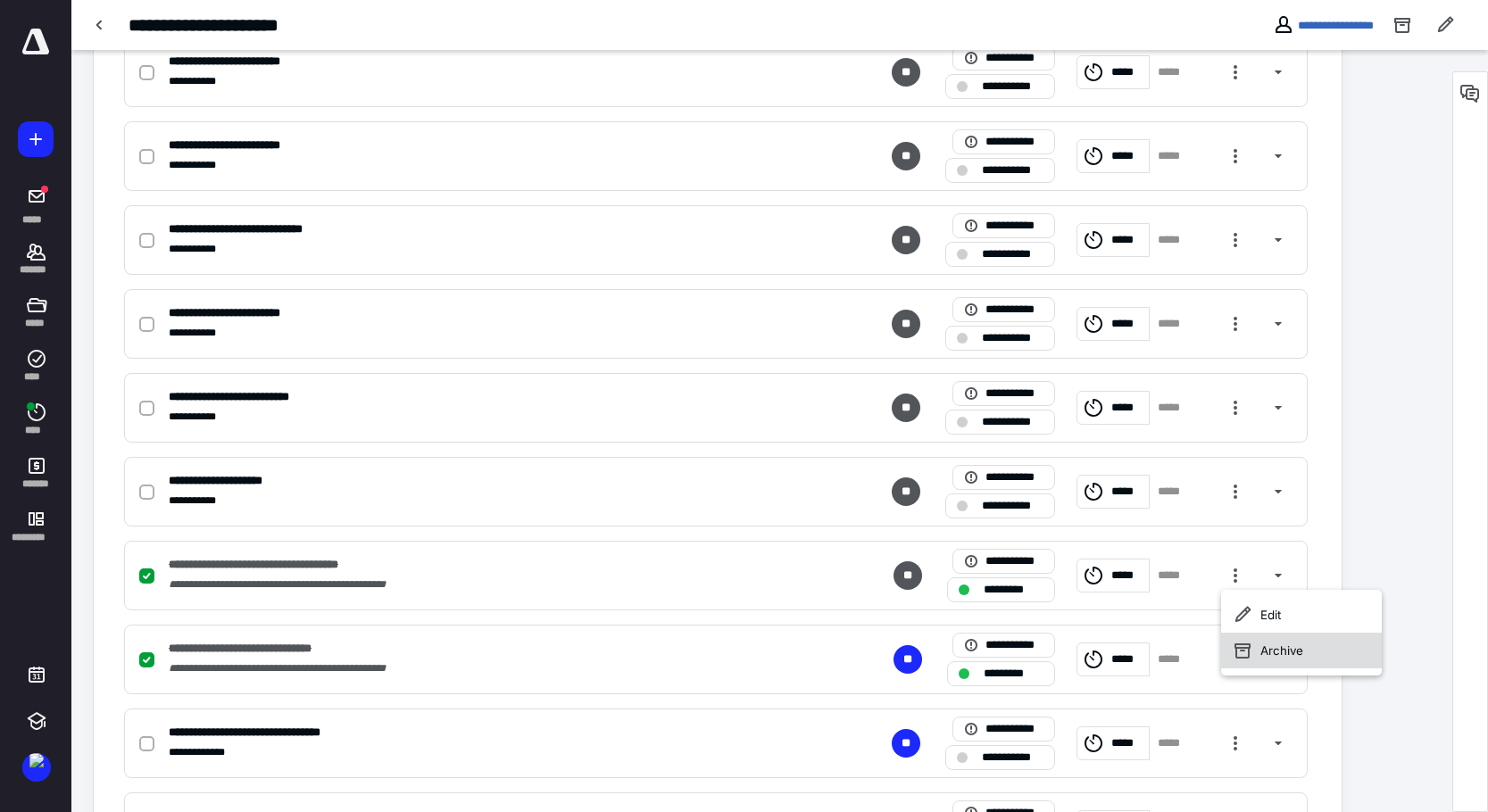click 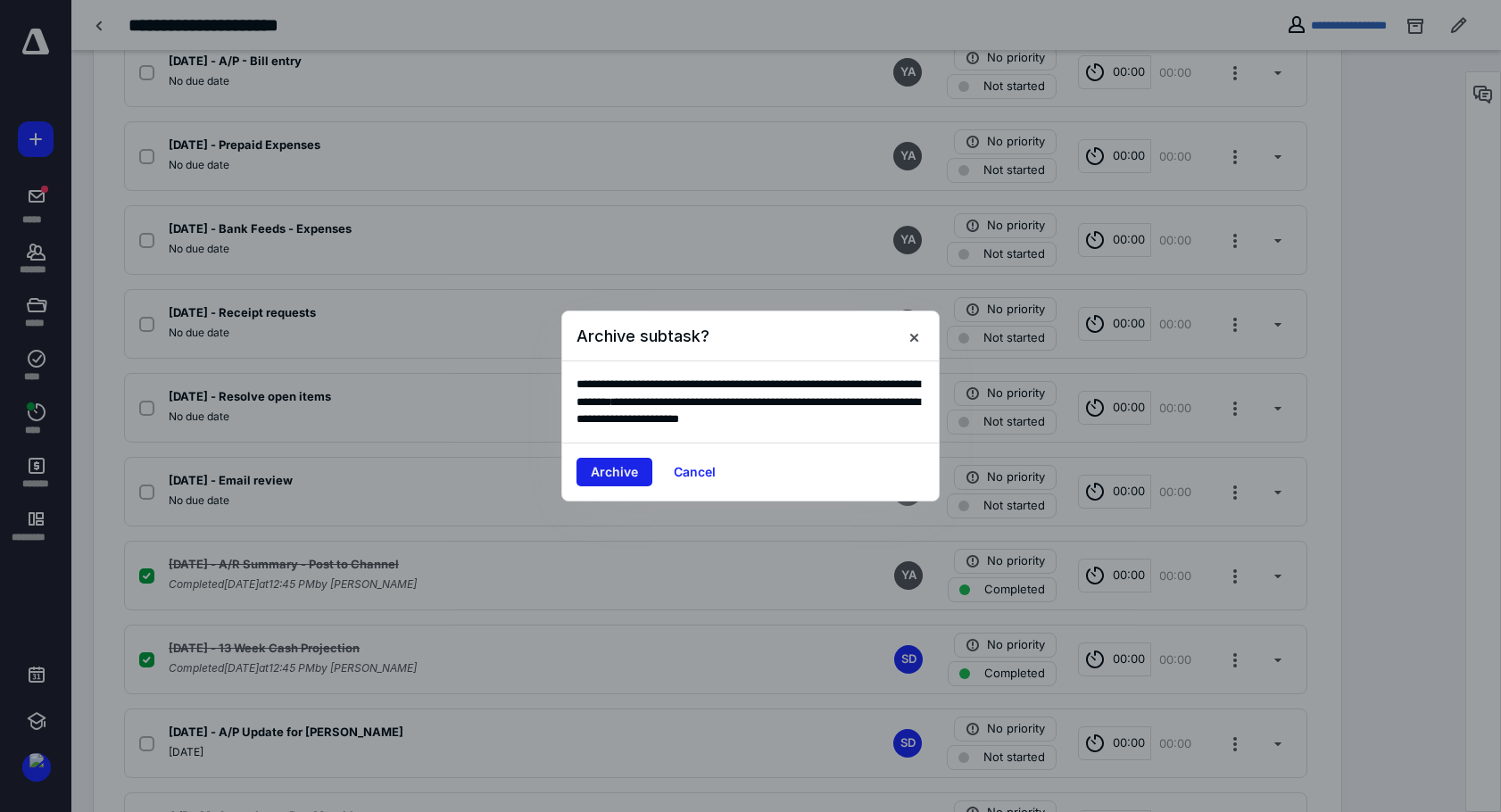 drag, startPoint x: 620, startPoint y: 480, endPoint x: 646, endPoint y: 481, distance: 26.019224 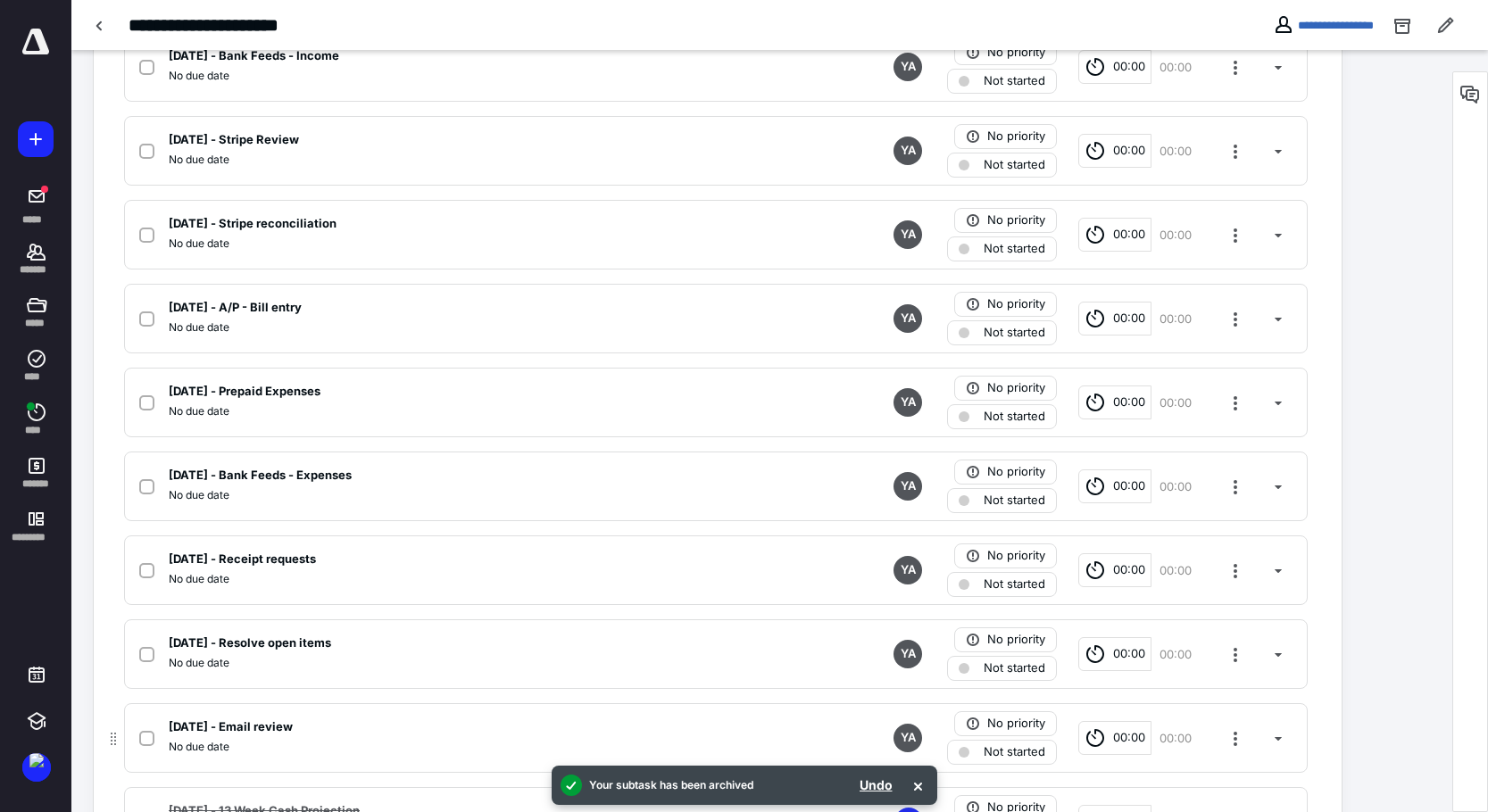 scroll, scrollTop: 714, scrollLeft: 0, axis: vertical 